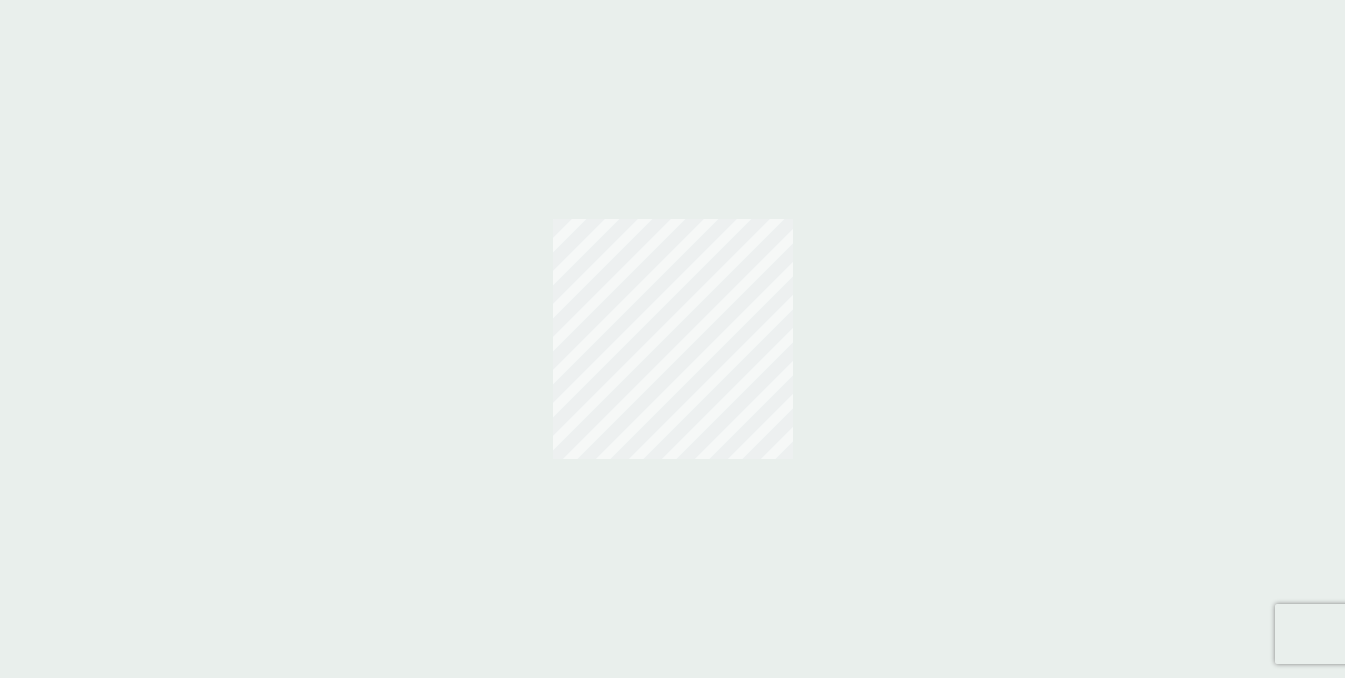 scroll, scrollTop: 0, scrollLeft: 0, axis: both 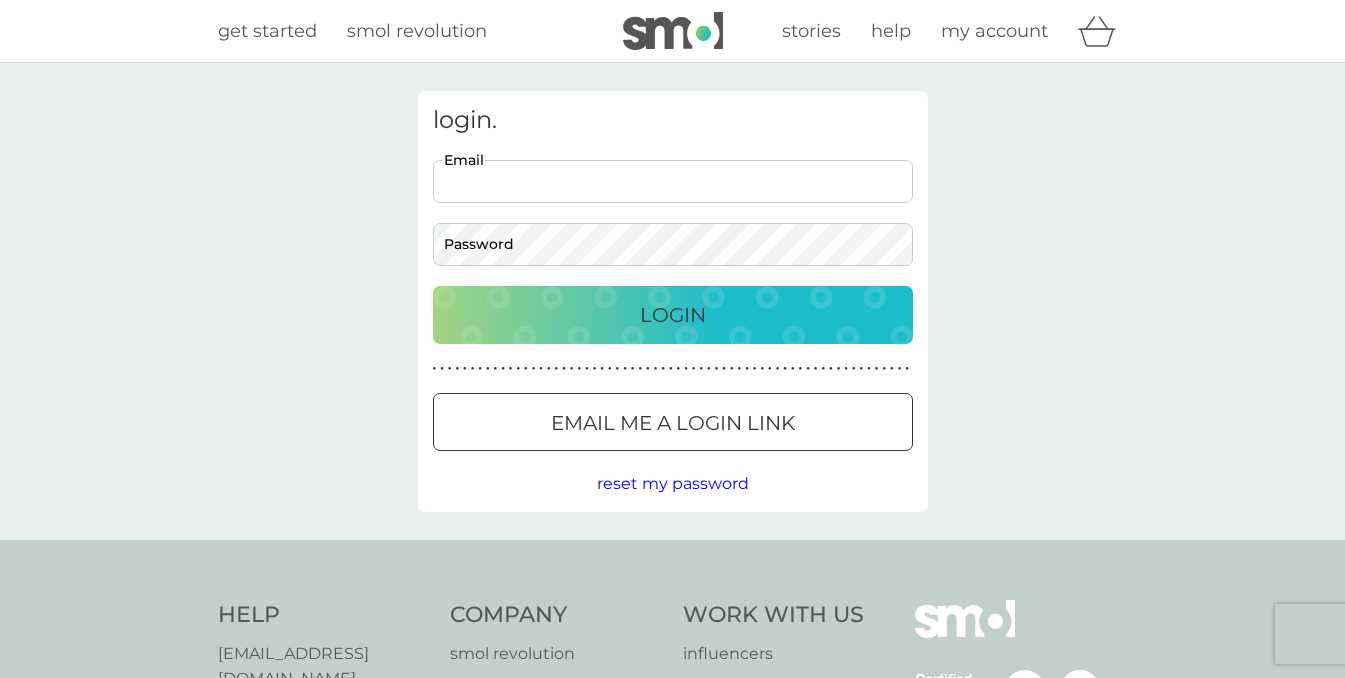 click on "Email me a login link" at bounding box center [673, 423] 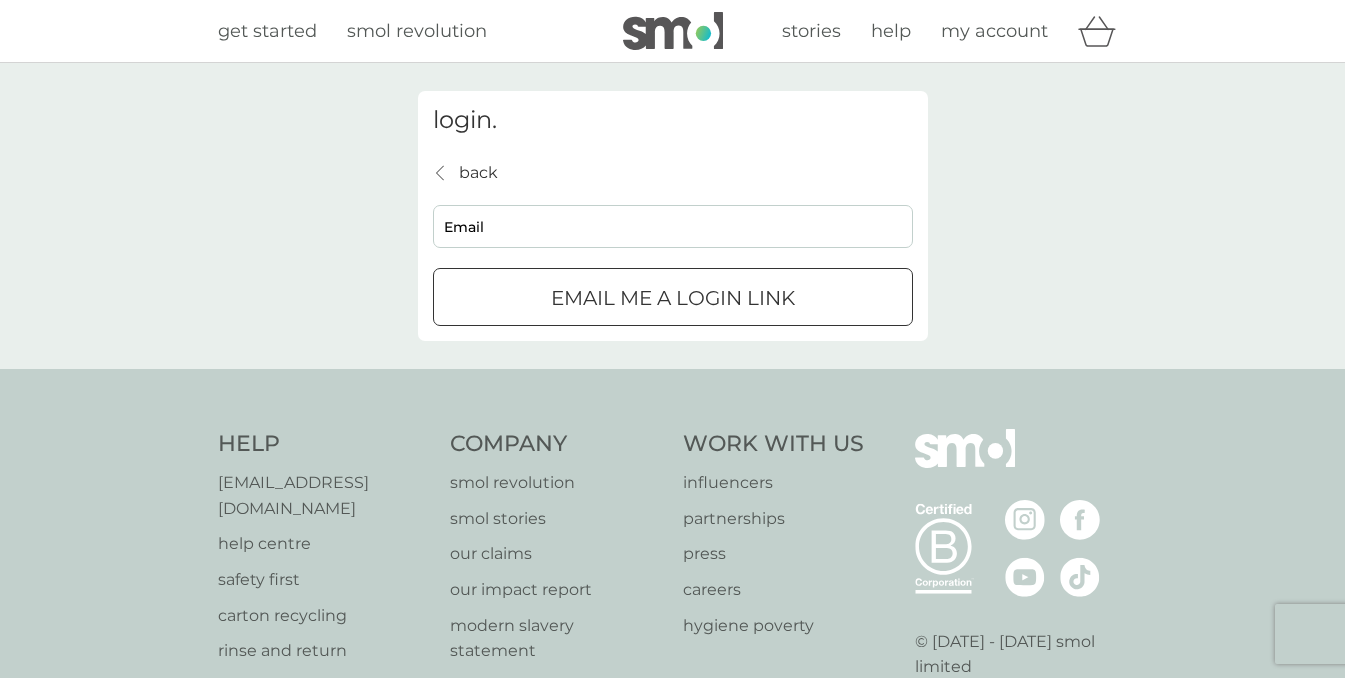 scroll, scrollTop: 0, scrollLeft: 0, axis: both 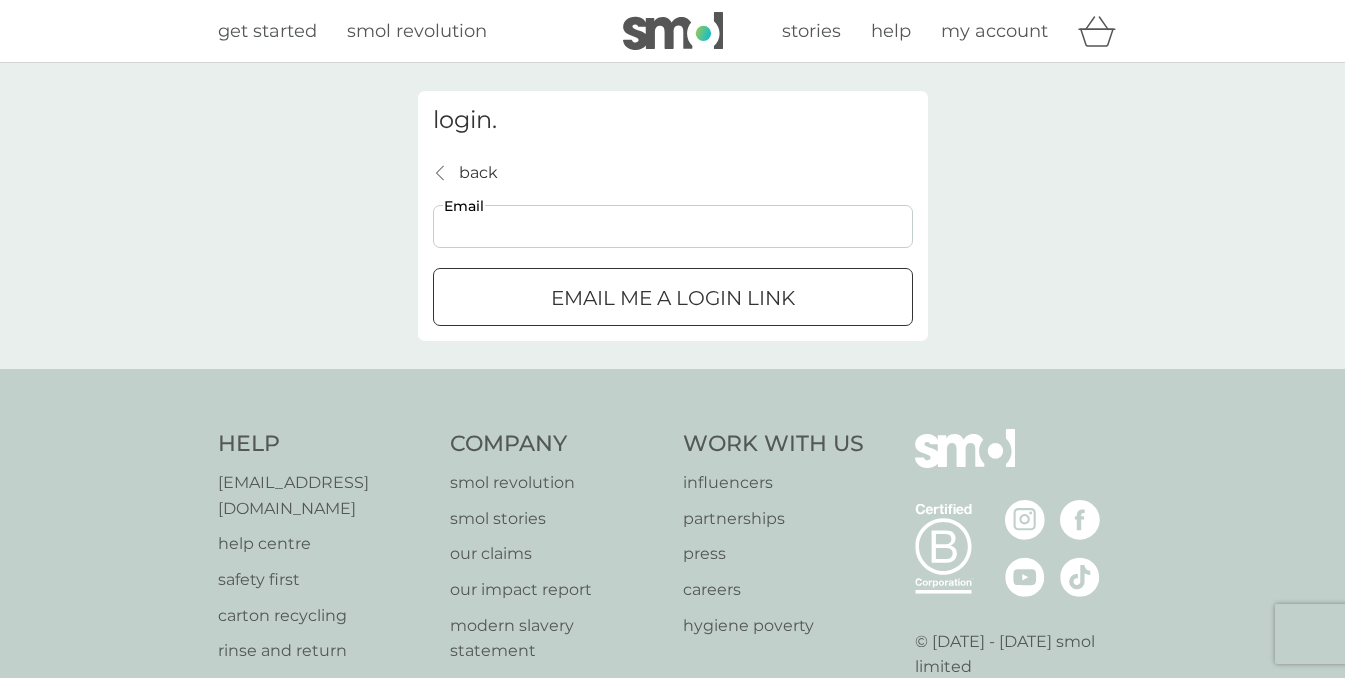 click on "Email me a login link" at bounding box center (673, 298) 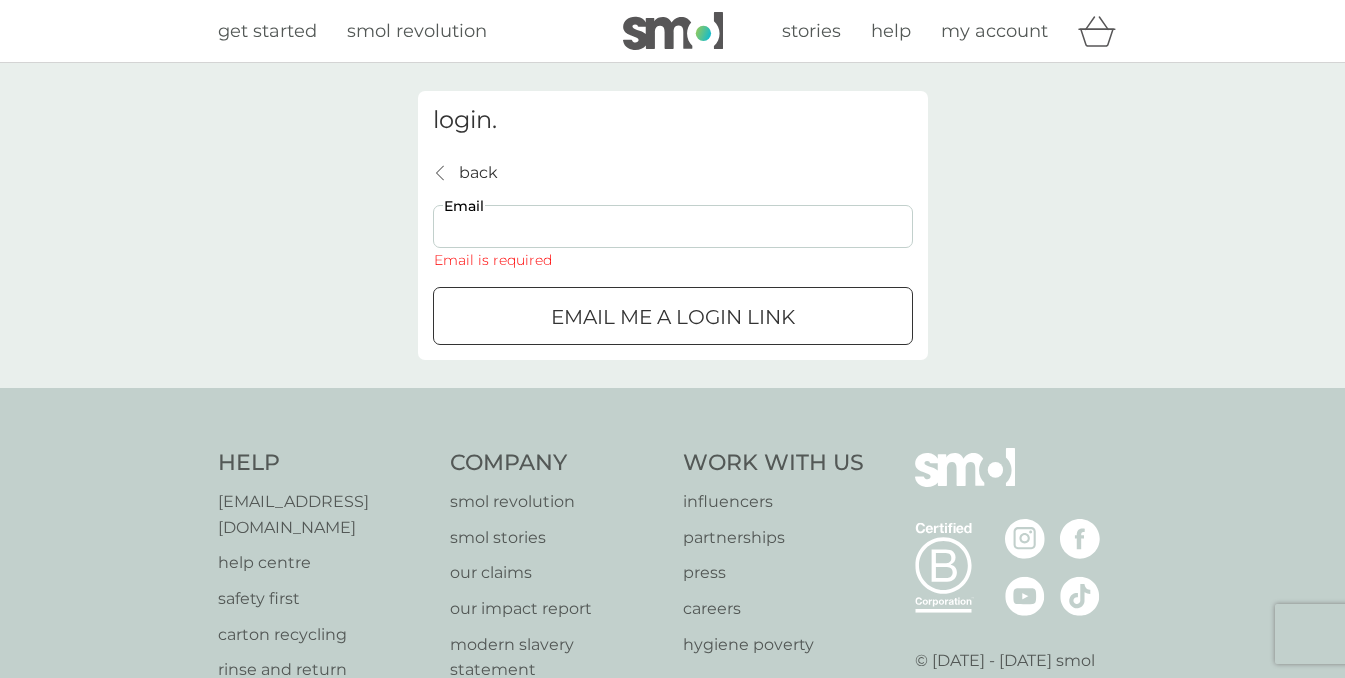 click on "Email" at bounding box center (673, 226) 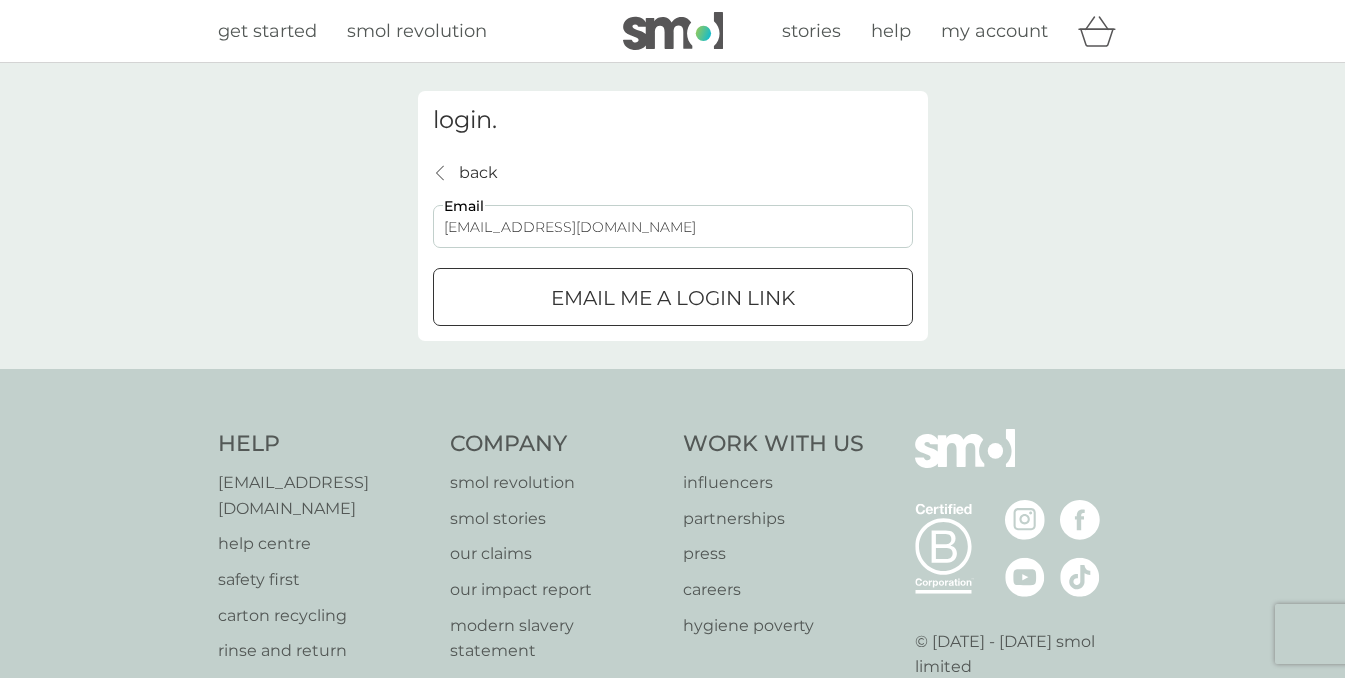 type on "[EMAIL_ADDRESS][DOMAIN_NAME]" 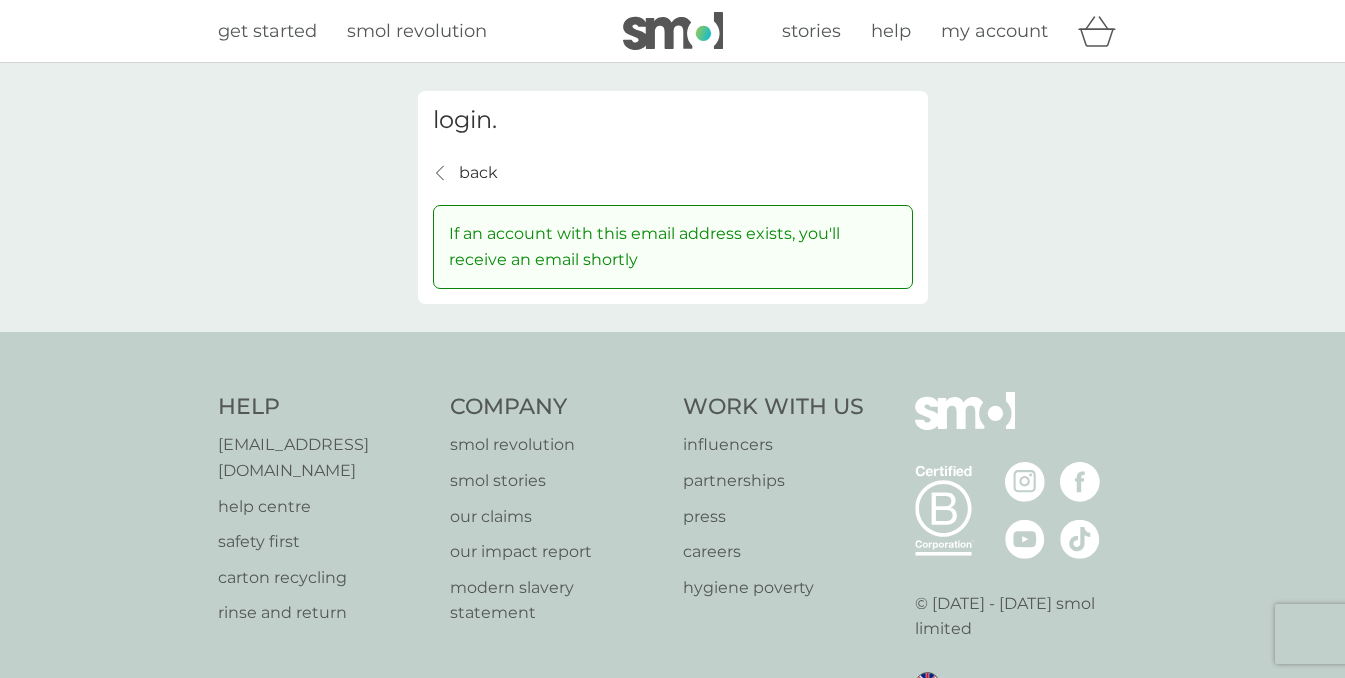 drag, startPoint x: 971, startPoint y: 35, endPoint x: 974, endPoint y: 20, distance: 15.297058 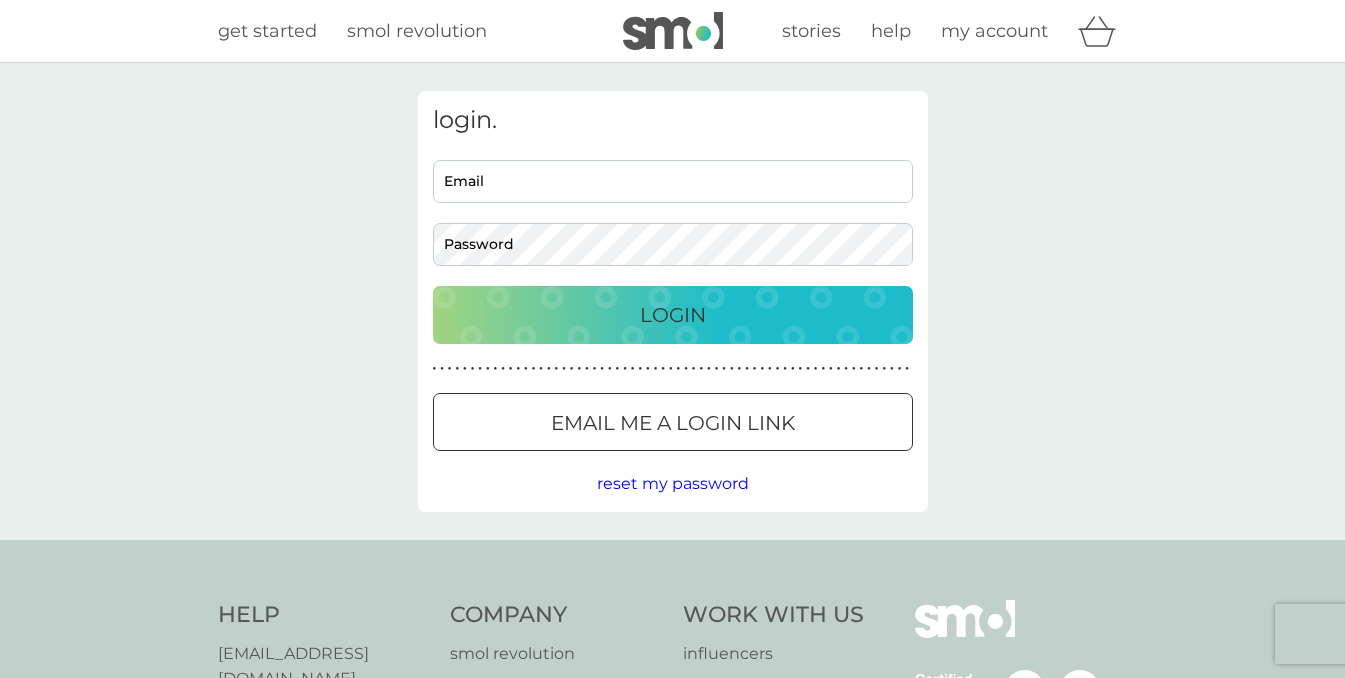 click on "my account" at bounding box center [994, 31] 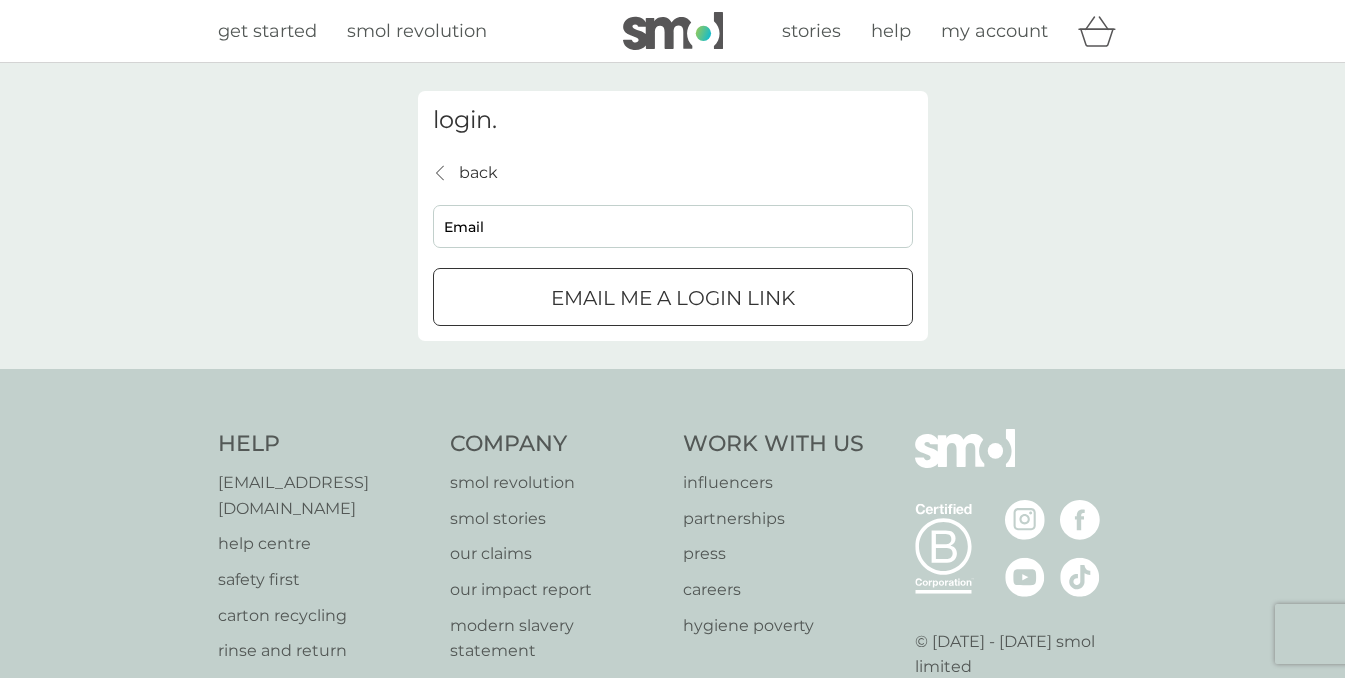 click on "Email me a login link" at bounding box center (673, 297) 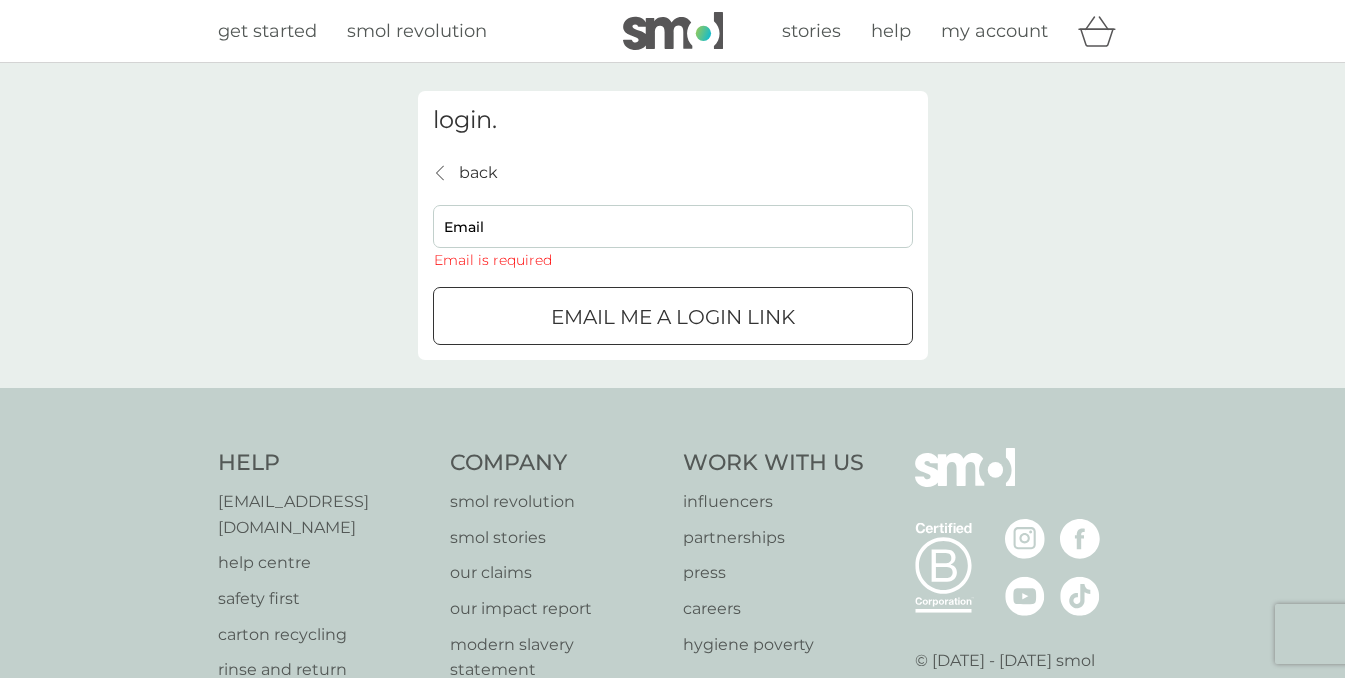 click on "Email me a login link" at bounding box center [673, 317] 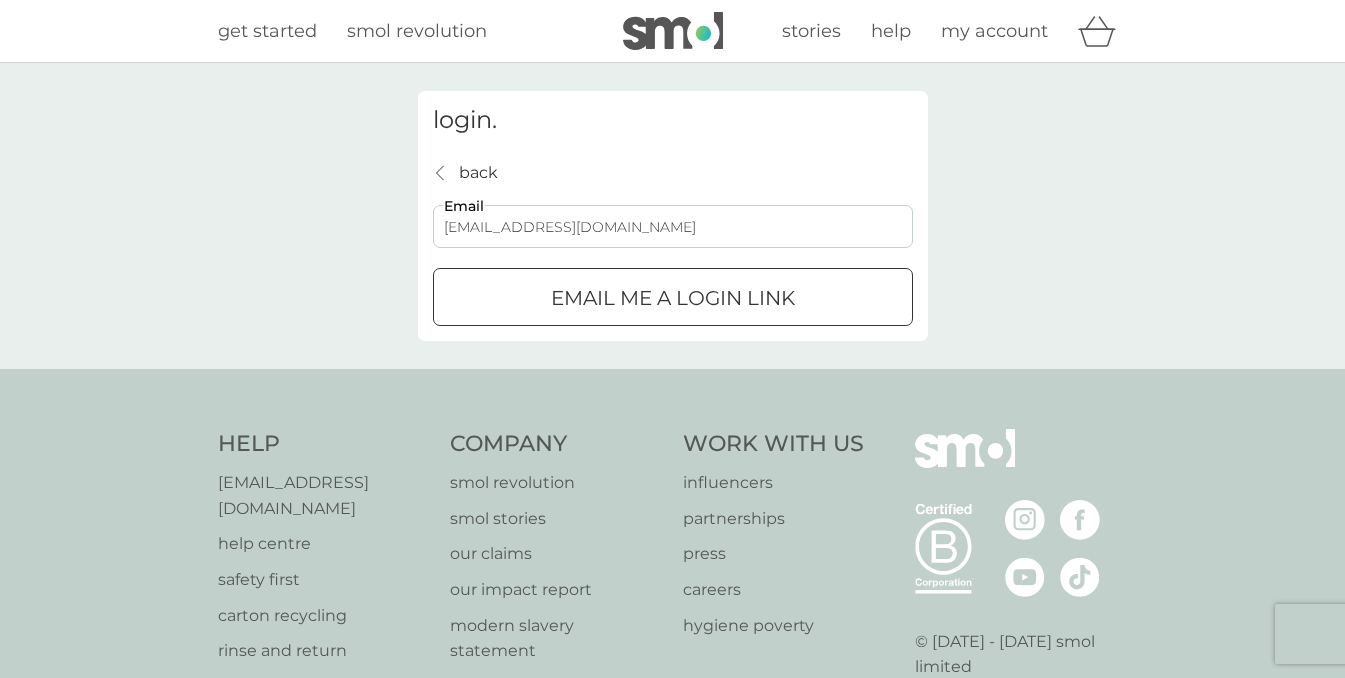 type on "amrishasuman@hotmail.com" 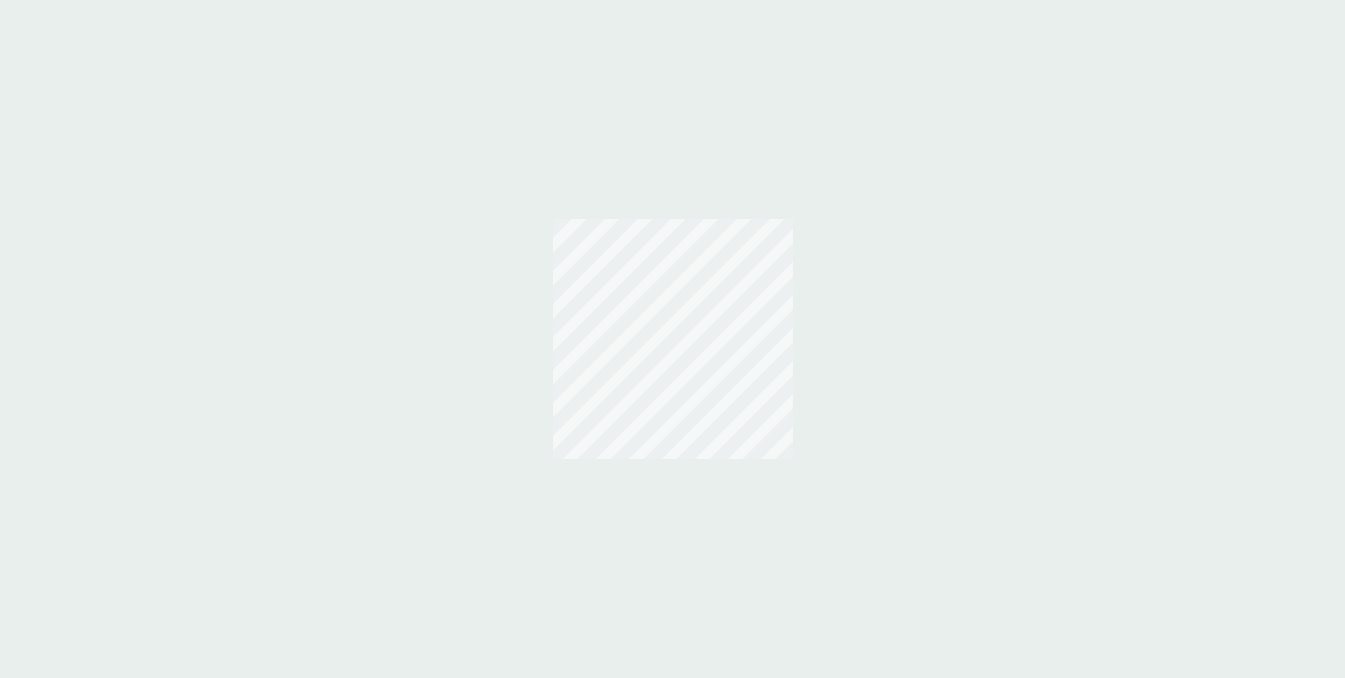 scroll, scrollTop: 0, scrollLeft: 0, axis: both 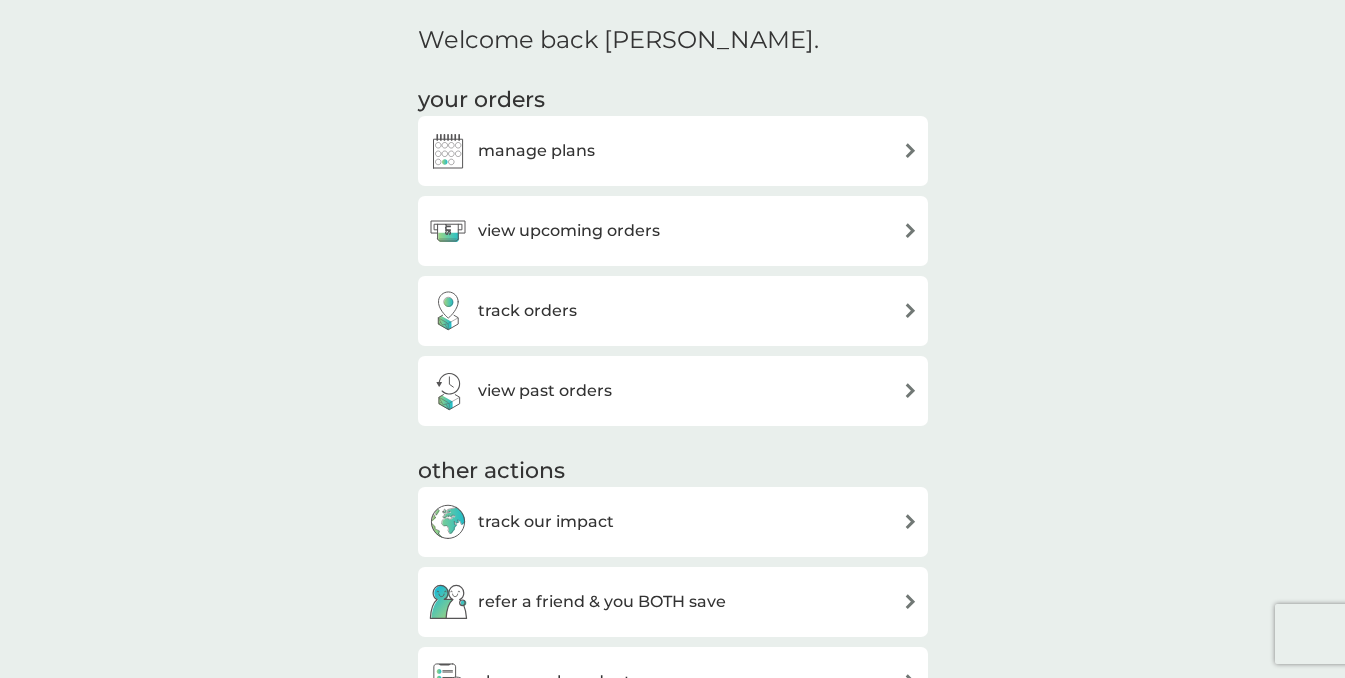 click on "view upcoming orders" at bounding box center [569, 231] 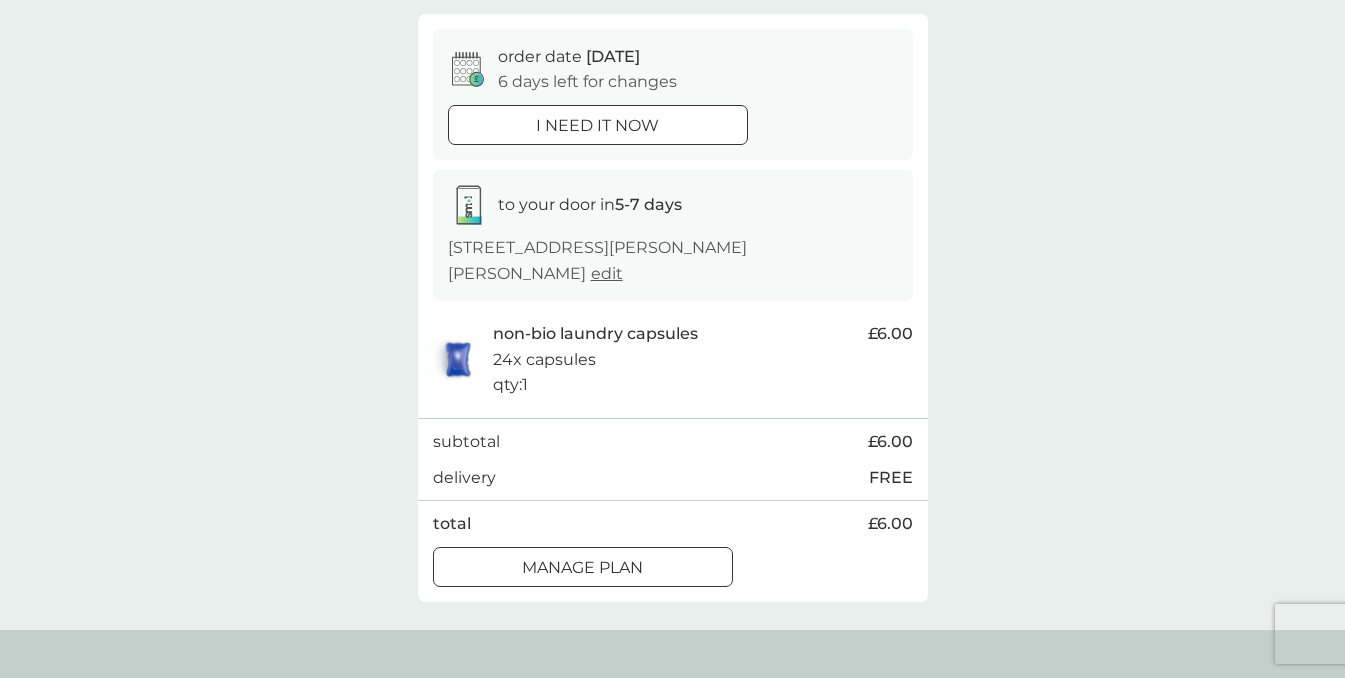scroll, scrollTop: 2255, scrollLeft: 0, axis: vertical 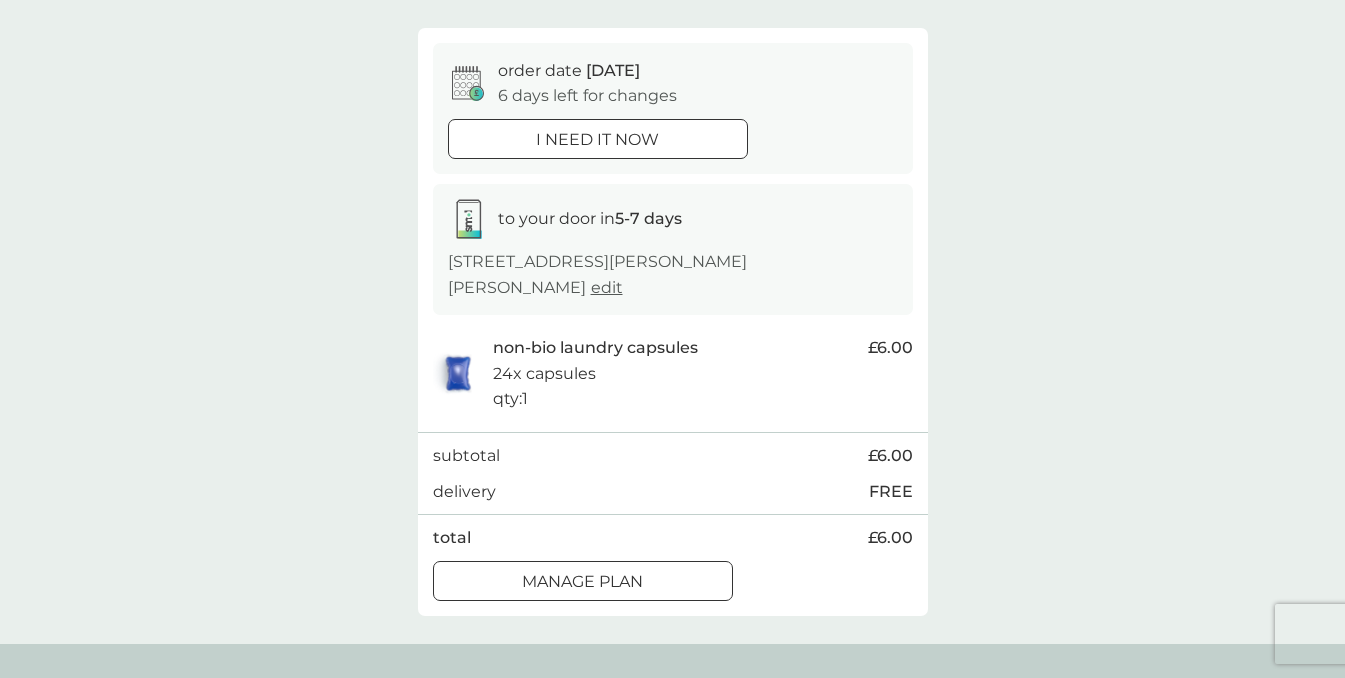 click on "Manage plan" at bounding box center [582, 582] 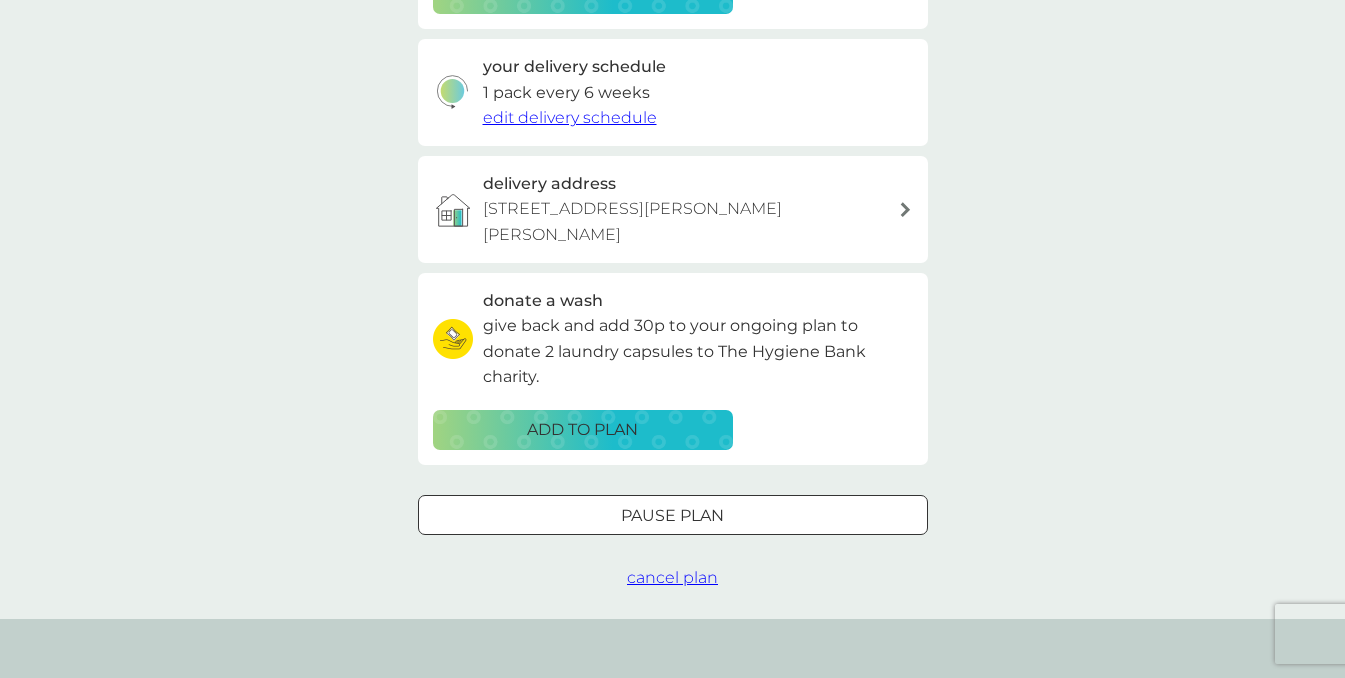 scroll, scrollTop: 453, scrollLeft: 0, axis: vertical 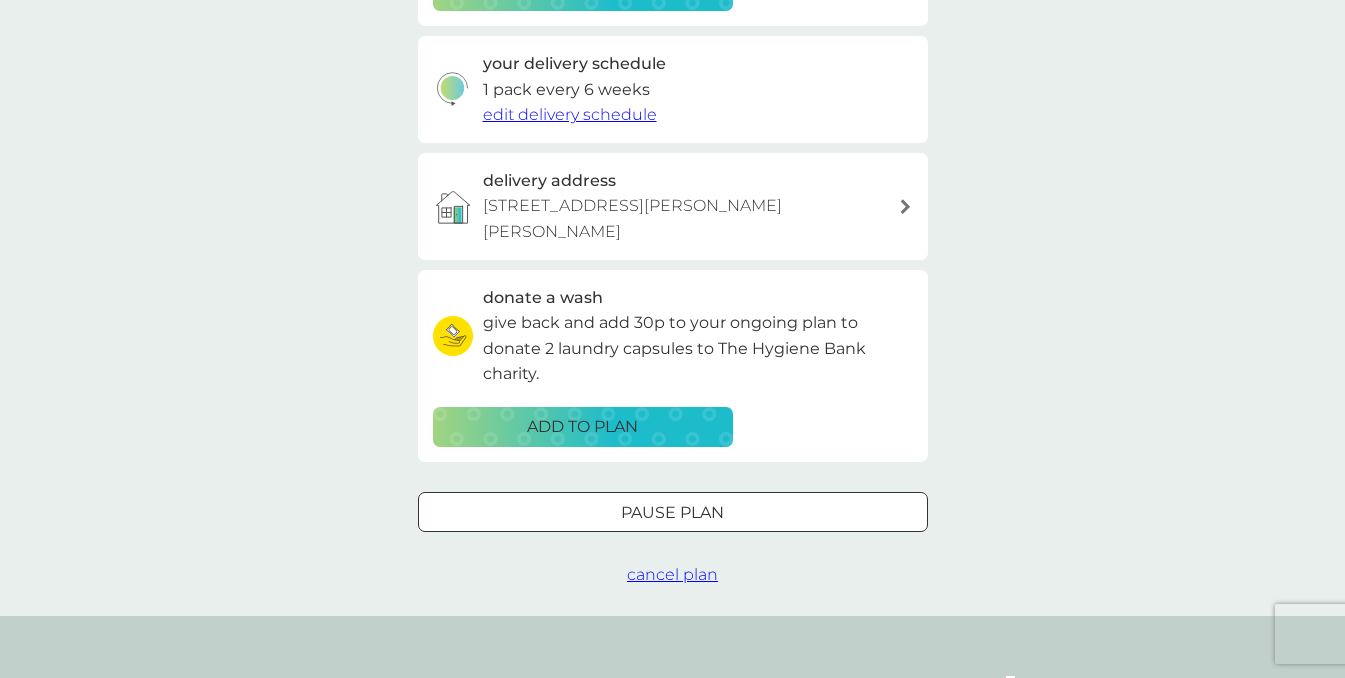 click on "cancel plan" at bounding box center (672, 574) 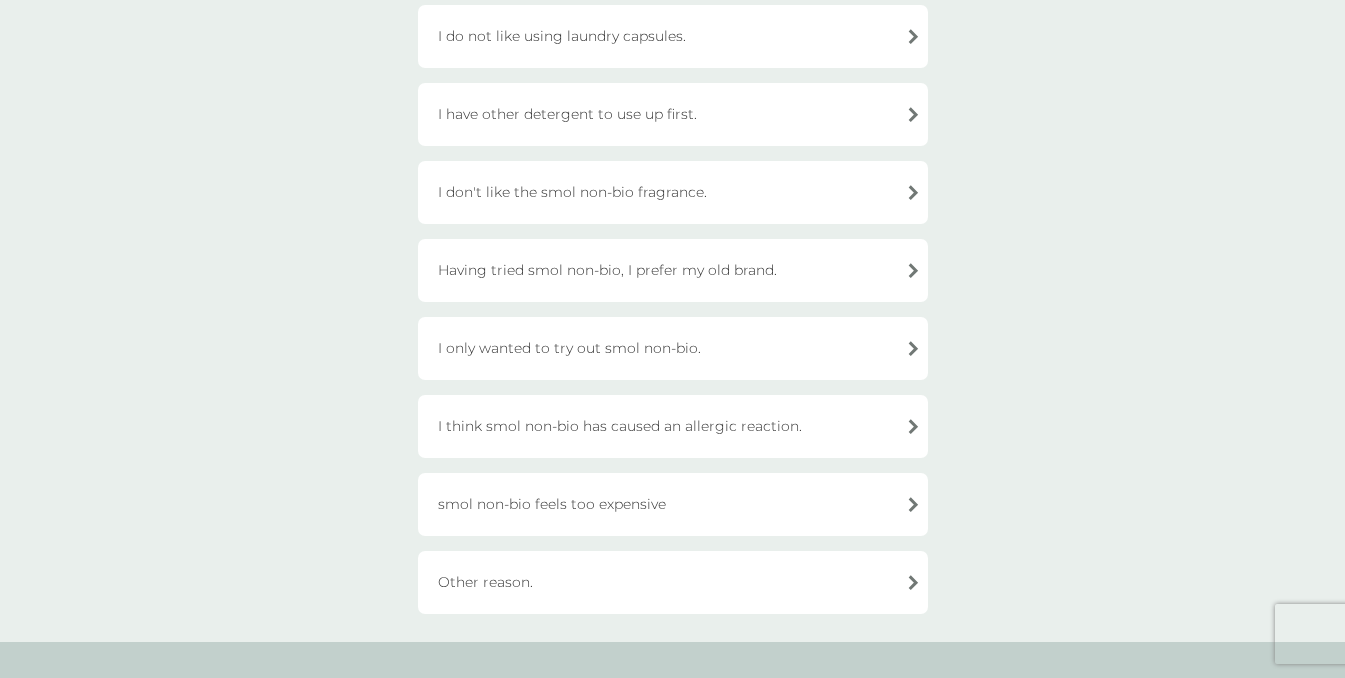 scroll, scrollTop: 465, scrollLeft: 0, axis: vertical 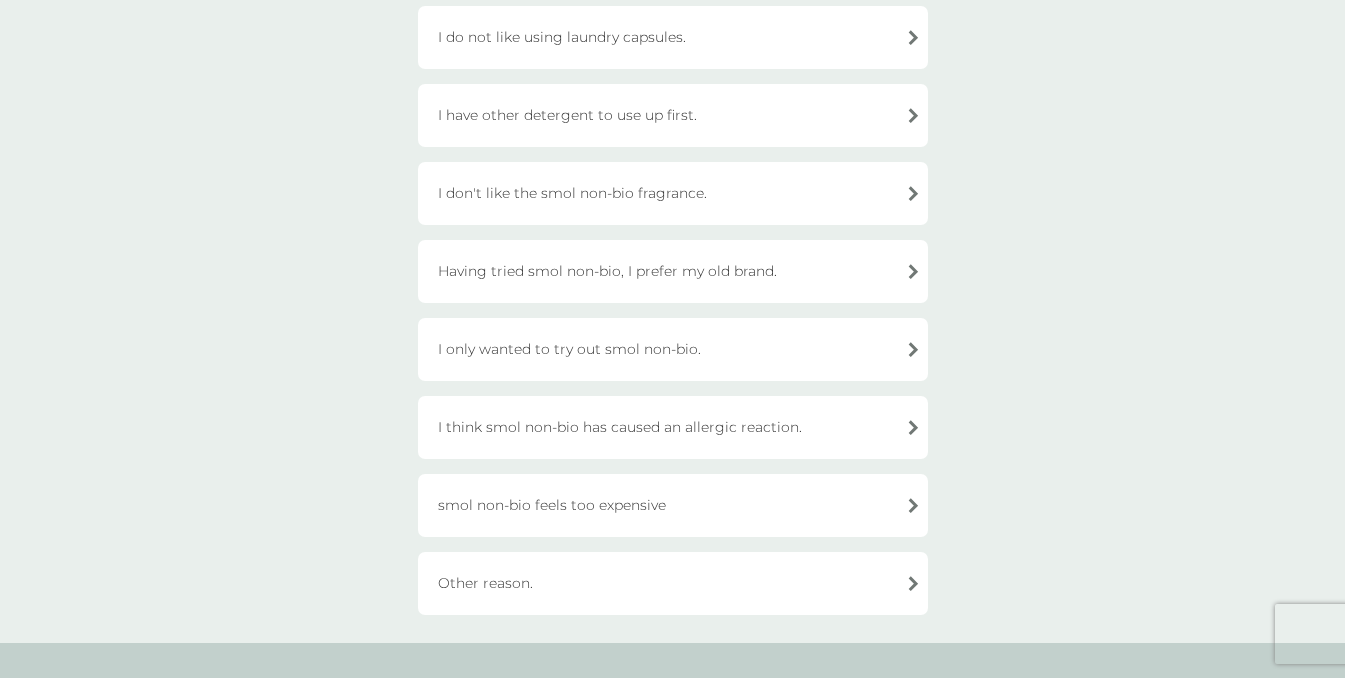 click on "I have other detergent to use up first." at bounding box center [673, 115] 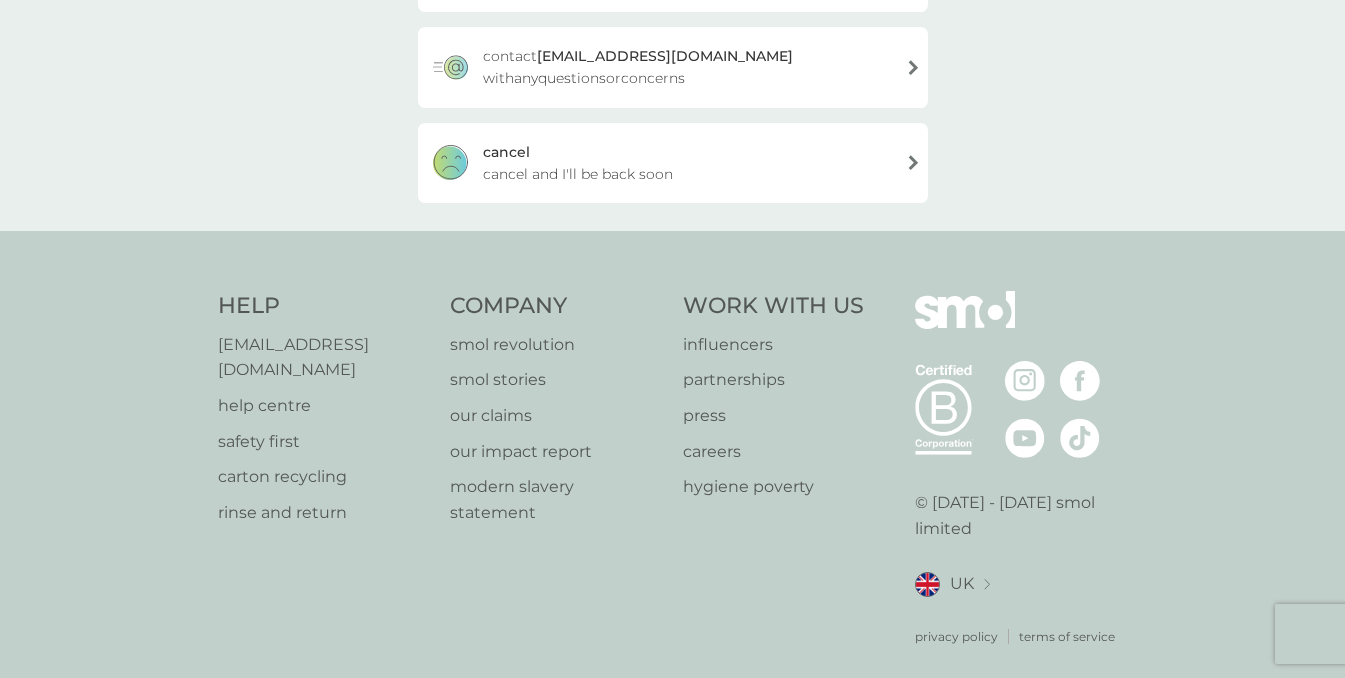 scroll, scrollTop: 378, scrollLeft: 0, axis: vertical 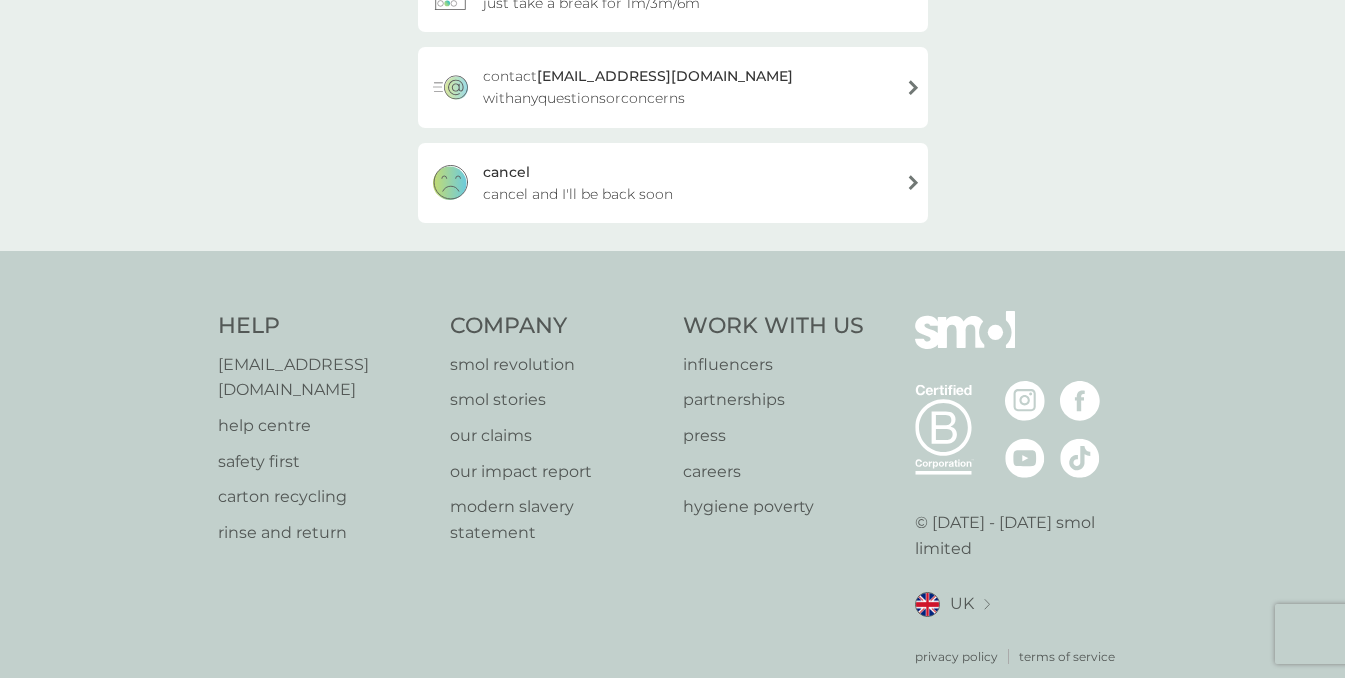 click on "cancel cancel and I'll be back soon" at bounding box center [673, 183] 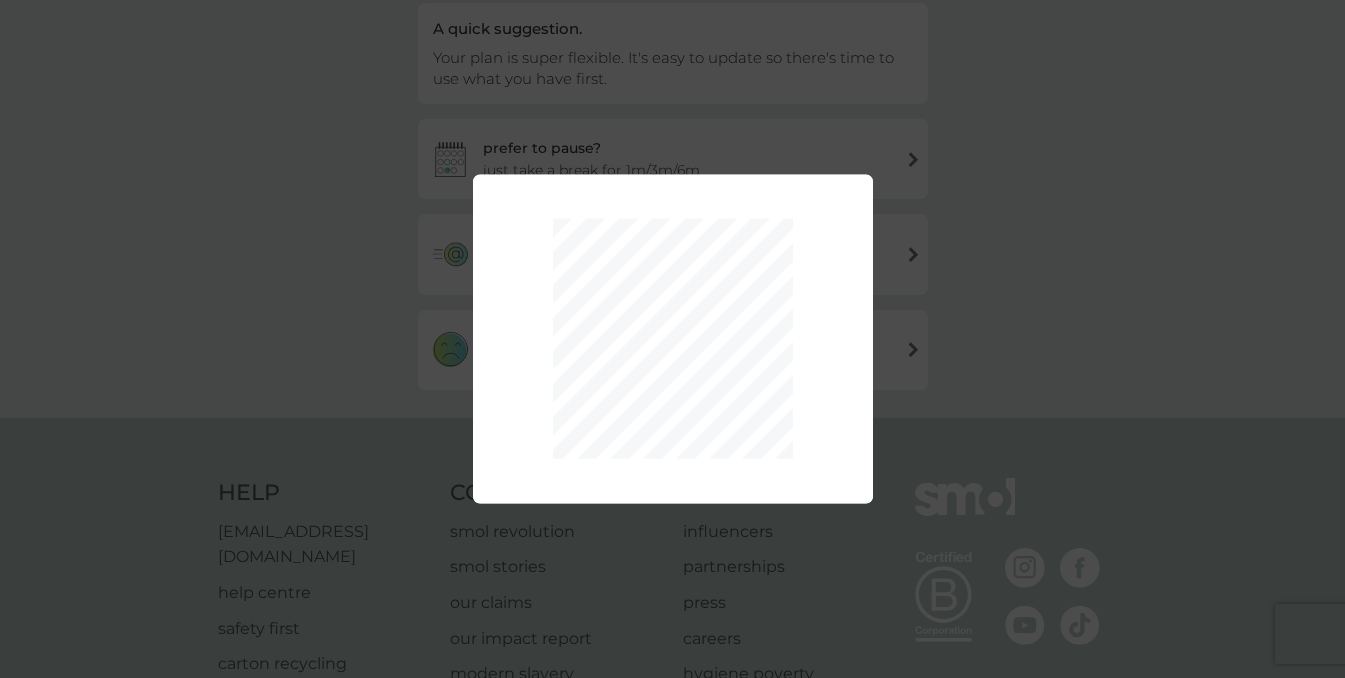 scroll, scrollTop: 250, scrollLeft: 0, axis: vertical 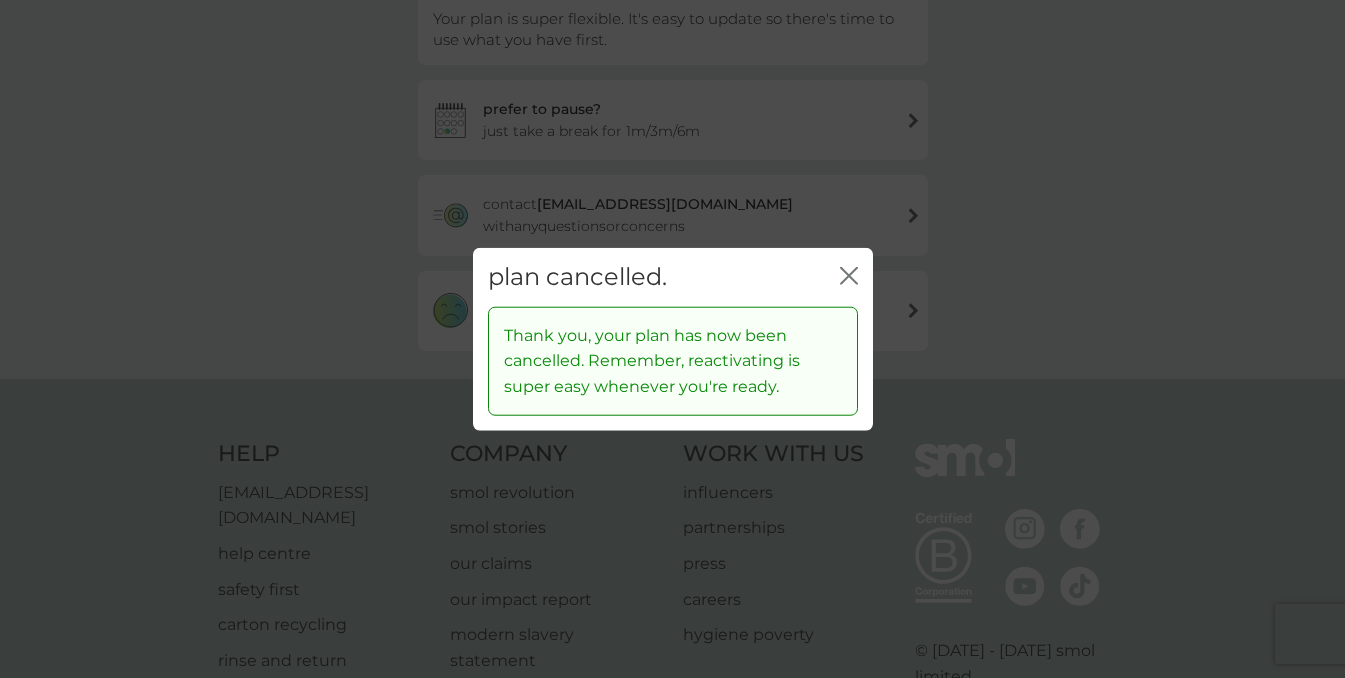 click on "close" 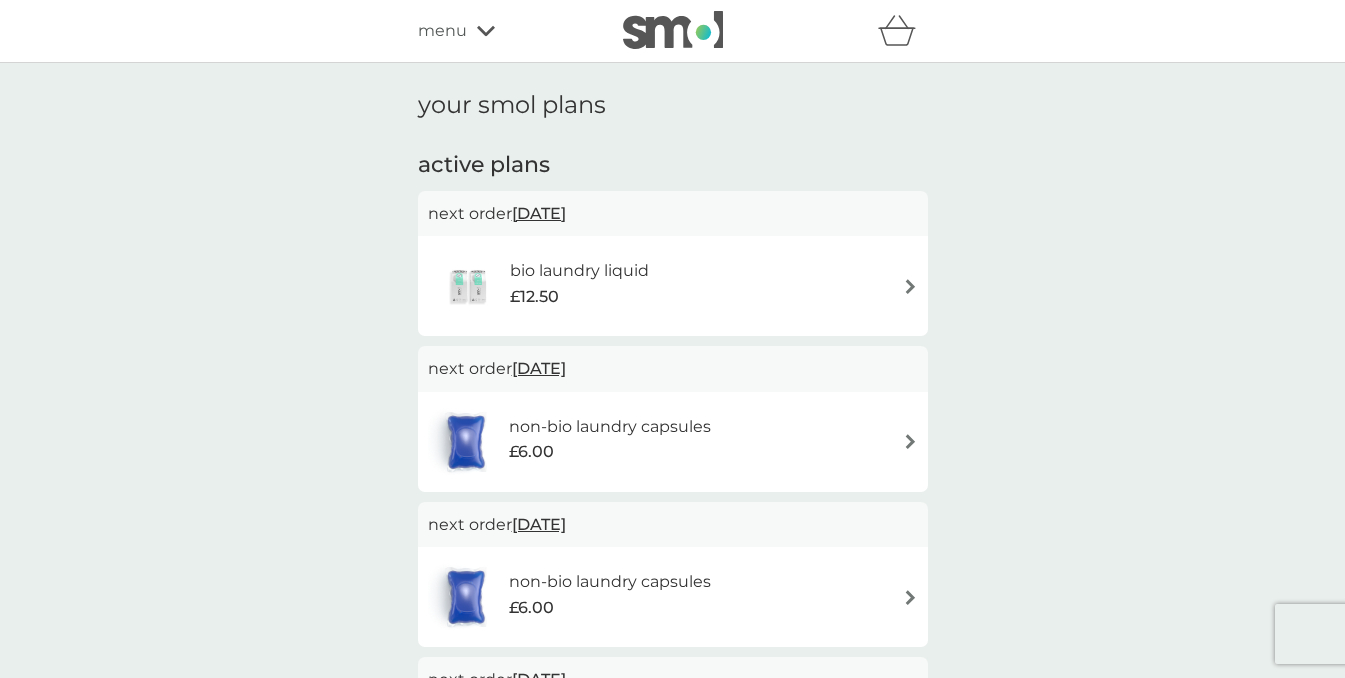 scroll, scrollTop: 0, scrollLeft: 0, axis: both 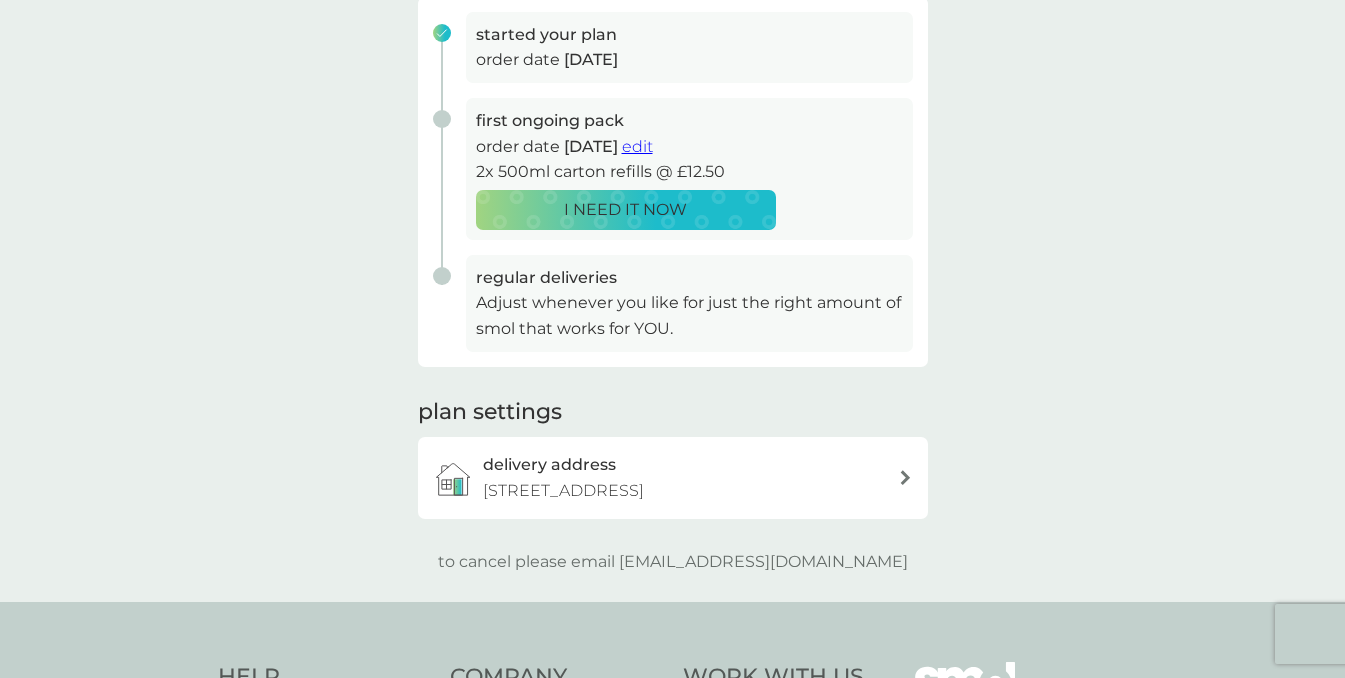 click on "edit" at bounding box center (637, 146) 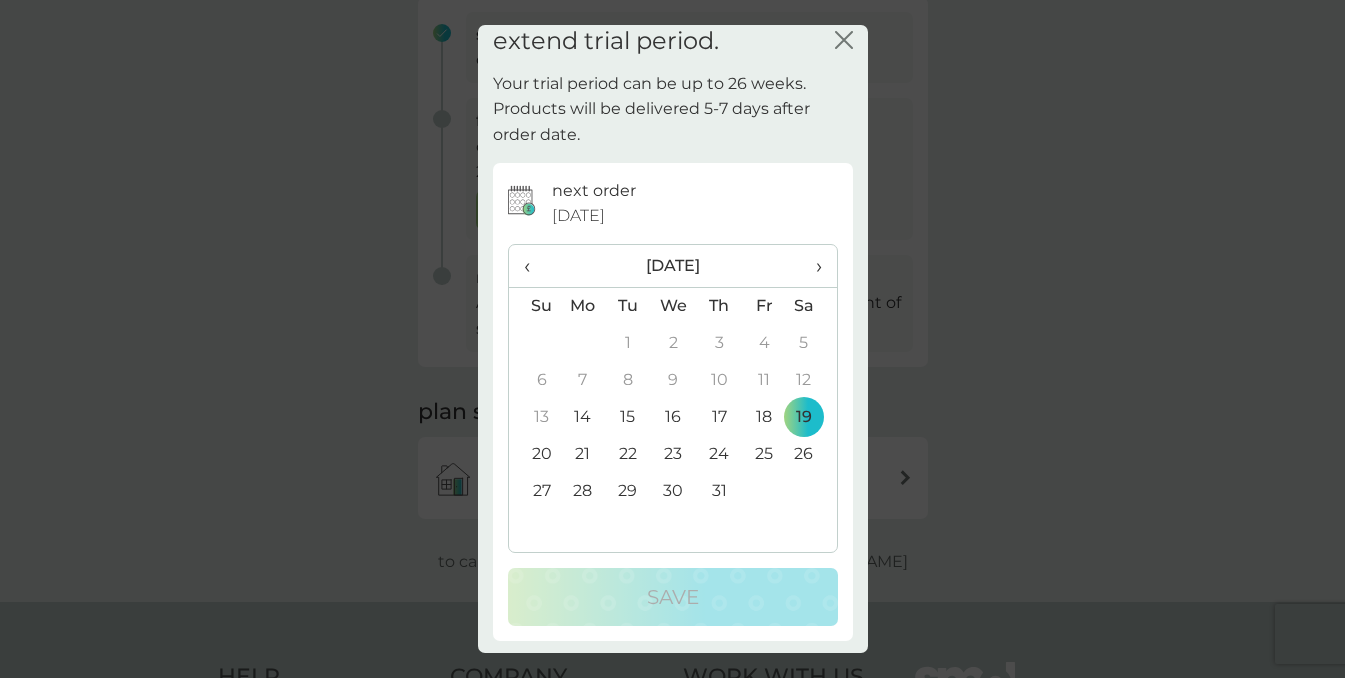 scroll, scrollTop: 12, scrollLeft: 0, axis: vertical 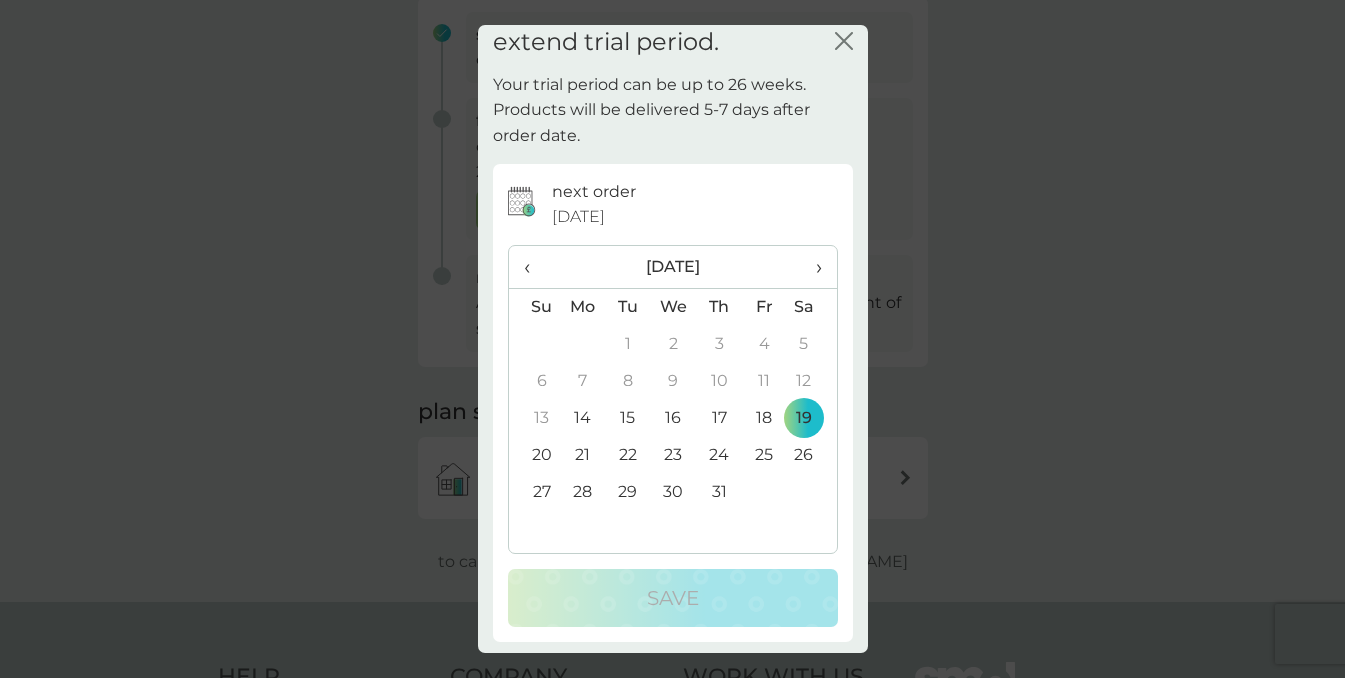 click on "close" 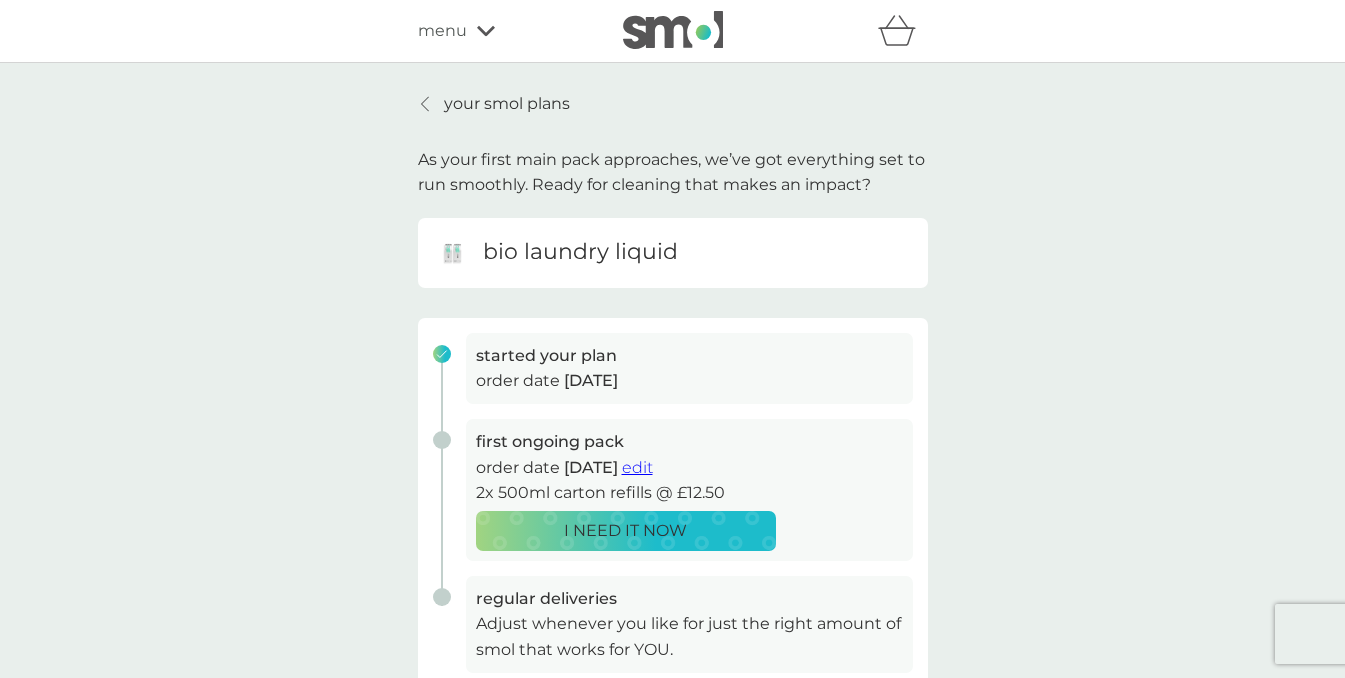 scroll, scrollTop: 0, scrollLeft: 0, axis: both 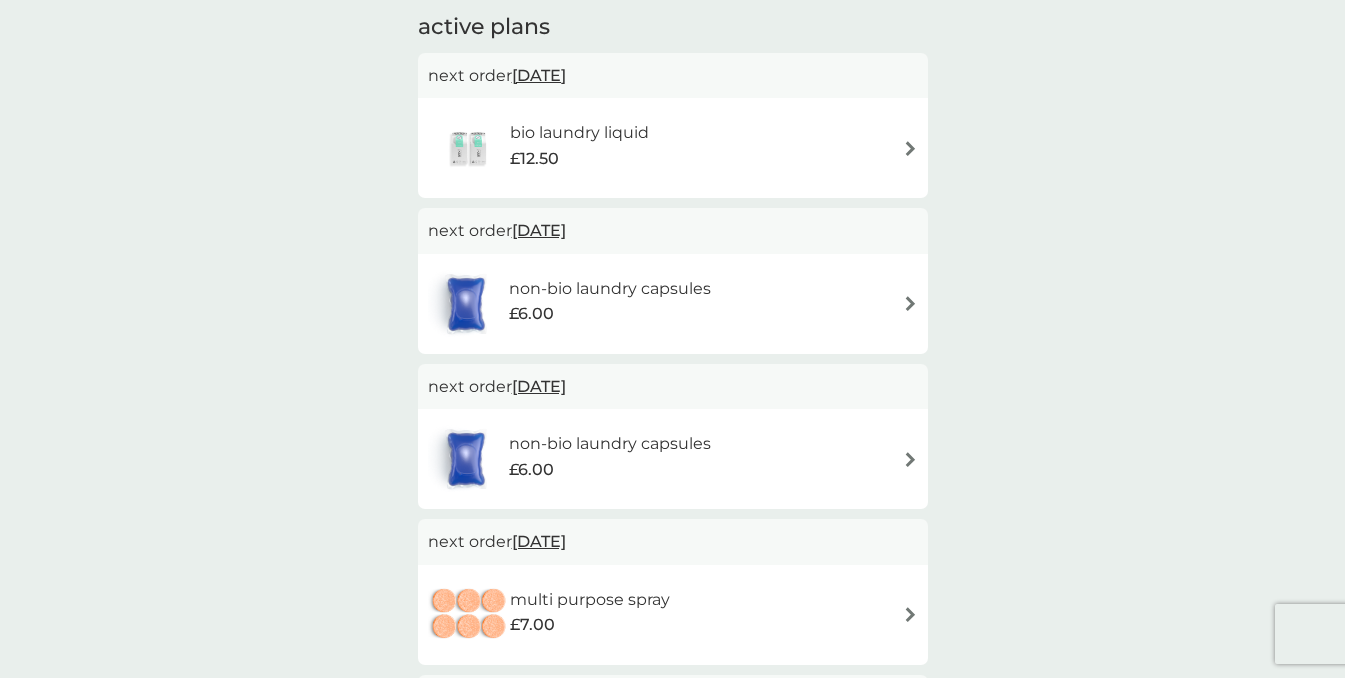 click on "20 Jul 2025" at bounding box center [539, 230] 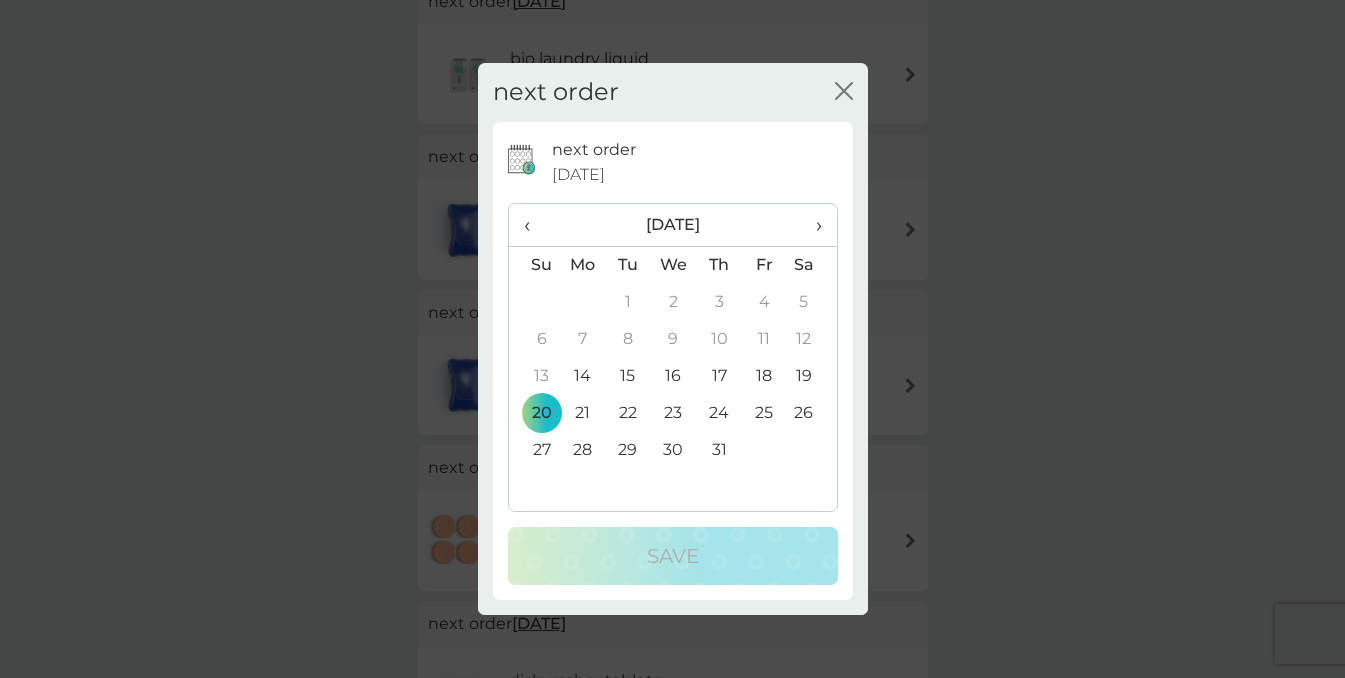 scroll, scrollTop: 216, scrollLeft: 0, axis: vertical 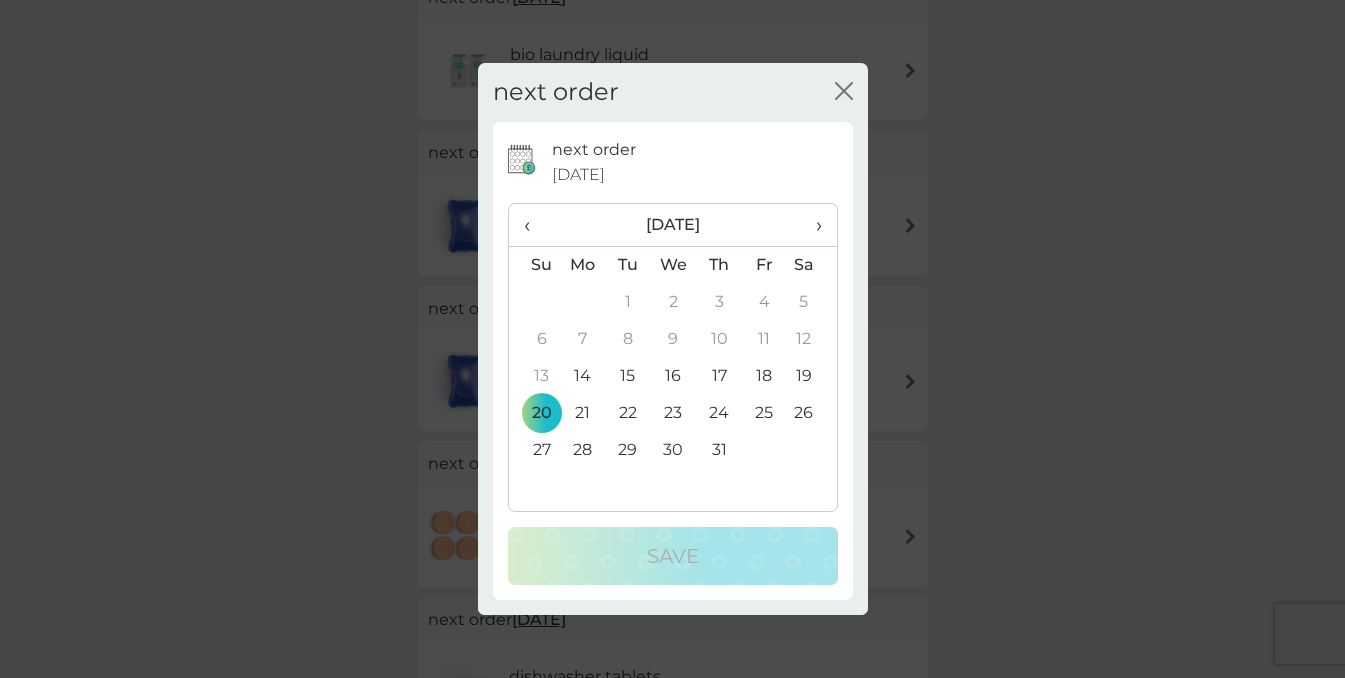 click on "next order close" at bounding box center (673, 92) 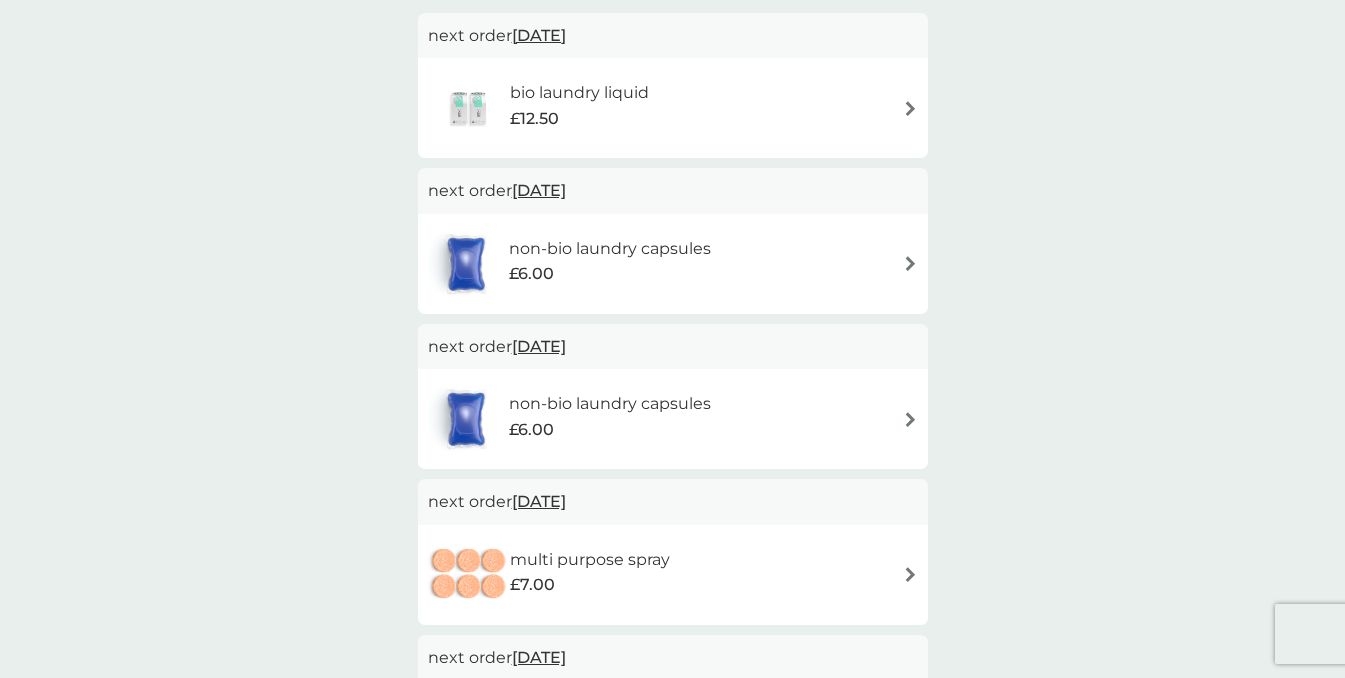 scroll, scrollTop: 172, scrollLeft: 0, axis: vertical 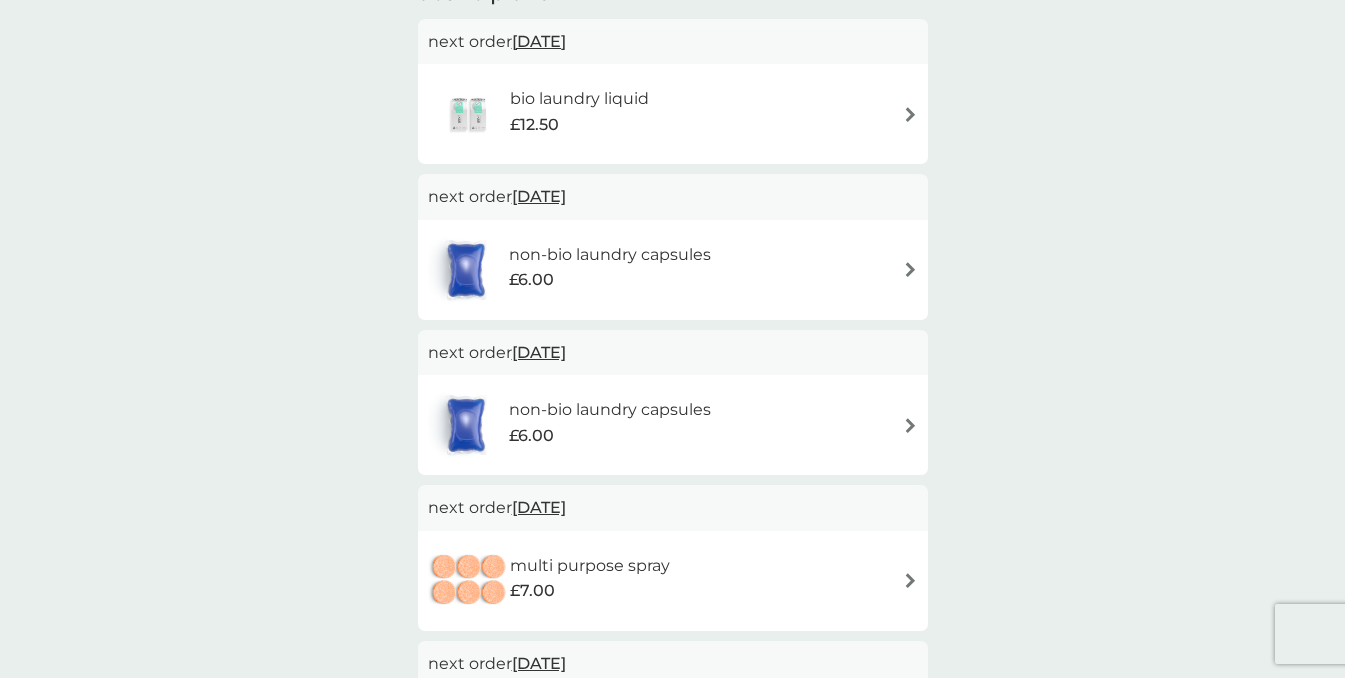 click on "next order  20 Jul 2025" at bounding box center (673, 197) 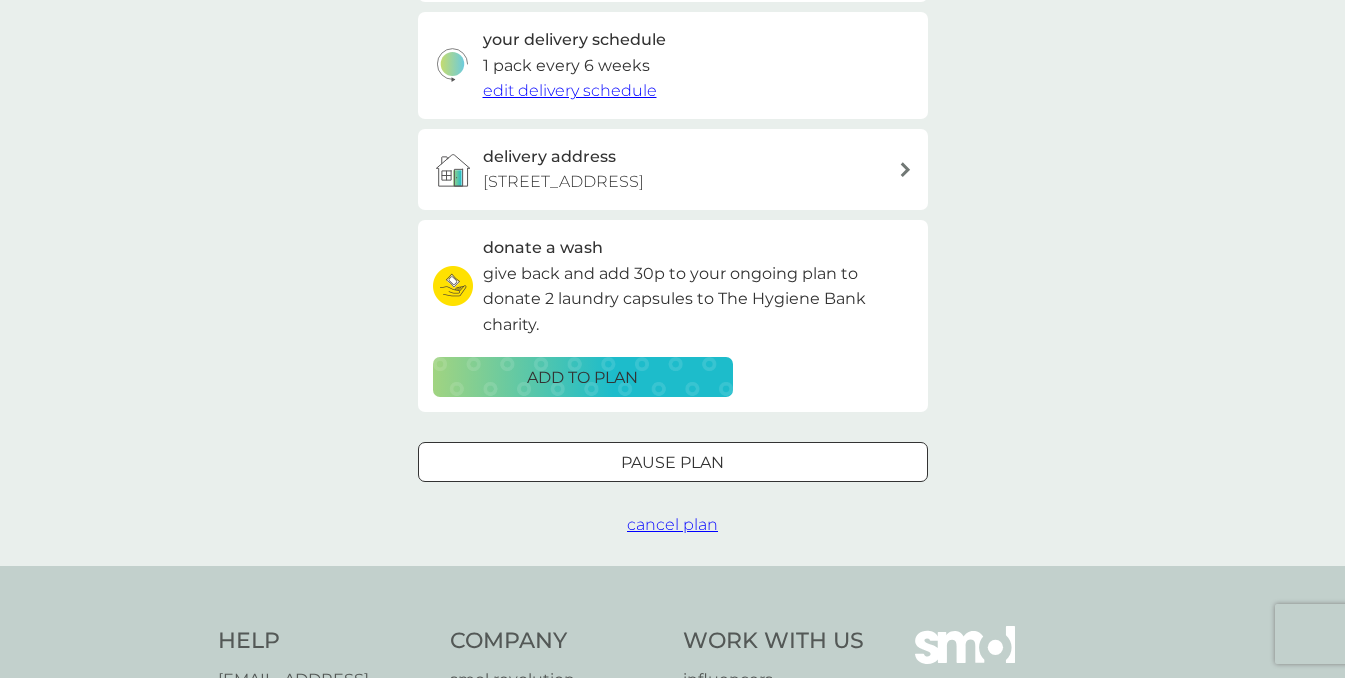 scroll, scrollTop: 455, scrollLeft: 0, axis: vertical 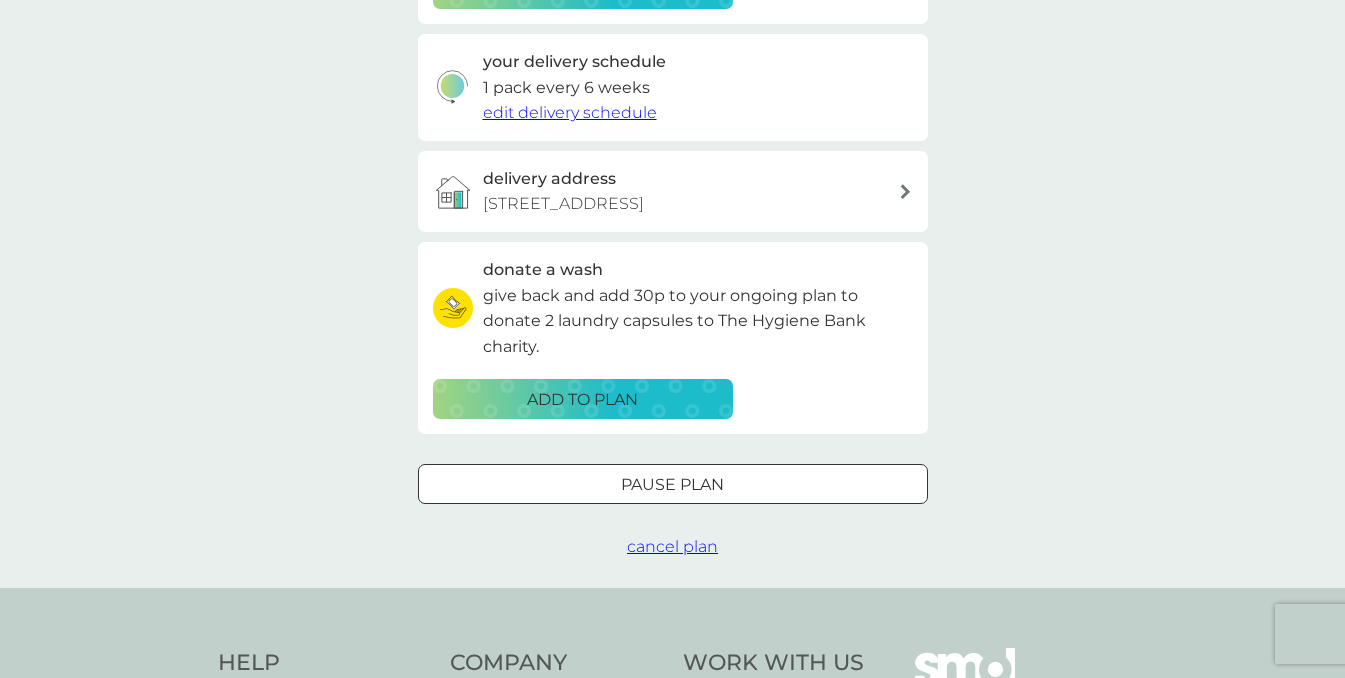 click on "cancel plan" at bounding box center [672, 546] 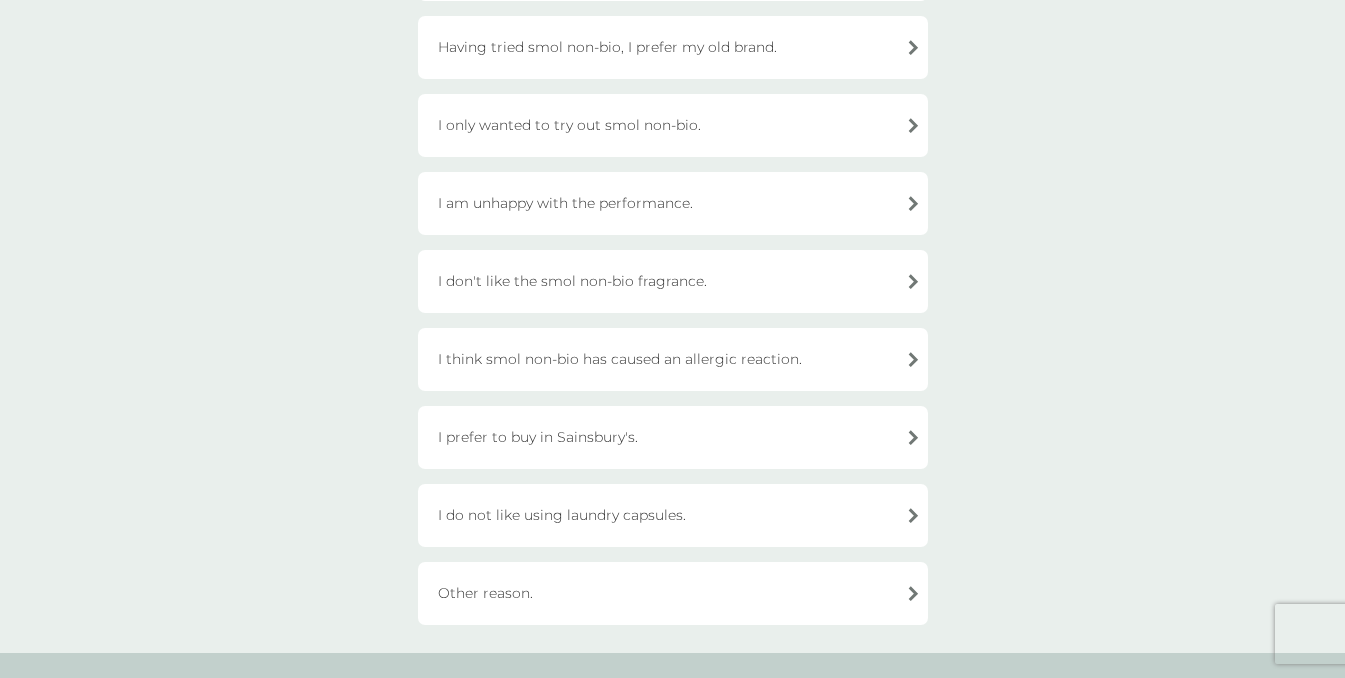 scroll, scrollTop: 0, scrollLeft: 0, axis: both 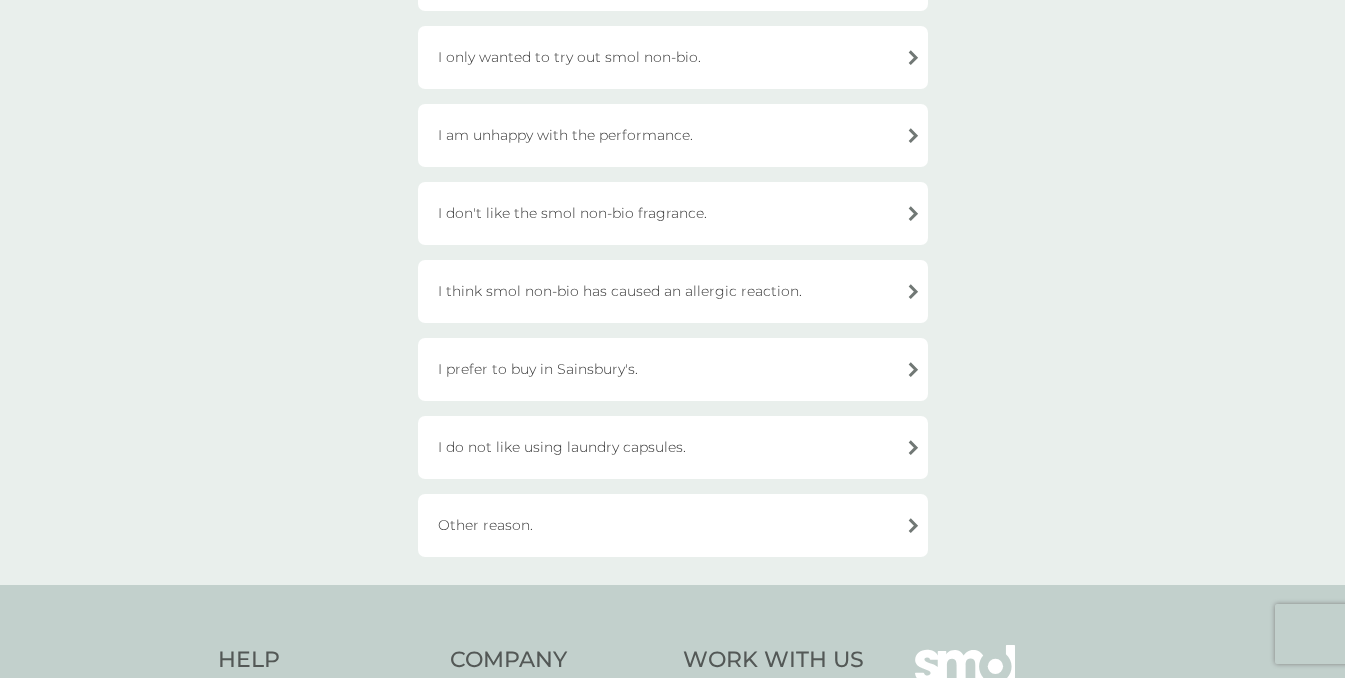 click on "Other reason." at bounding box center [673, 525] 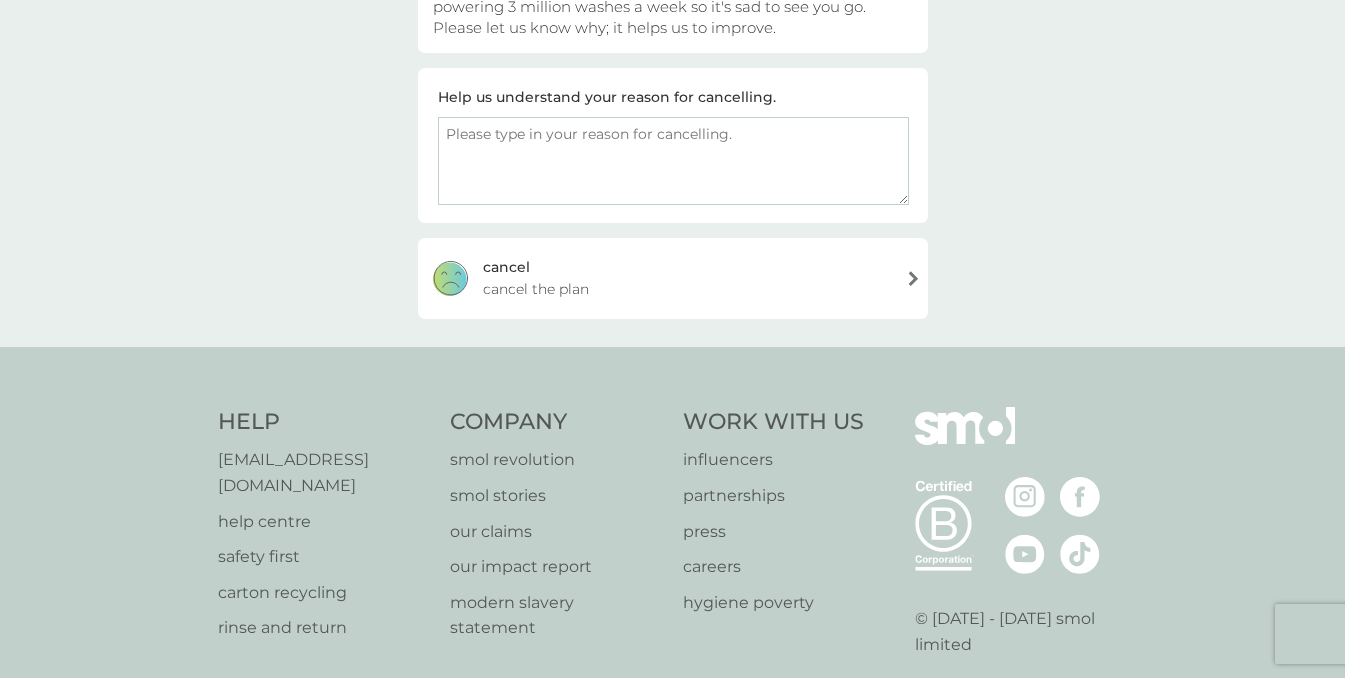 scroll, scrollTop: 277, scrollLeft: 0, axis: vertical 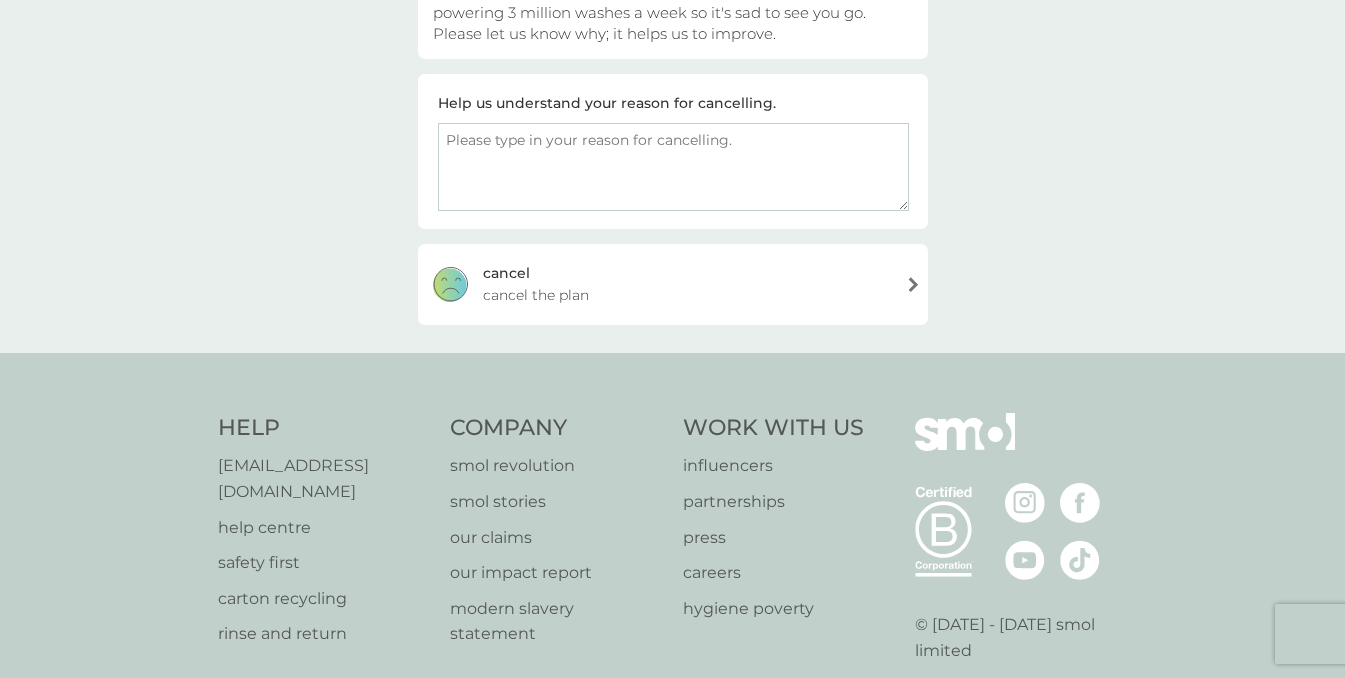 click on "cancel cancel the plan" at bounding box center [673, 284] 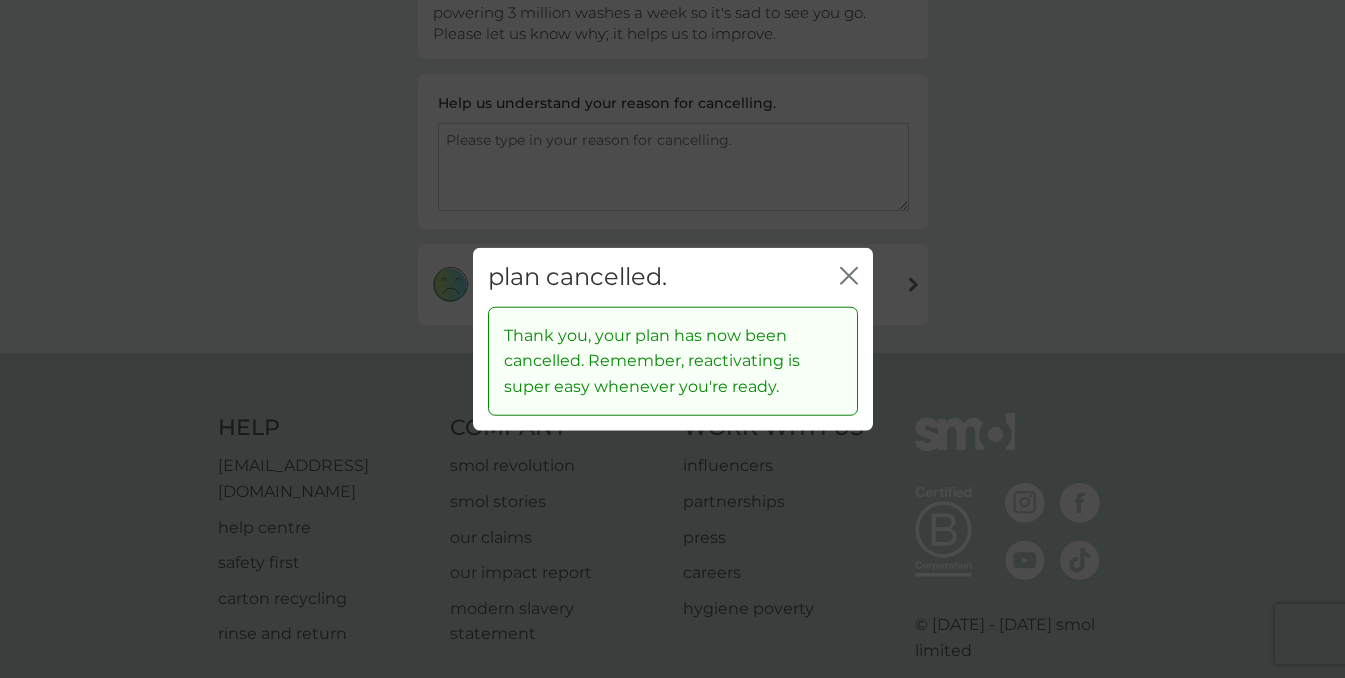click on "plan cancelled. close" at bounding box center (673, 277) 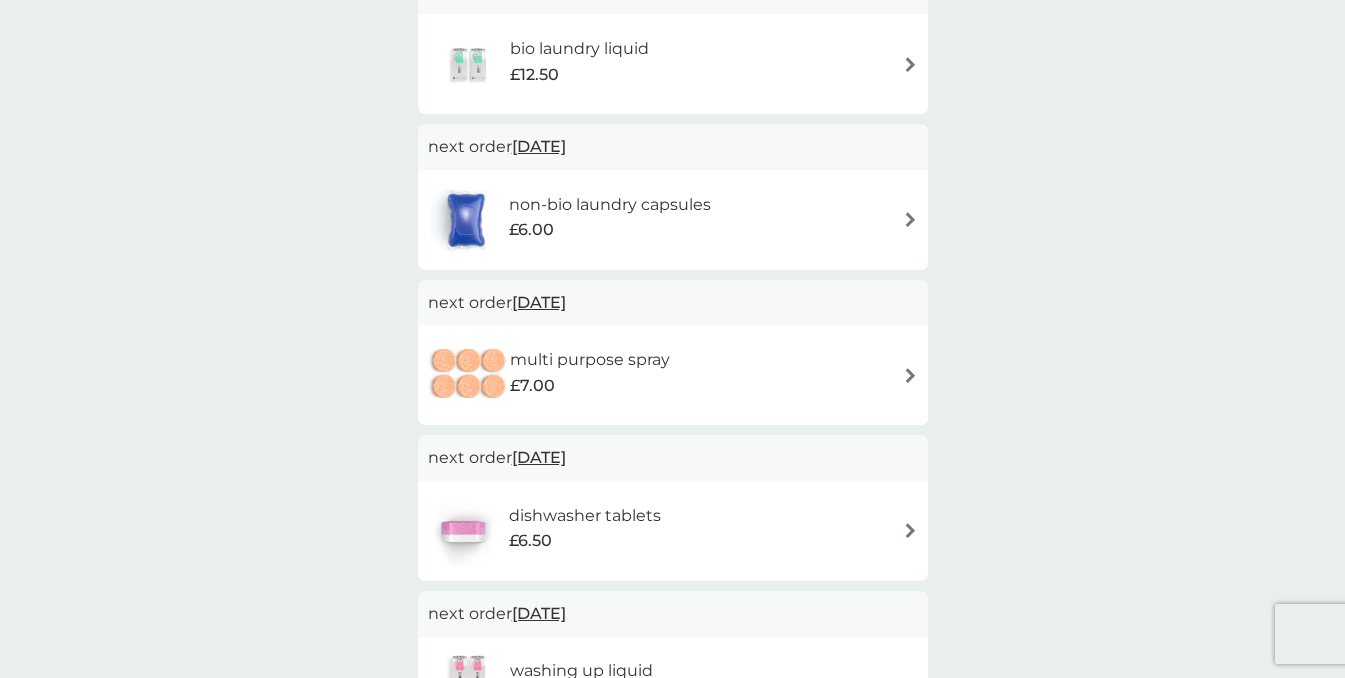 scroll, scrollTop: 224, scrollLeft: 0, axis: vertical 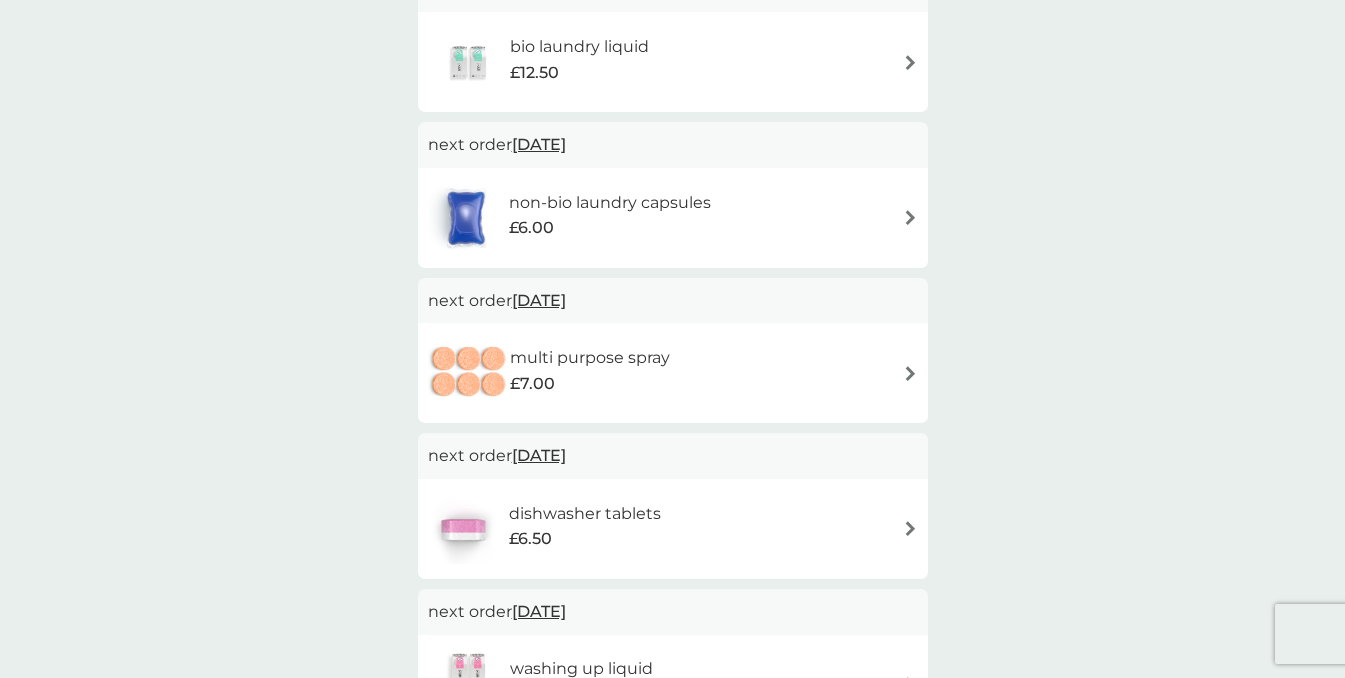 click on "multi purpose spray £7.00" at bounding box center (673, 373) 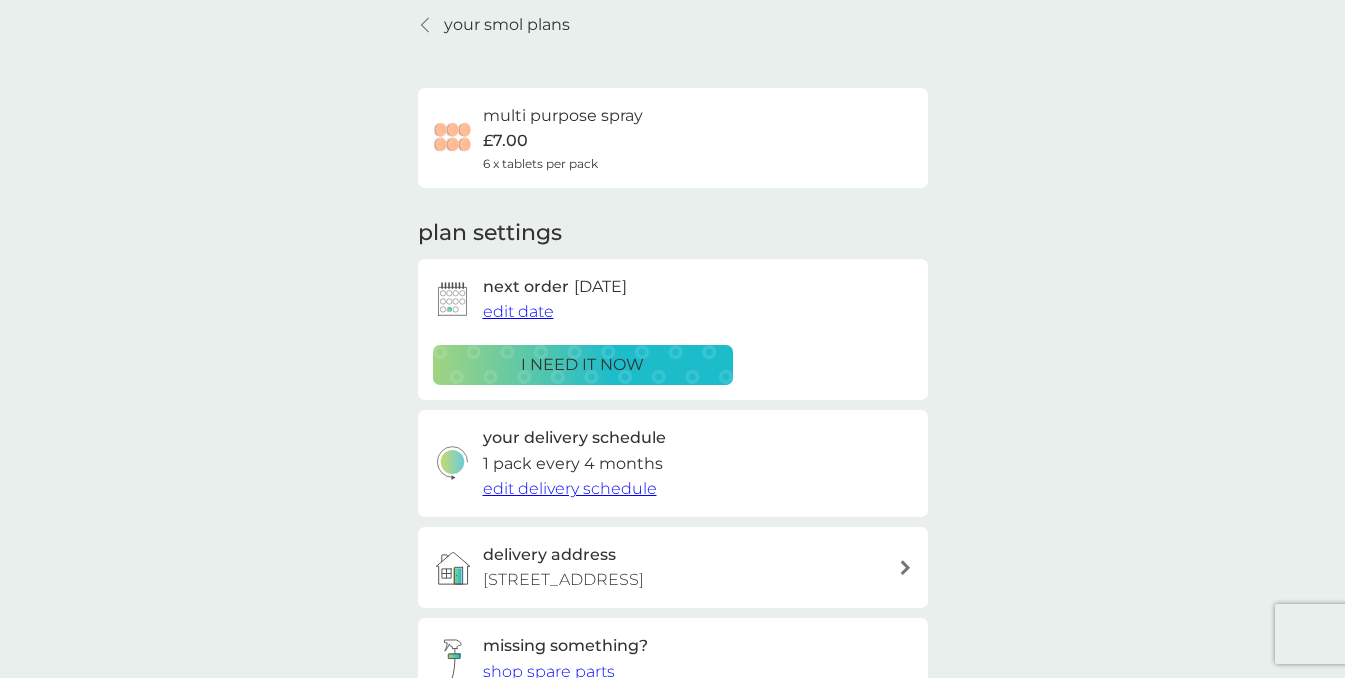 scroll, scrollTop: 334, scrollLeft: 0, axis: vertical 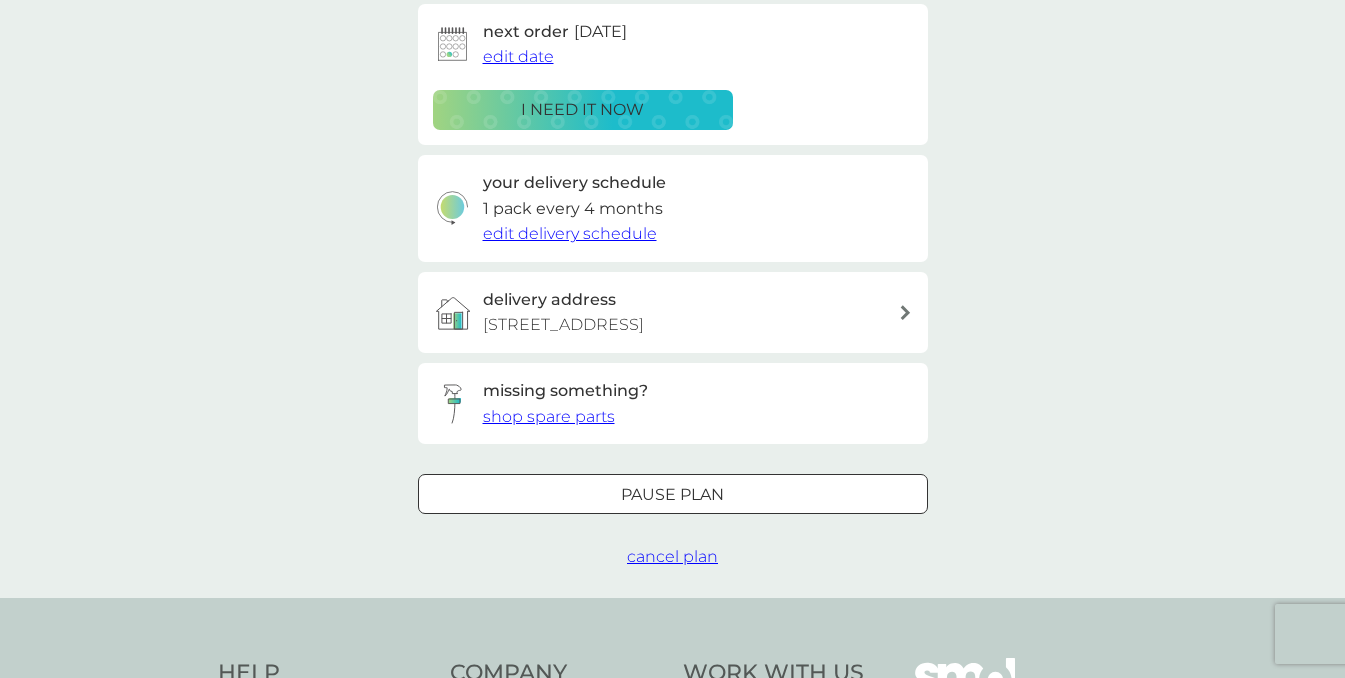 click on "cancel plan" at bounding box center [672, 556] 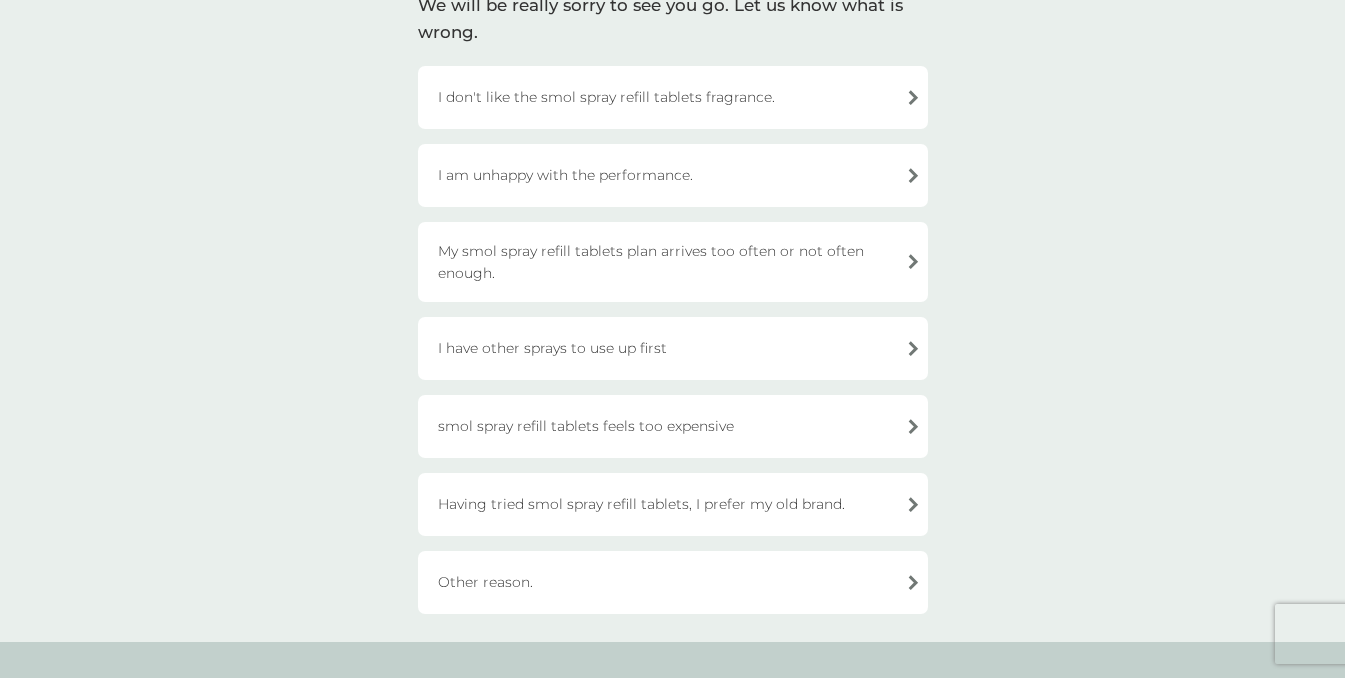 scroll, scrollTop: 173, scrollLeft: 0, axis: vertical 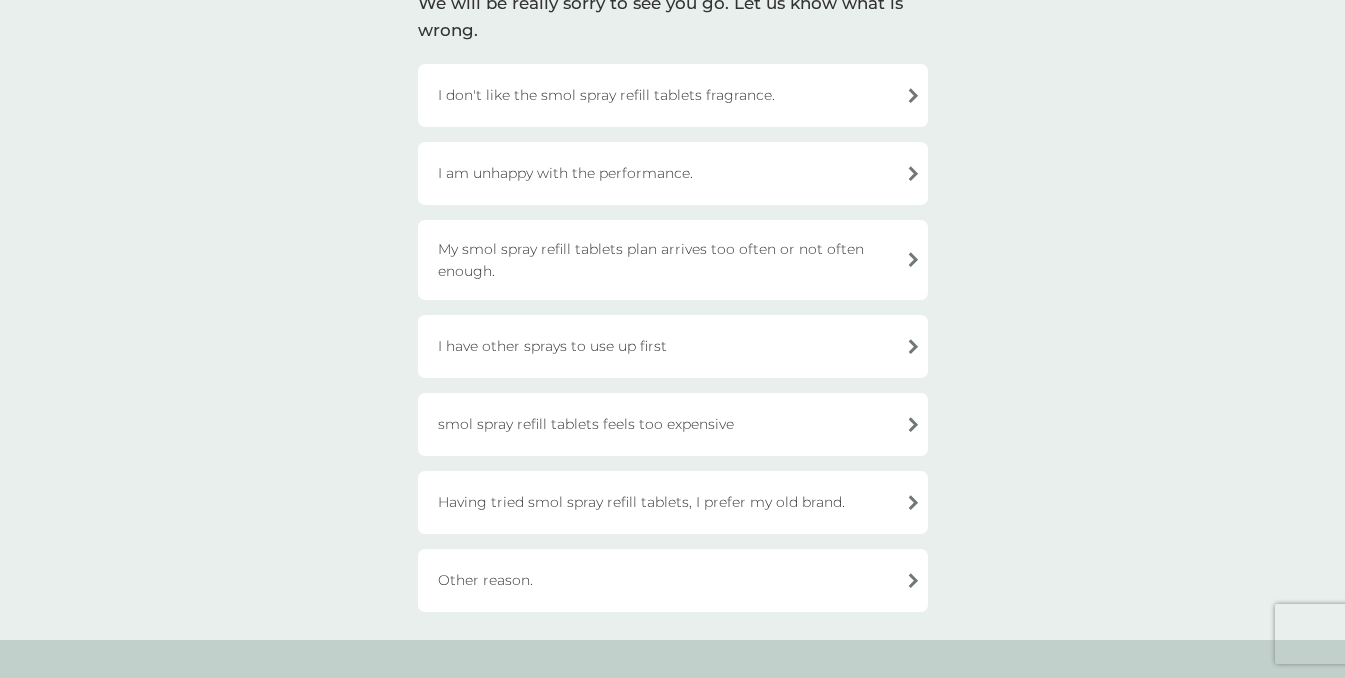 click on "I have other sprays to use up first" at bounding box center [673, 346] 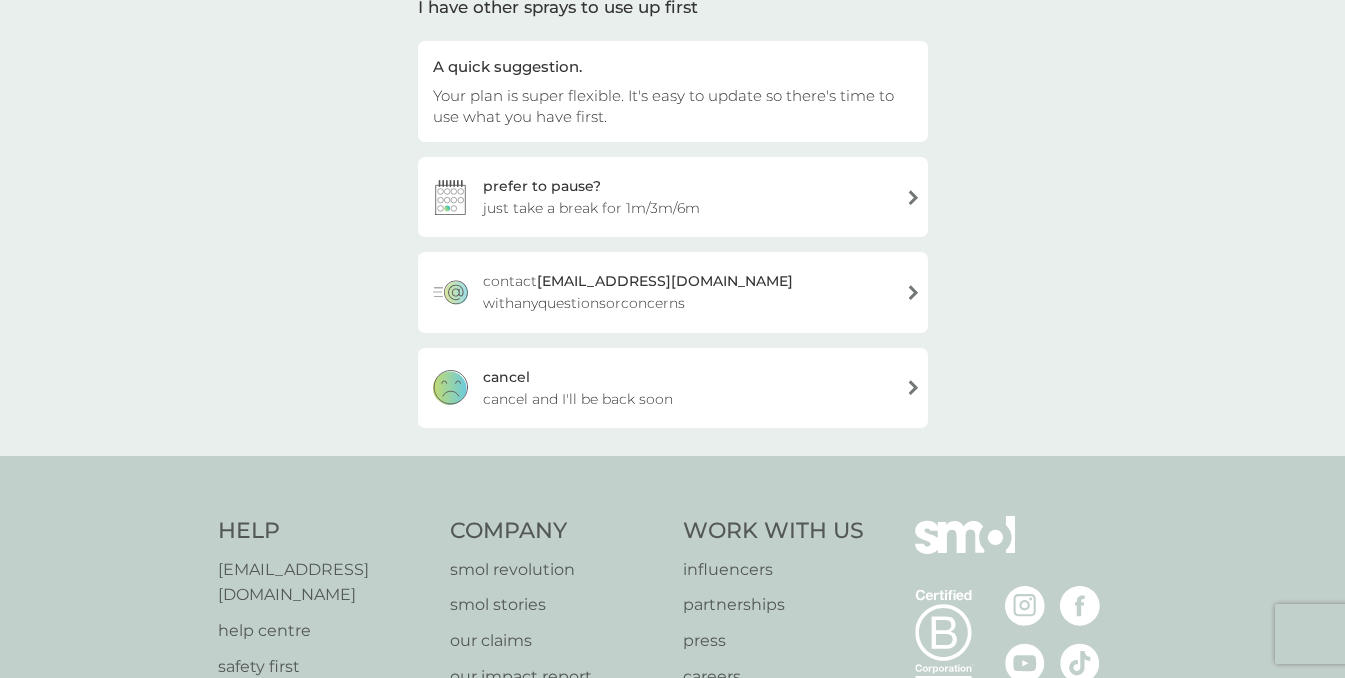 click on "cancel cancel and I'll be back soon" at bounding box center (673, 388) 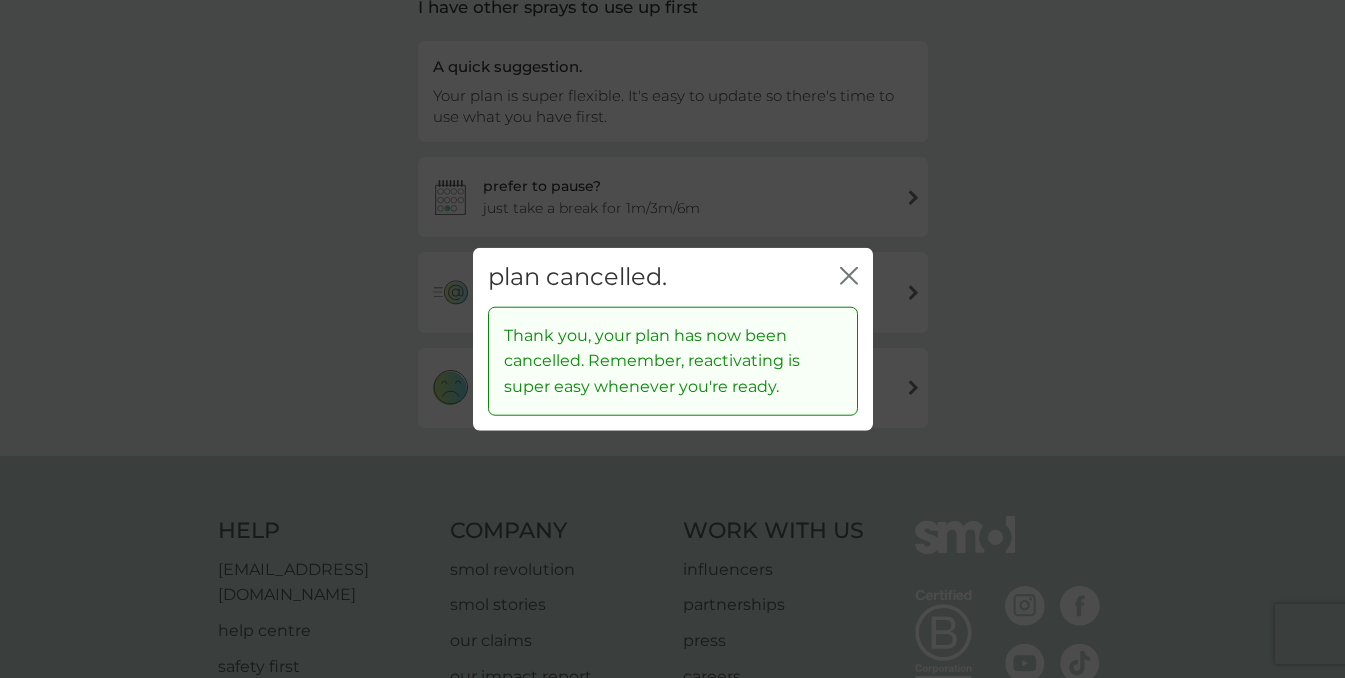 click on "close" 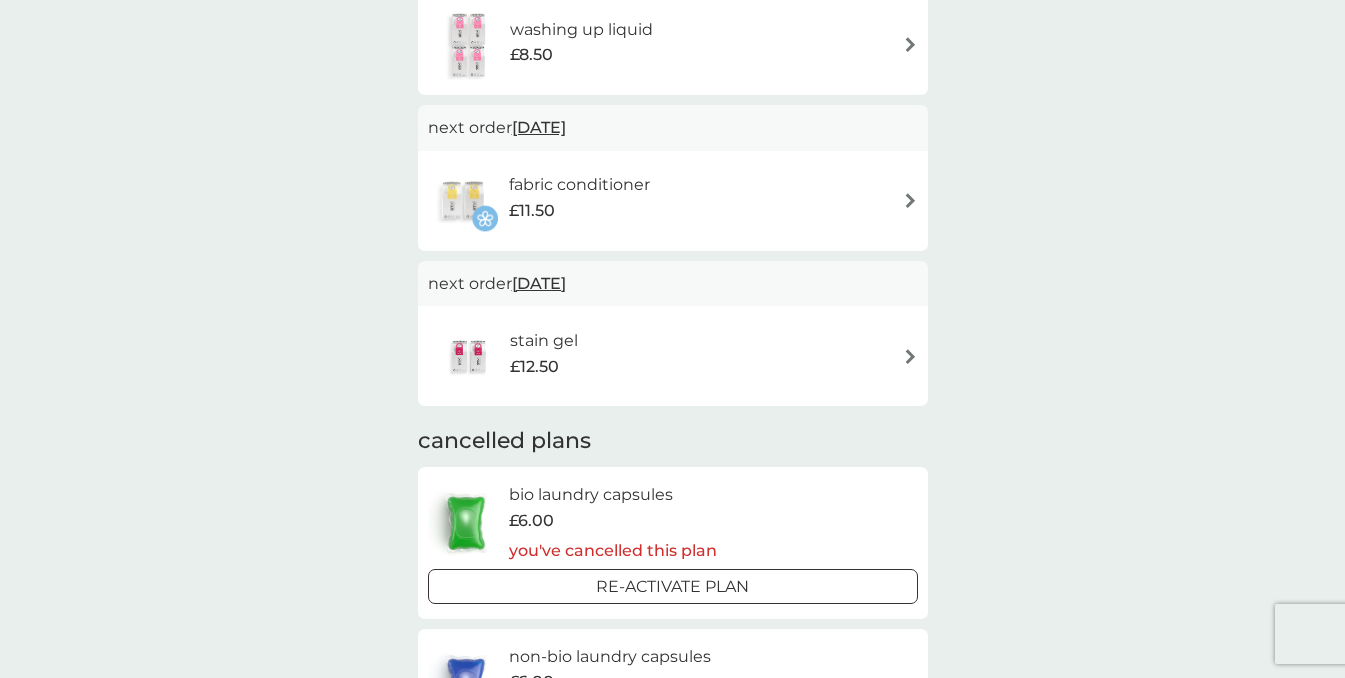 scroll, scrollTop: 706, scrollLeft: 0, axis: vertical 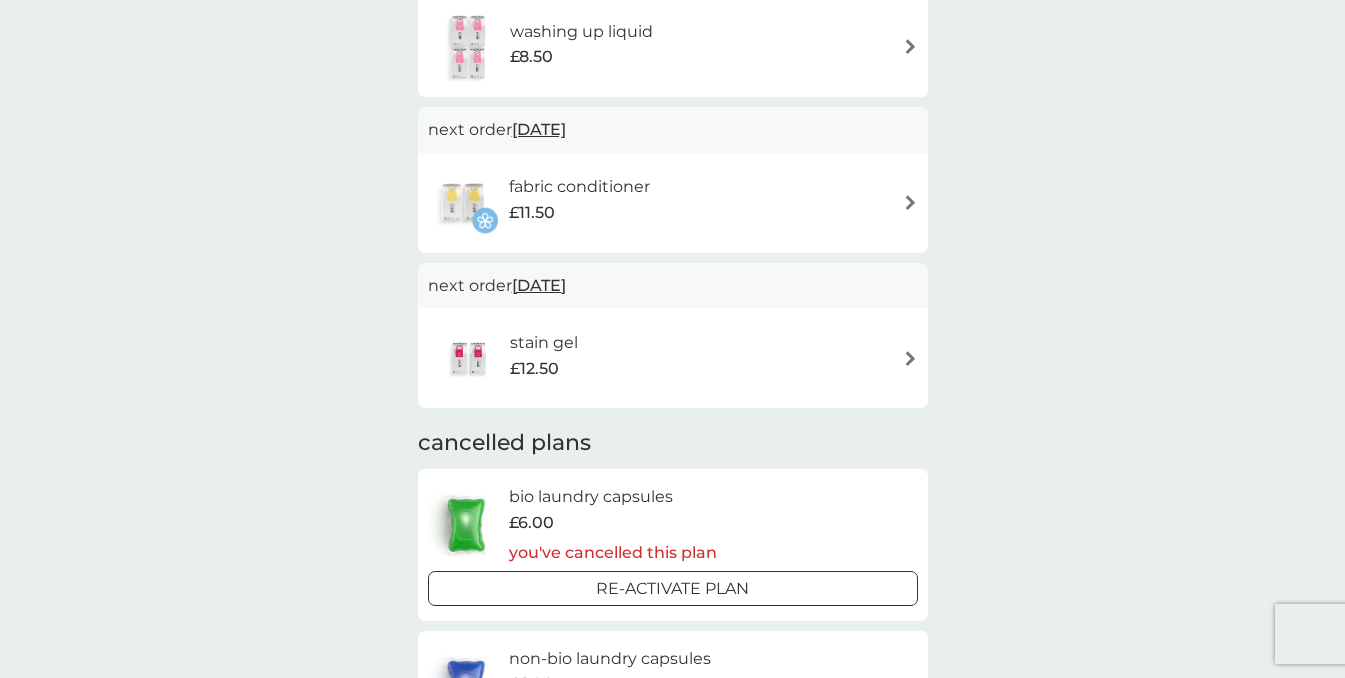 click on "next order  6 Sep 2025" at bounding box center [673, 286] 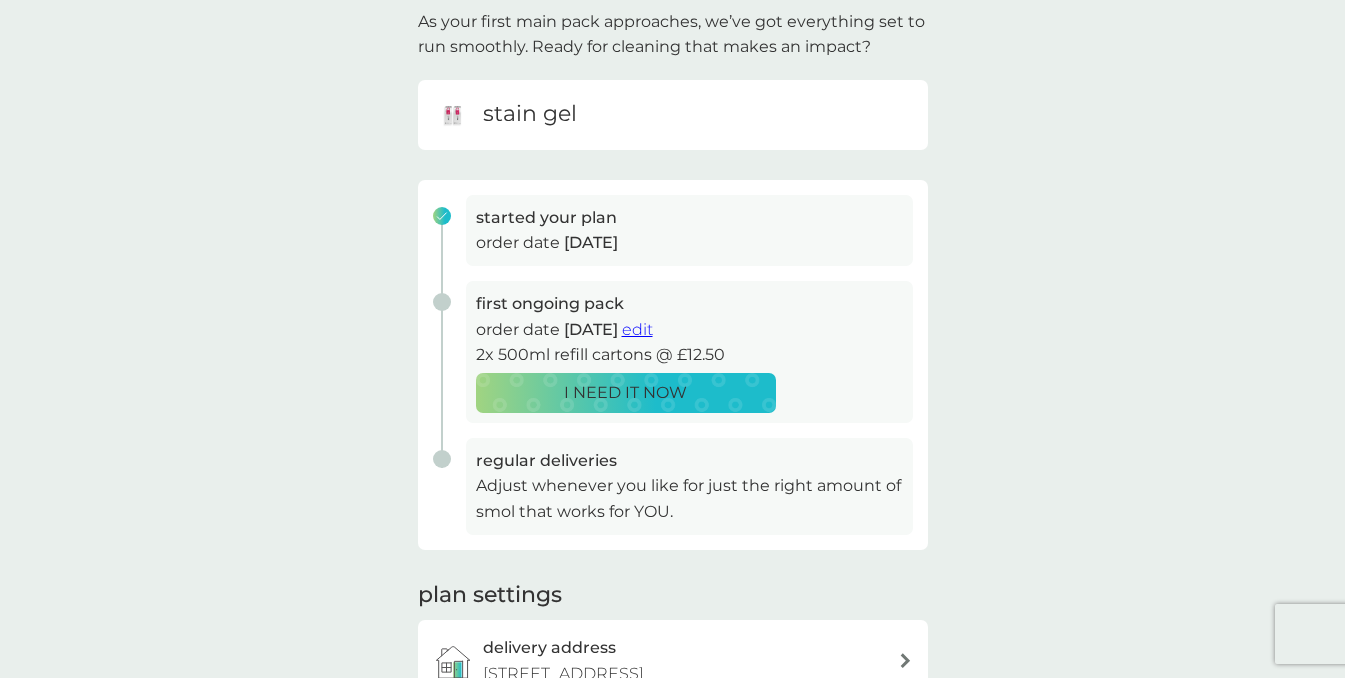scroll, scrollTop: 118, scrollLeft: 0, axis: vertical 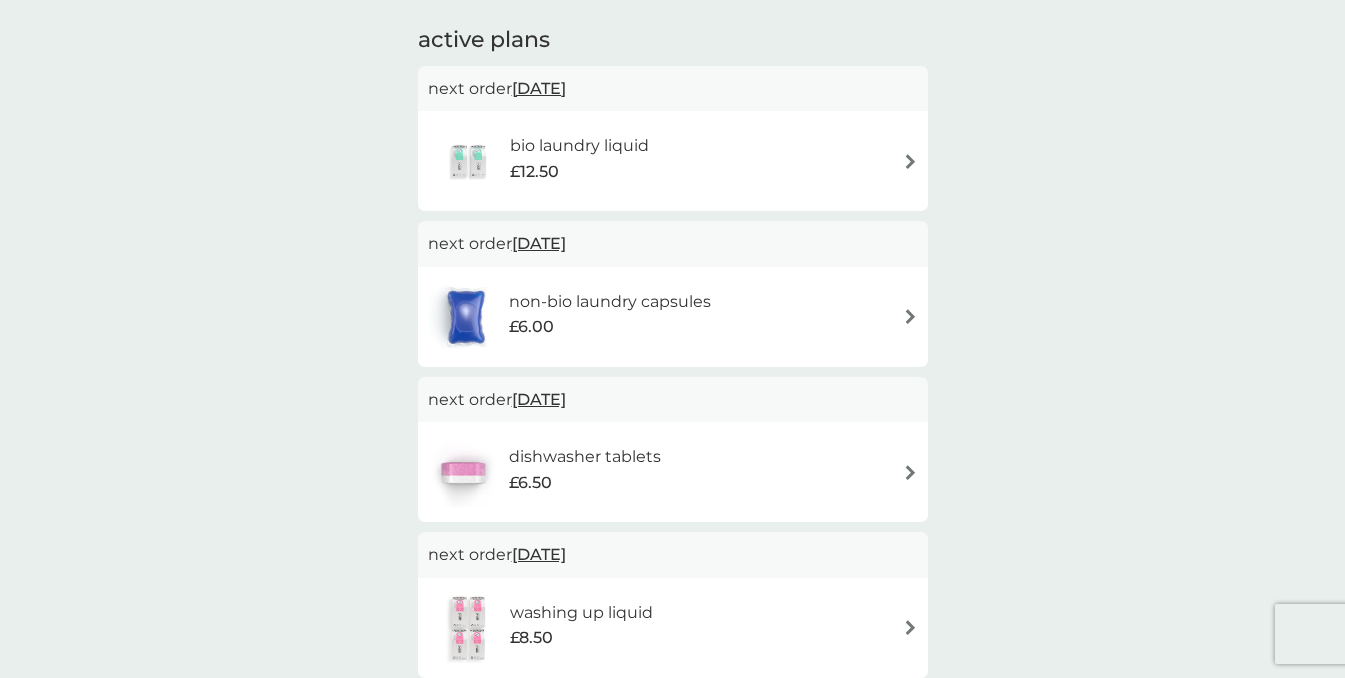 click on "next order  19 Jul 2025" at bounding box center [673, 89] 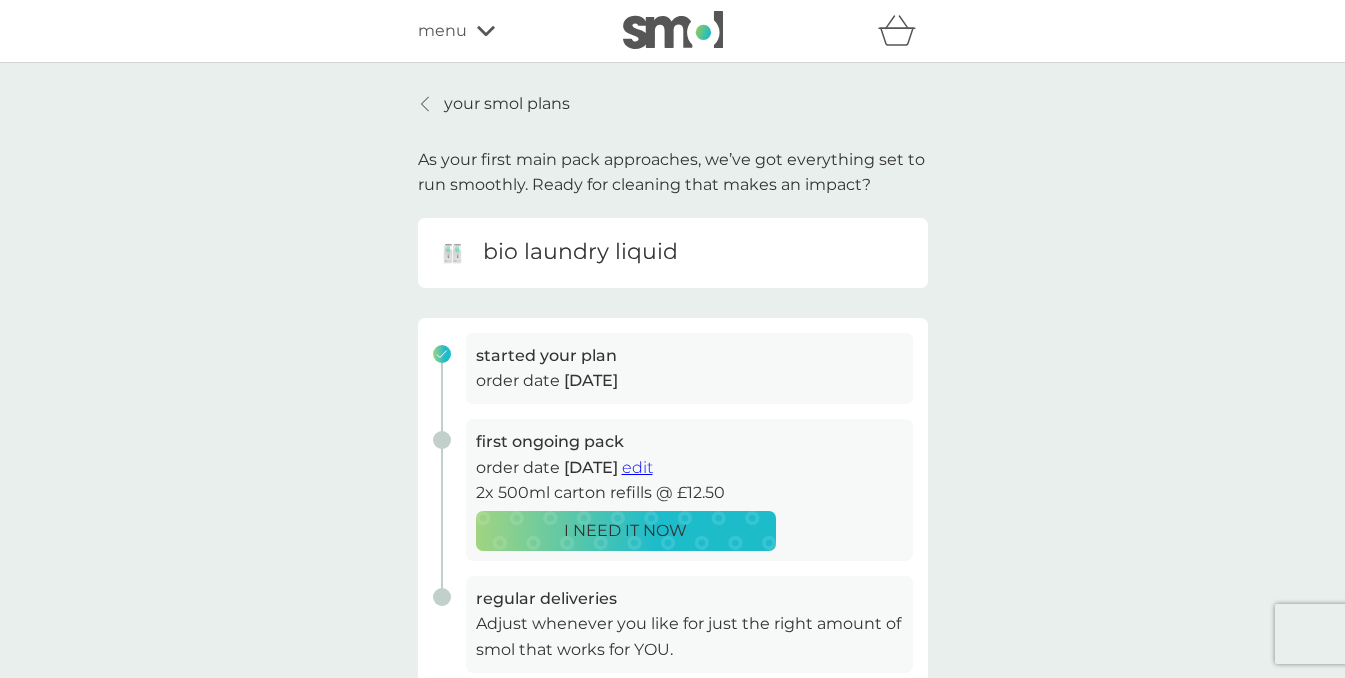 scroll, scrollTop: 0, scrollLeft: 0, axis: both 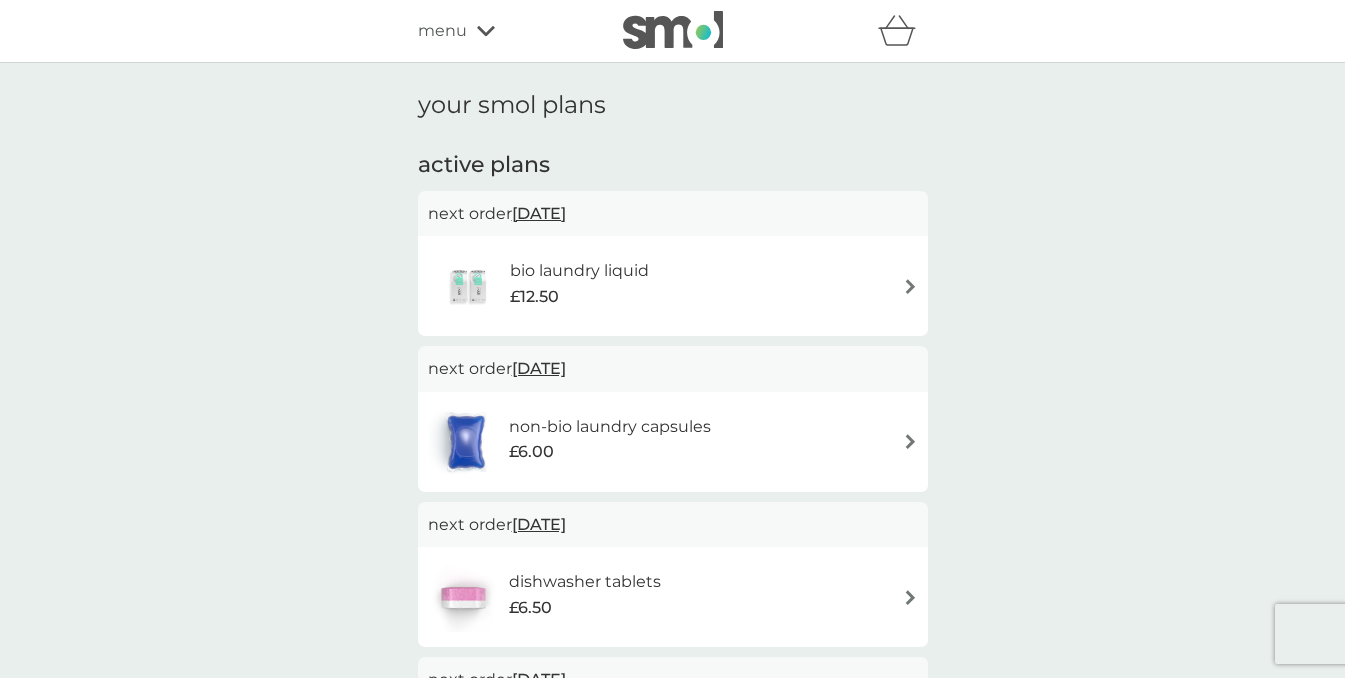 drag, startPoint x: 757, startPoint y: 368, endPoint x: 911, endPoint y: 465, distance: 182.00275 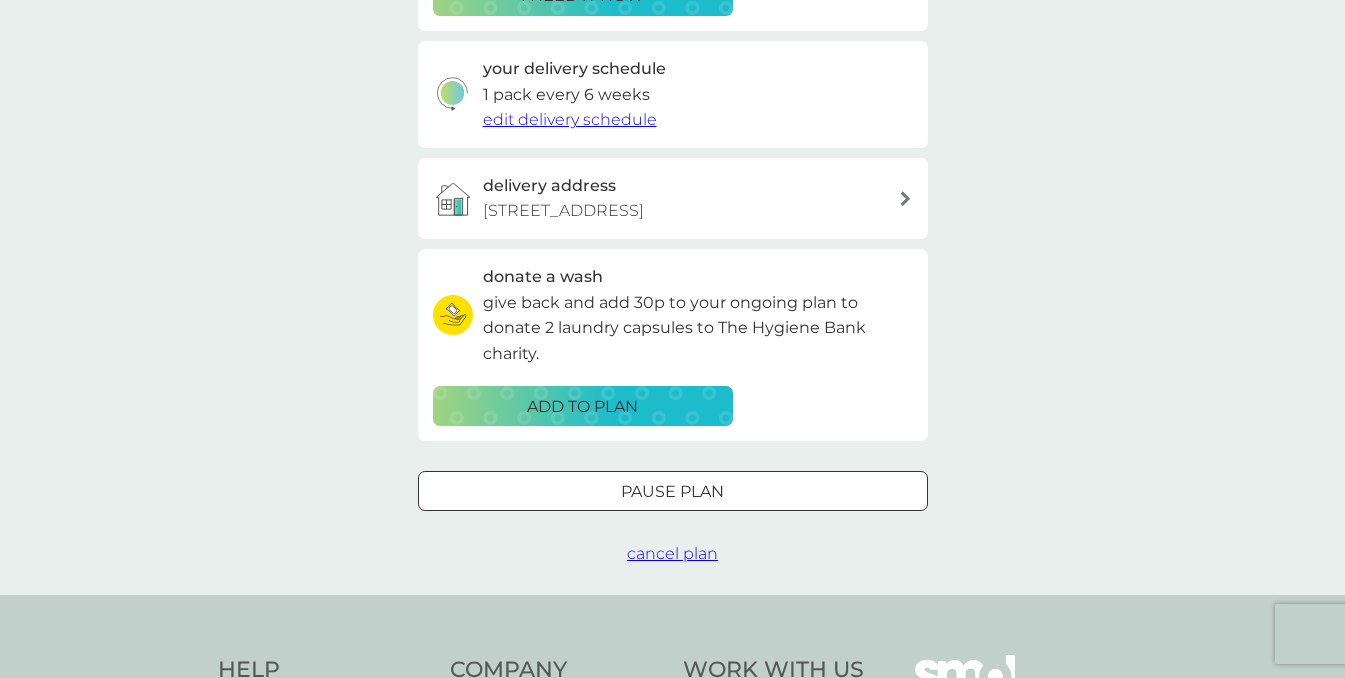 scroll, scrollTop: 451, scrollLeft: 0, axis: vertical 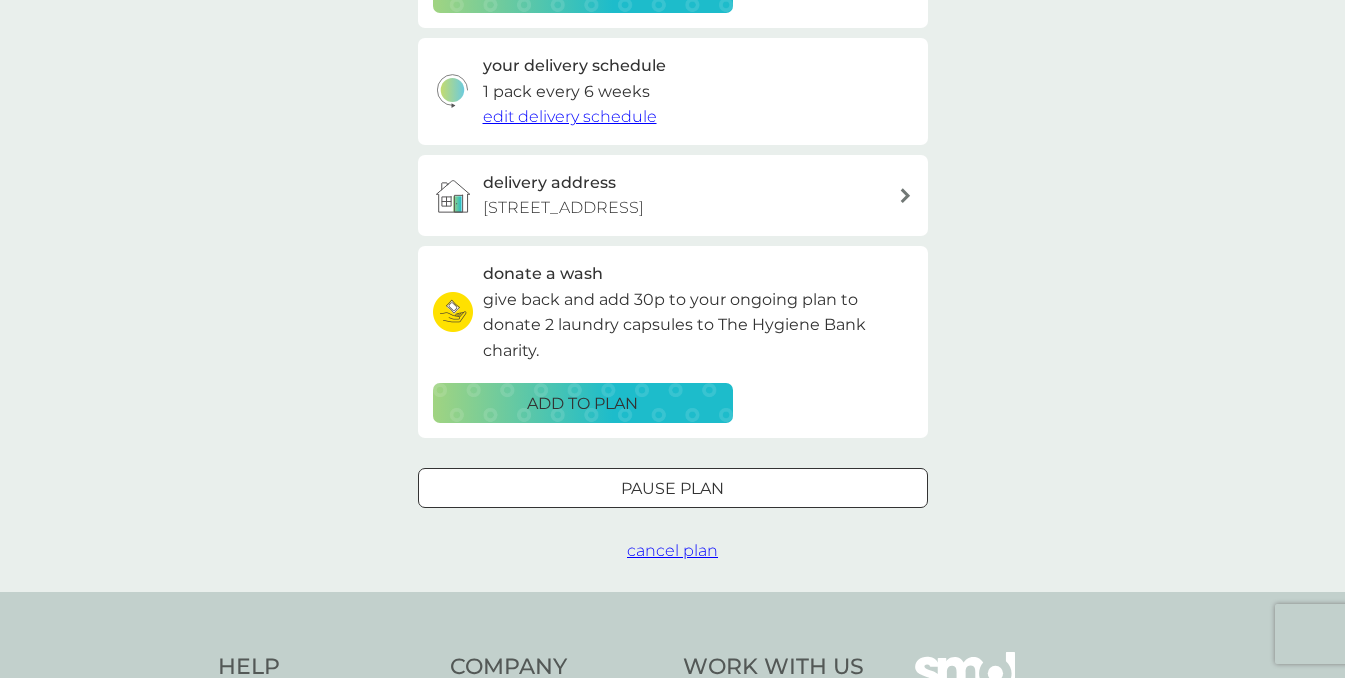 click on "cancel plan" at bounding box center [672, 550] 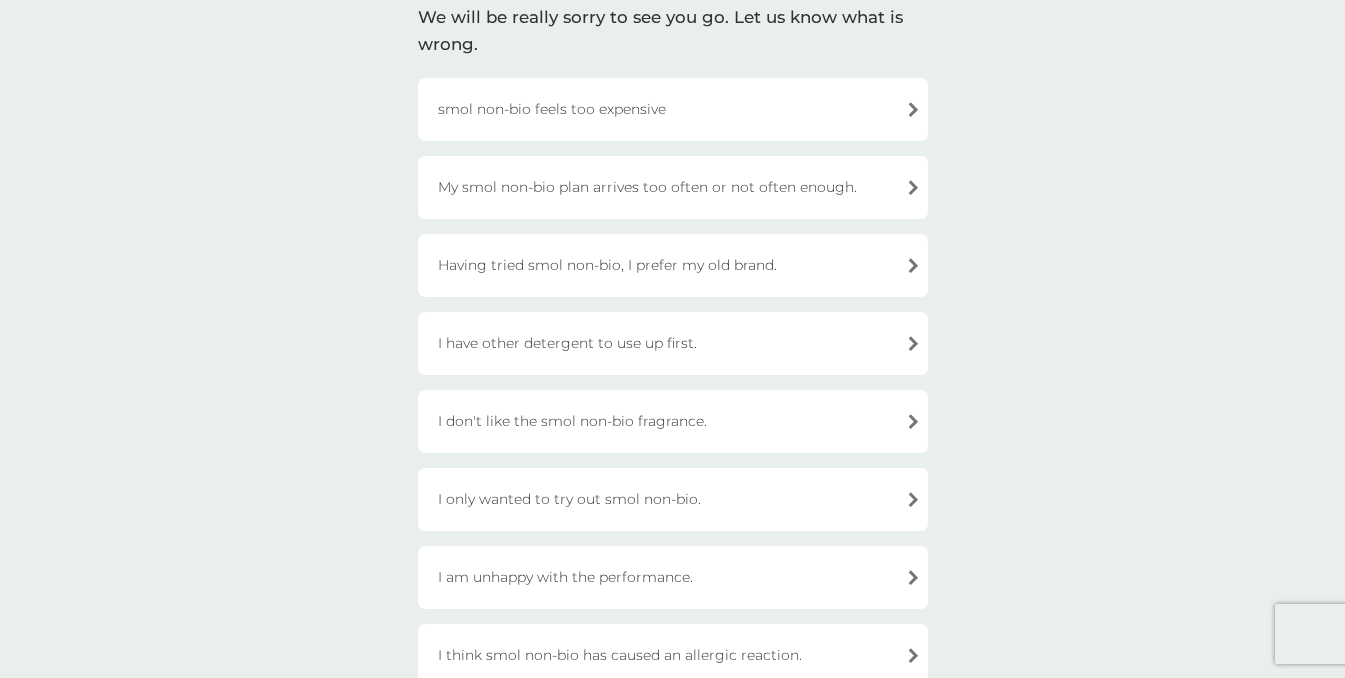 scroll, scrollTop: 127, scrollLeft: 0, axis: vertical 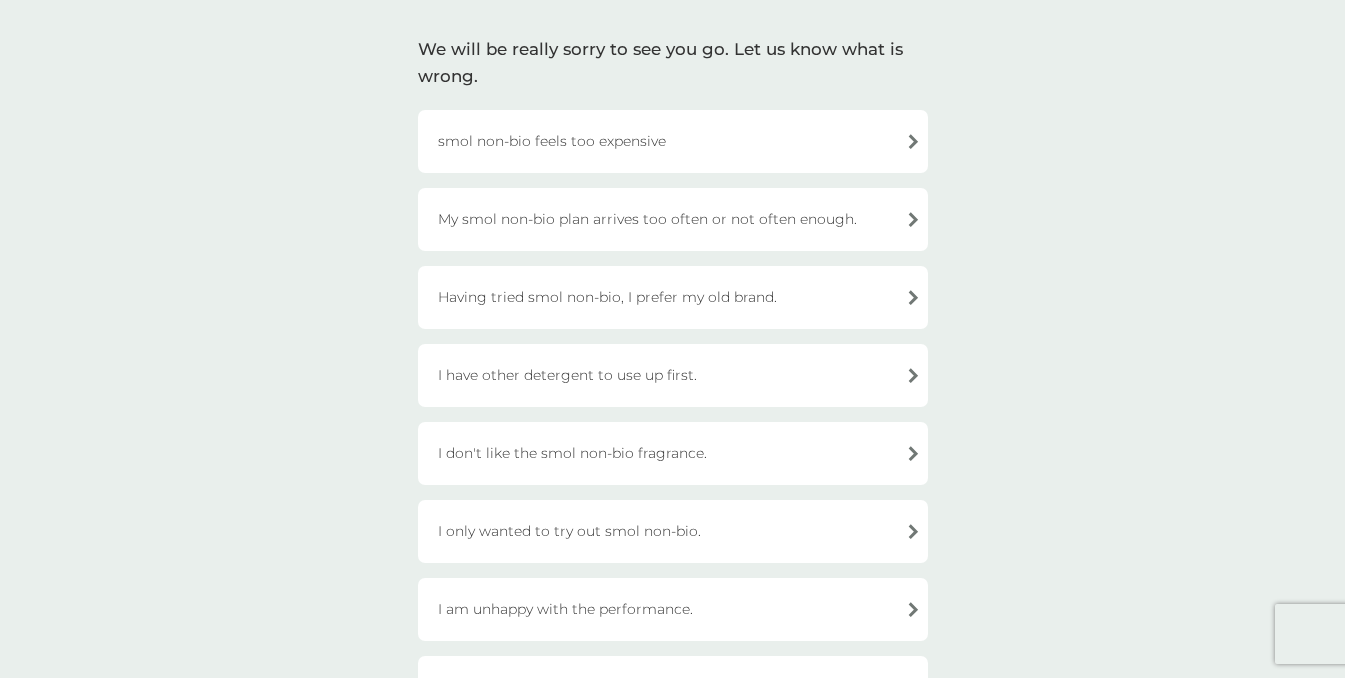click on "My smol non-bio plan arrives too often or not often enough." at bounding box center [673, 219] 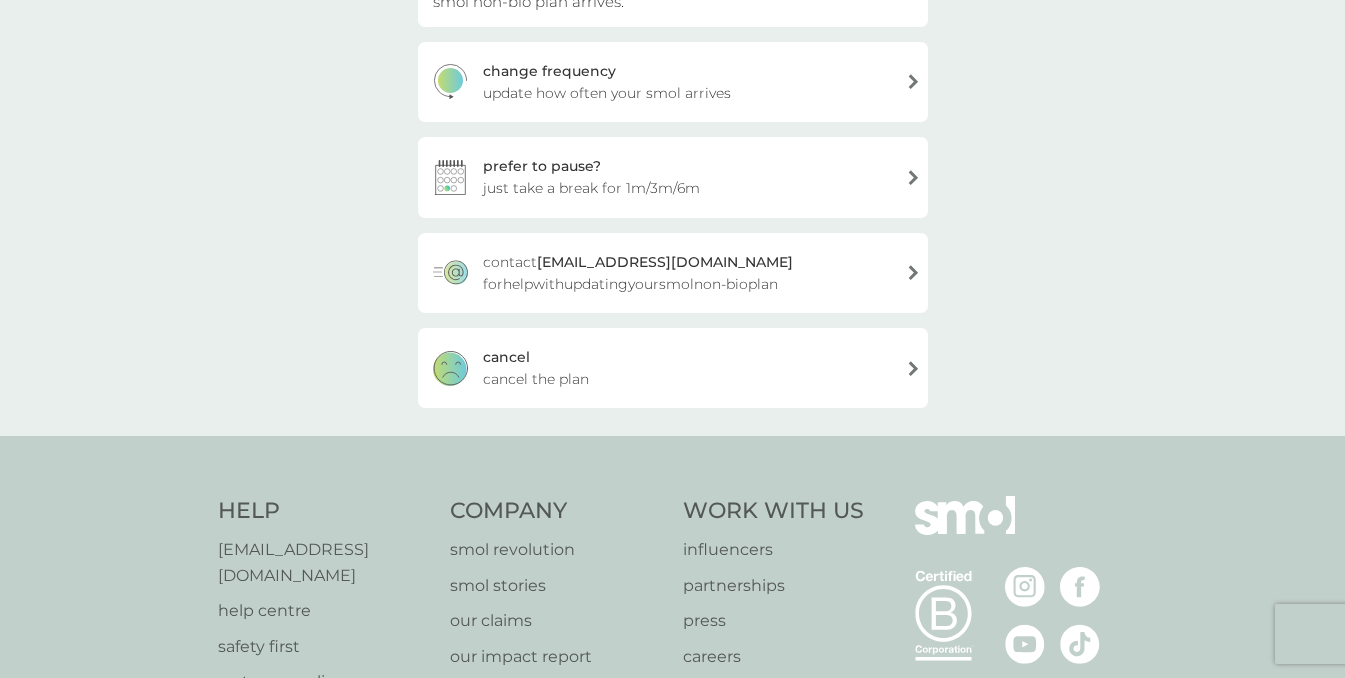 scroll, scrollTop: 326, scrollLeft: 0, axis: vertical 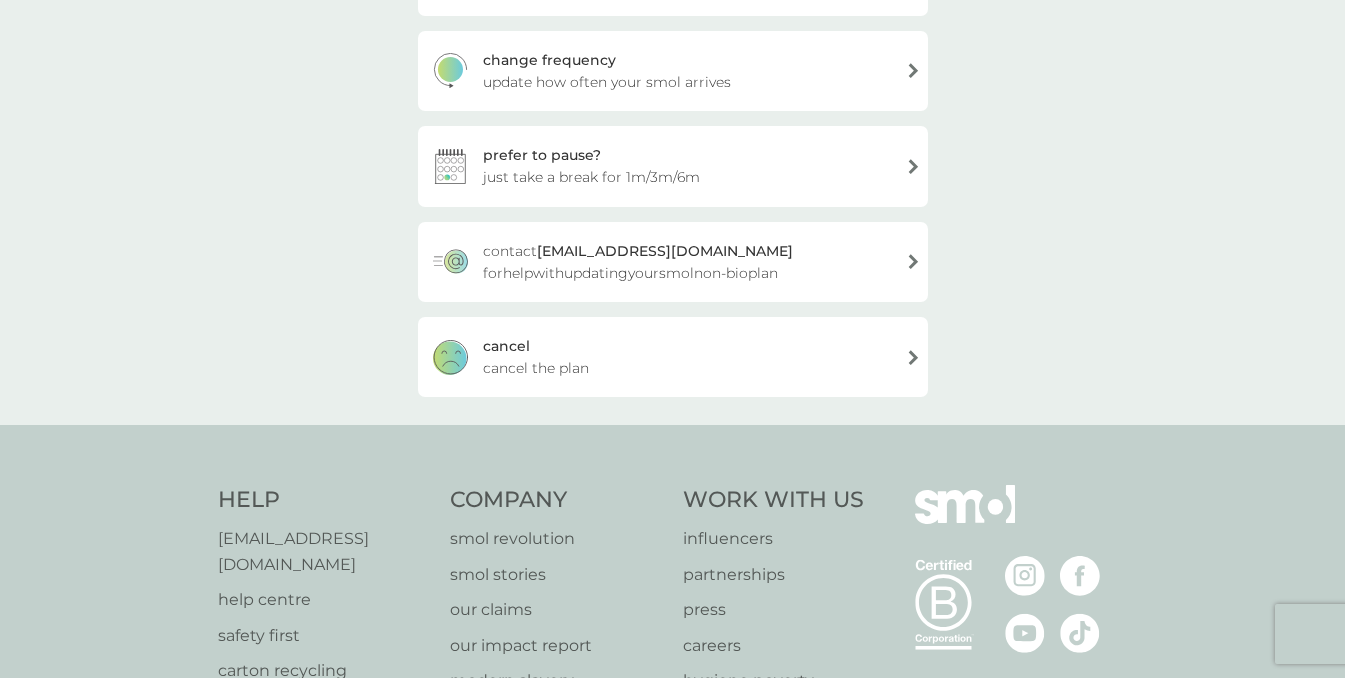 click on "cancel cancel the plan" at bounding box center [673, 357] 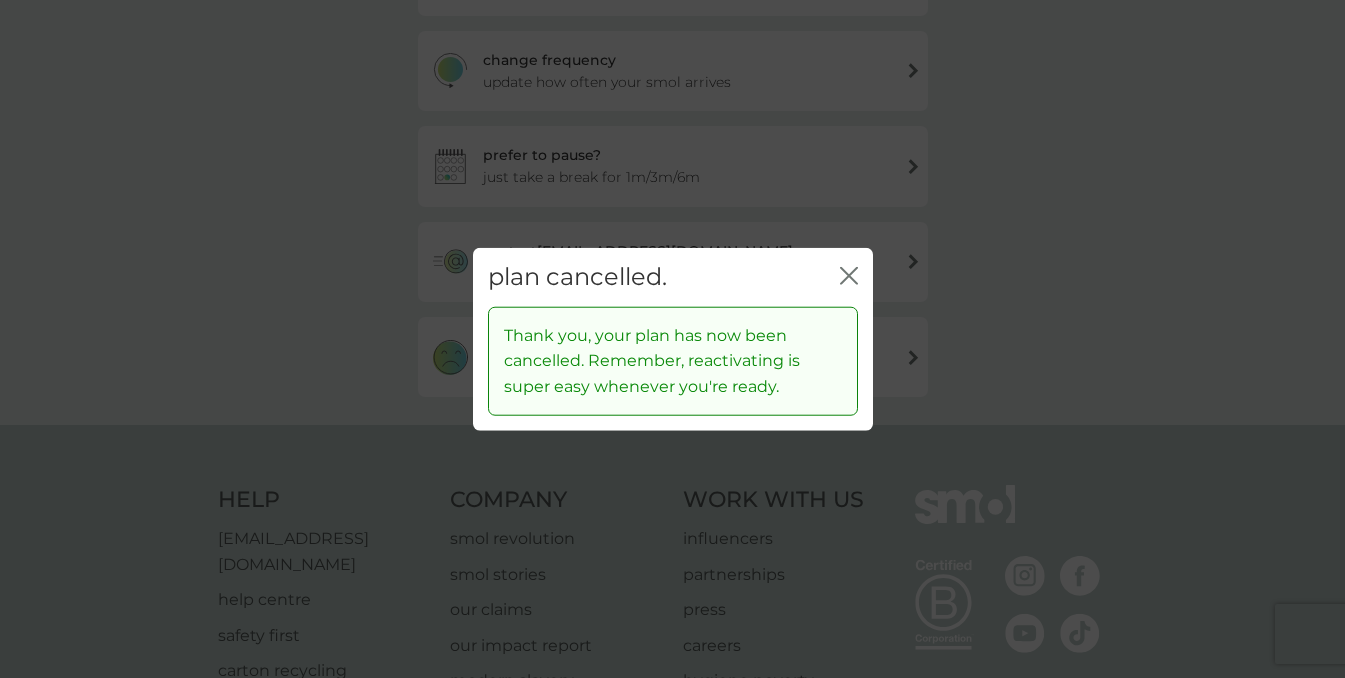 click 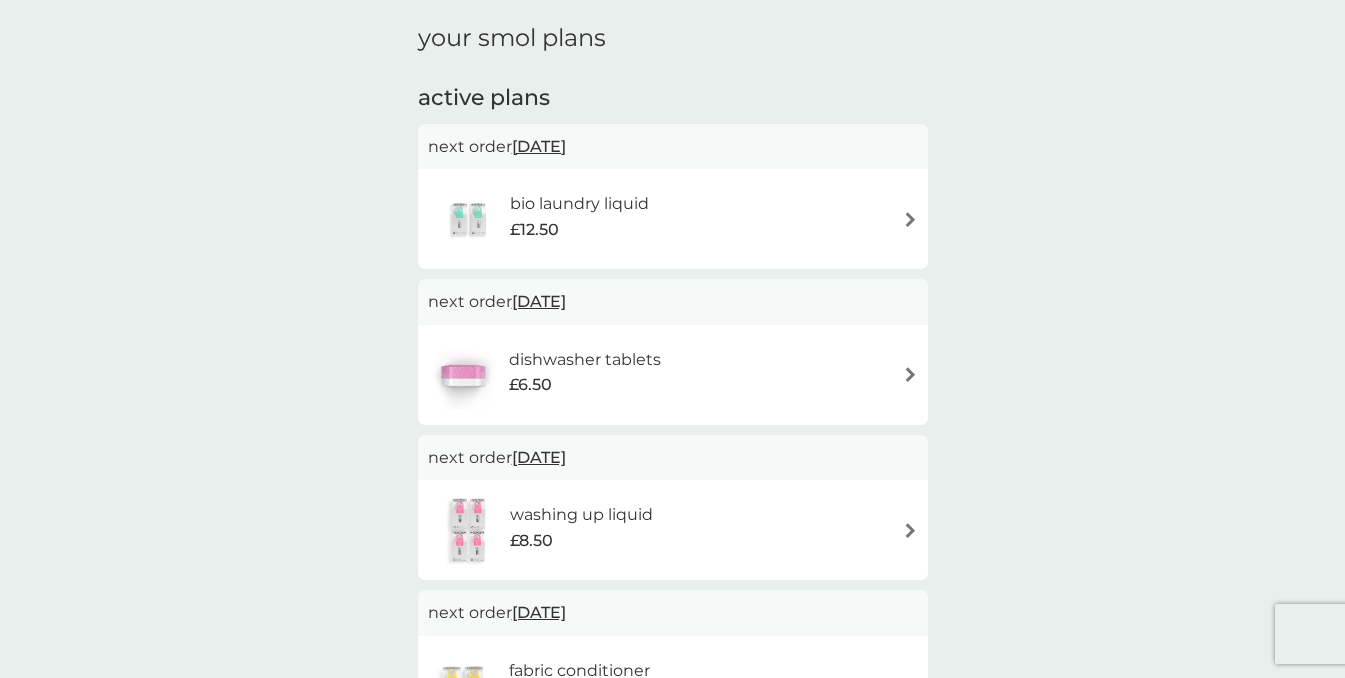 scroll, scrollTop: 69, scrollLeft: 0, axis: vertical 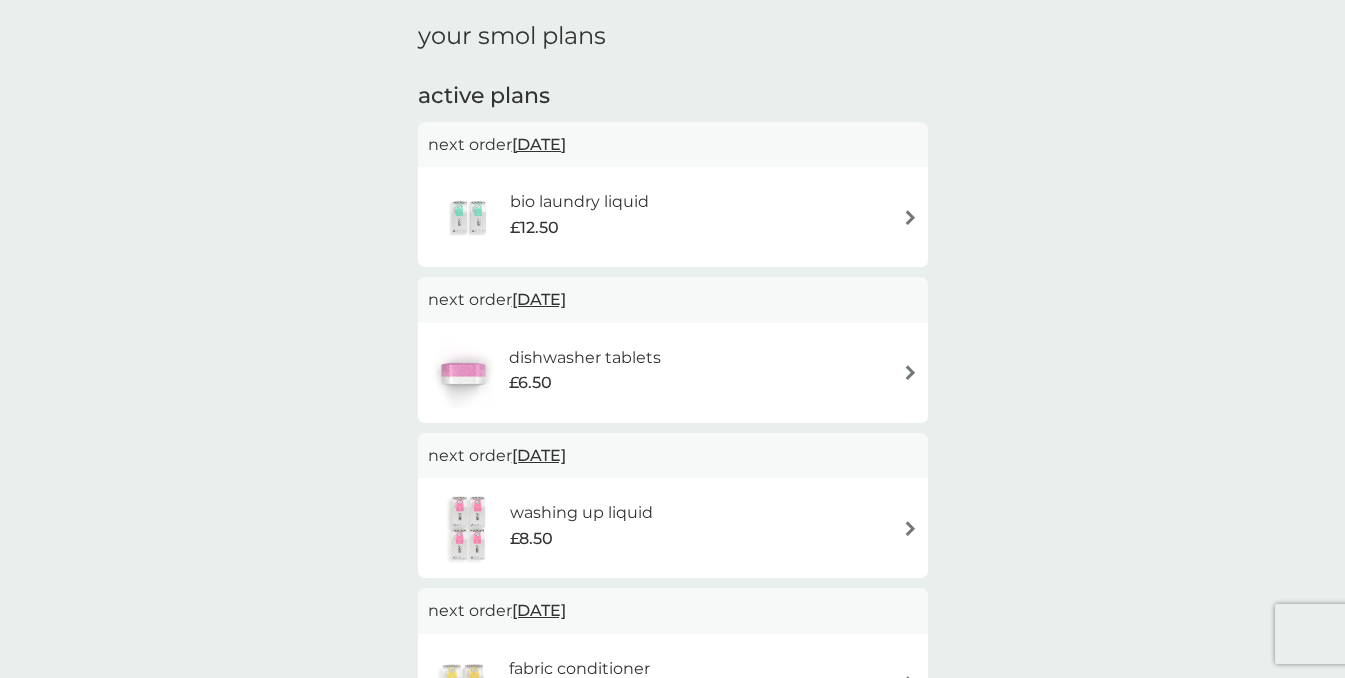 click on "next order  20 Jul 2025" at bounding box center [673, 300] 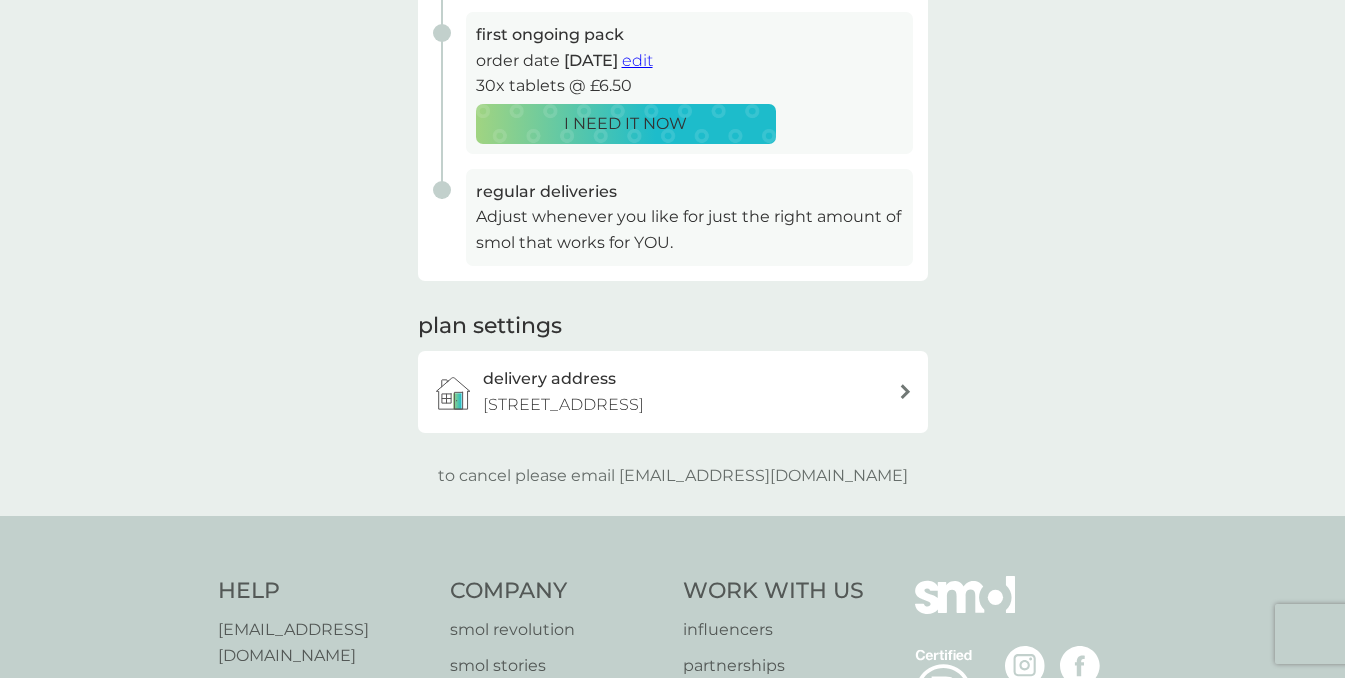 scroll, scrollTop: 407, scrollLeft: 0, axis: vertical 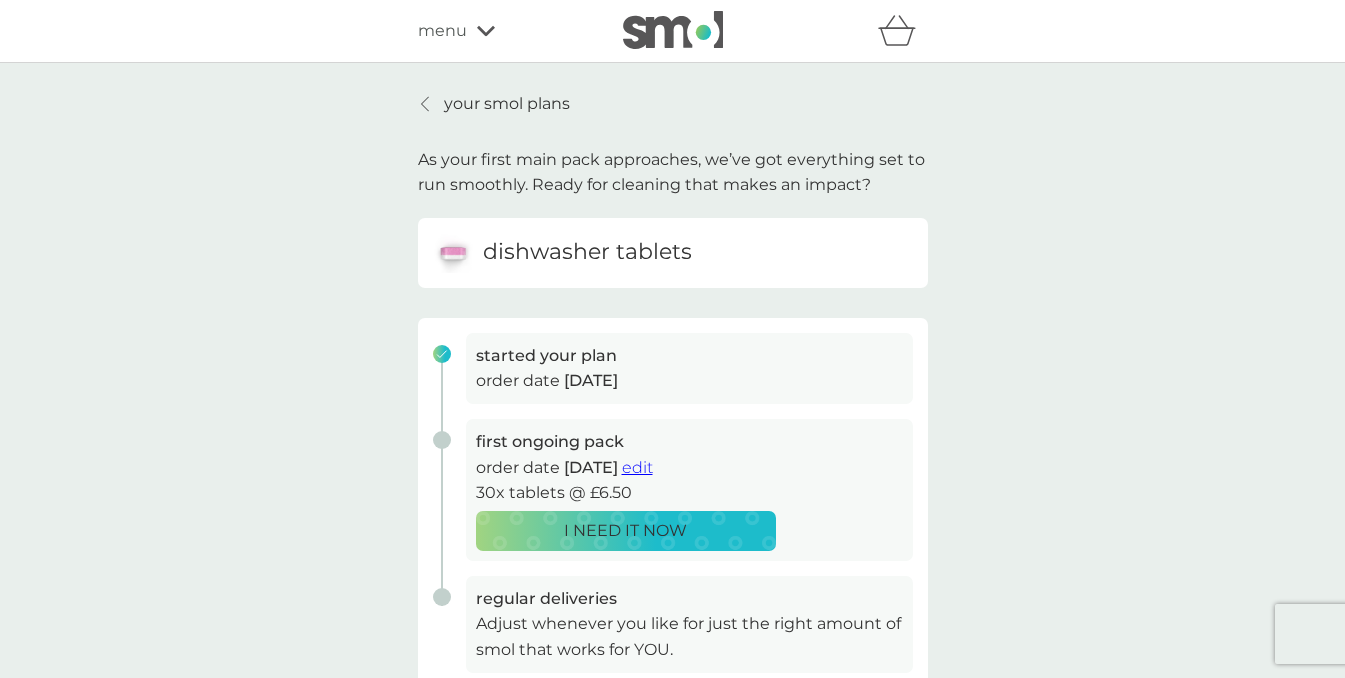 click on "your smol plans As your first main pack approaches, we’ve got everything set to run smoothly. Ready for cleaning that makes an impact? dishwasher tablets started your plan order date   6 Jul 2025 first ongoing pack order date   20 Jul 2025   edit 30x tablets @ £6.50 I NEED IT NOW regular deliveries Adjust whenever you like for just the right amount of smol that works for YOU. plan settings delivery address 6 Branch Street,  Huddersfield, HD1 4JL to cancel please email   help@smolproducts.com" at bounding box center [673, 493] 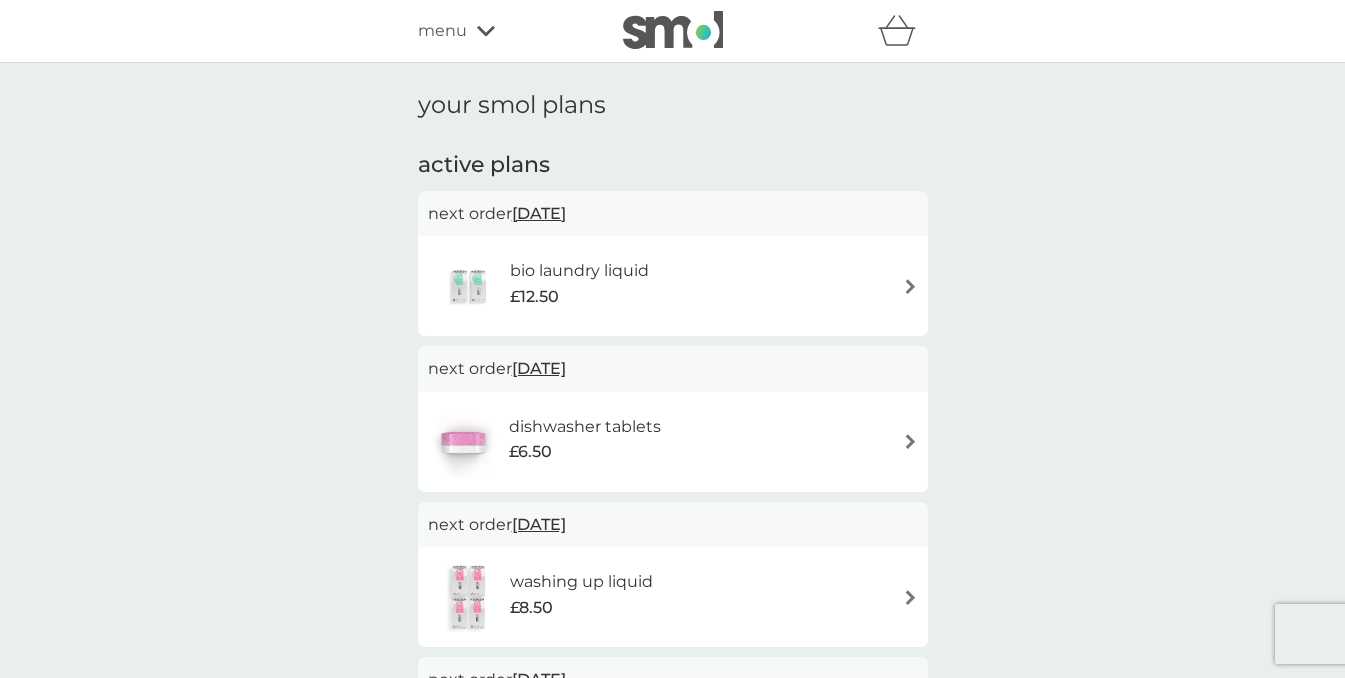 scroll, scrollTop: 316, scrollLeft: 0, axis: vertical 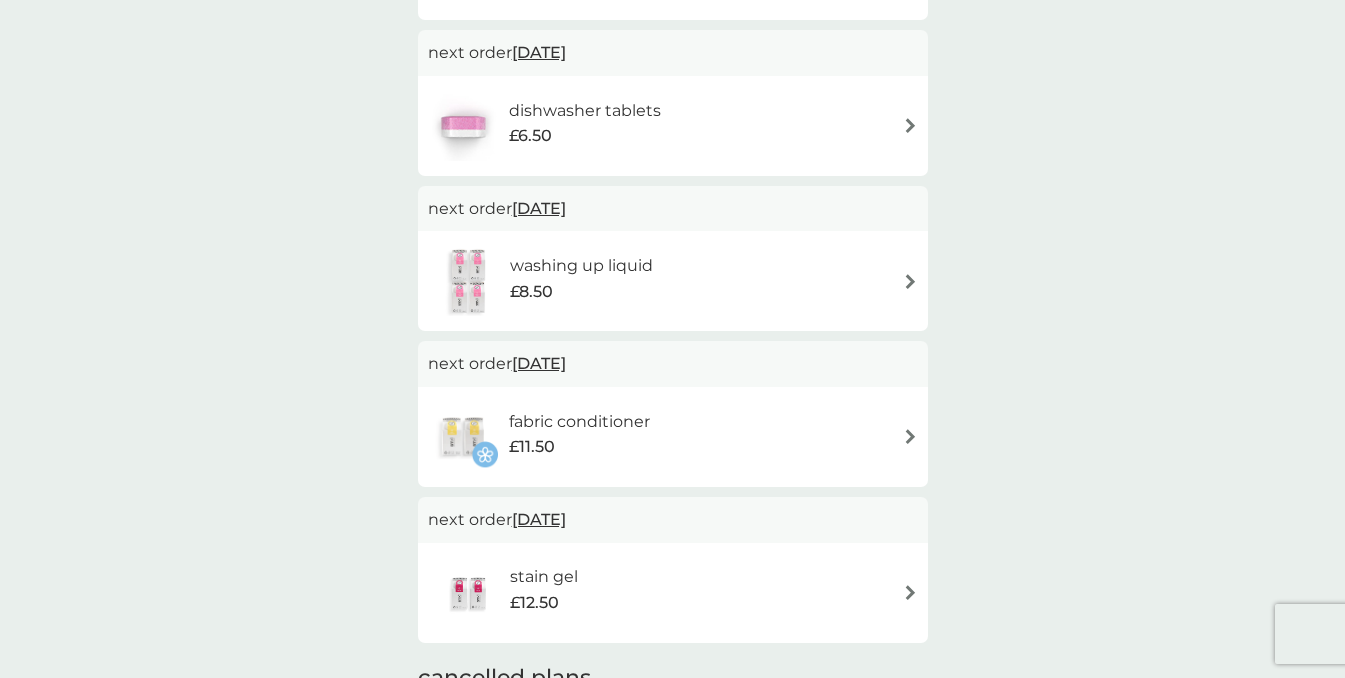click on "6 Sep 2025" at bounding box center [539, 363] 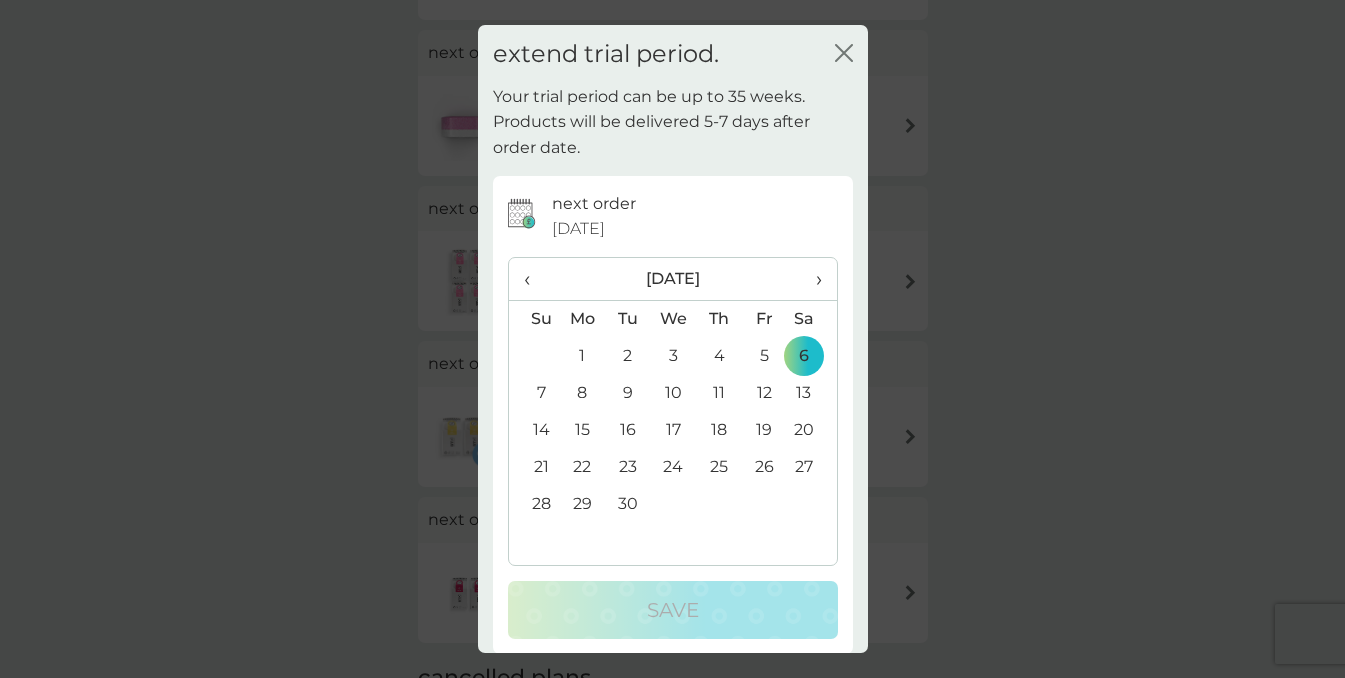 click on "close" 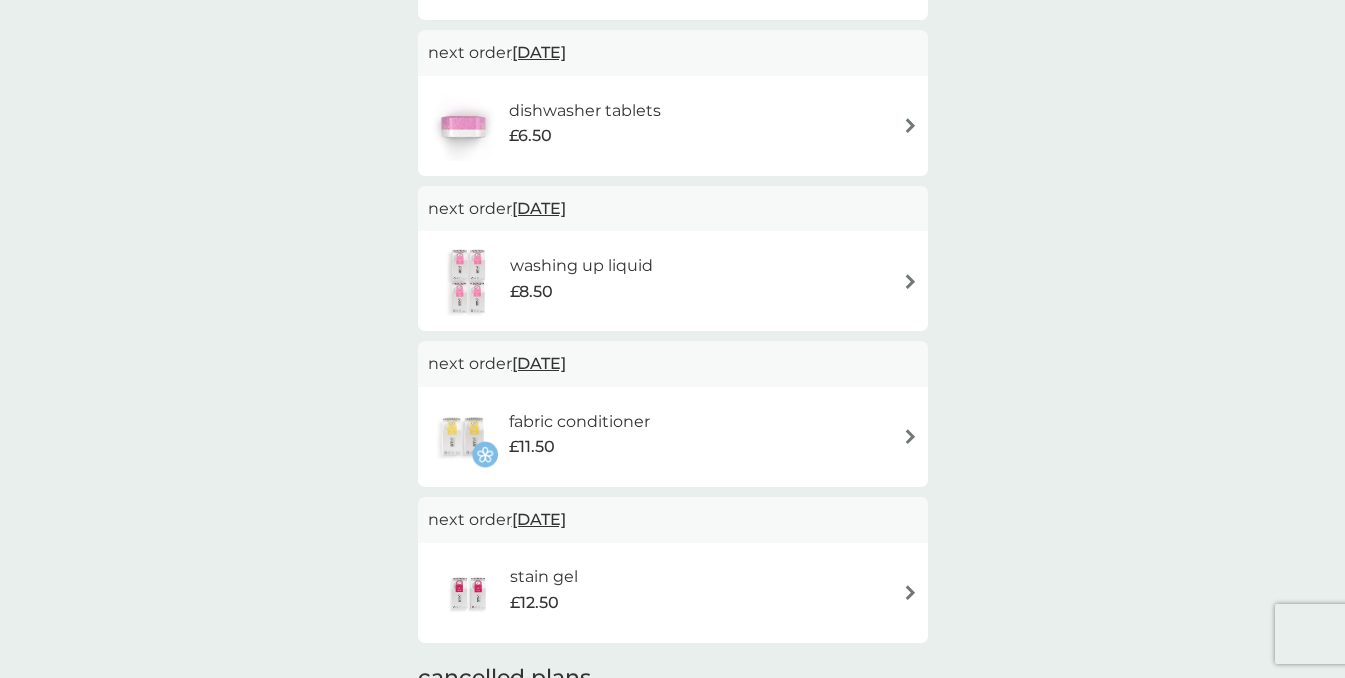click on "next order  6 Sep 2025" at bounding box center [673, 364] 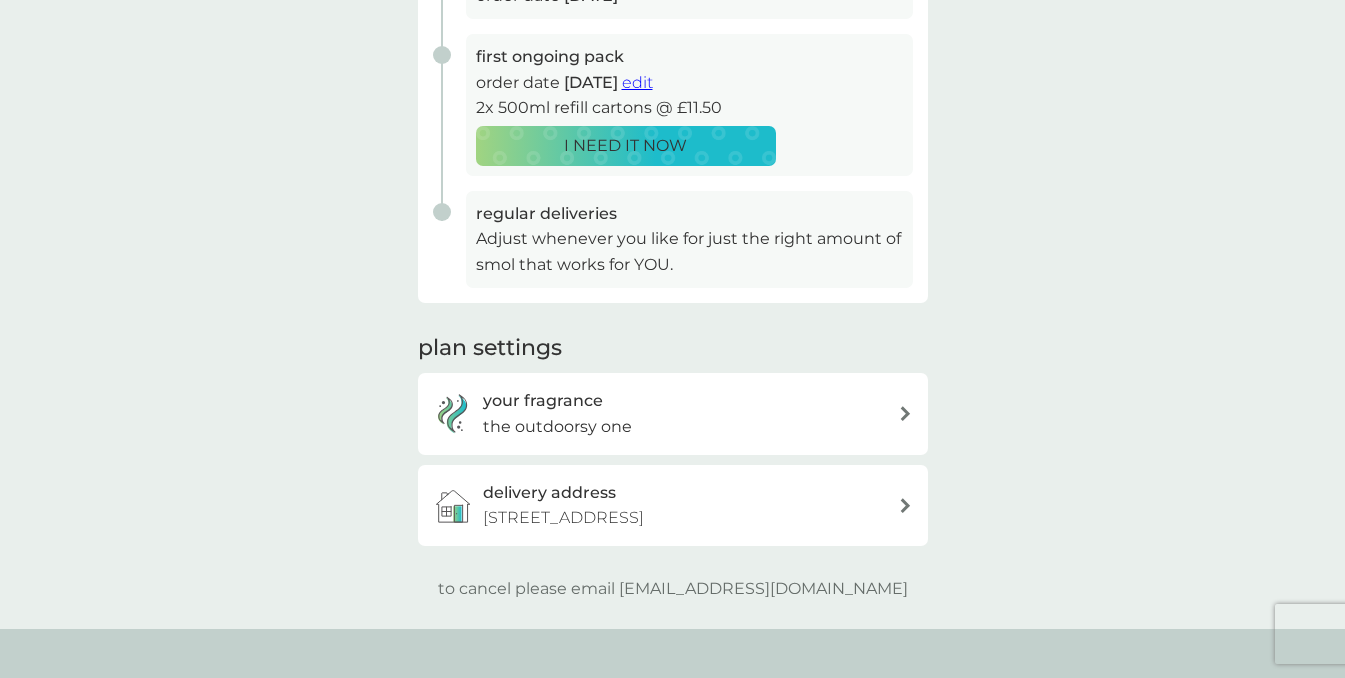 scroll, scrollTop: 535, scrollLeft: 0, axis: vertical 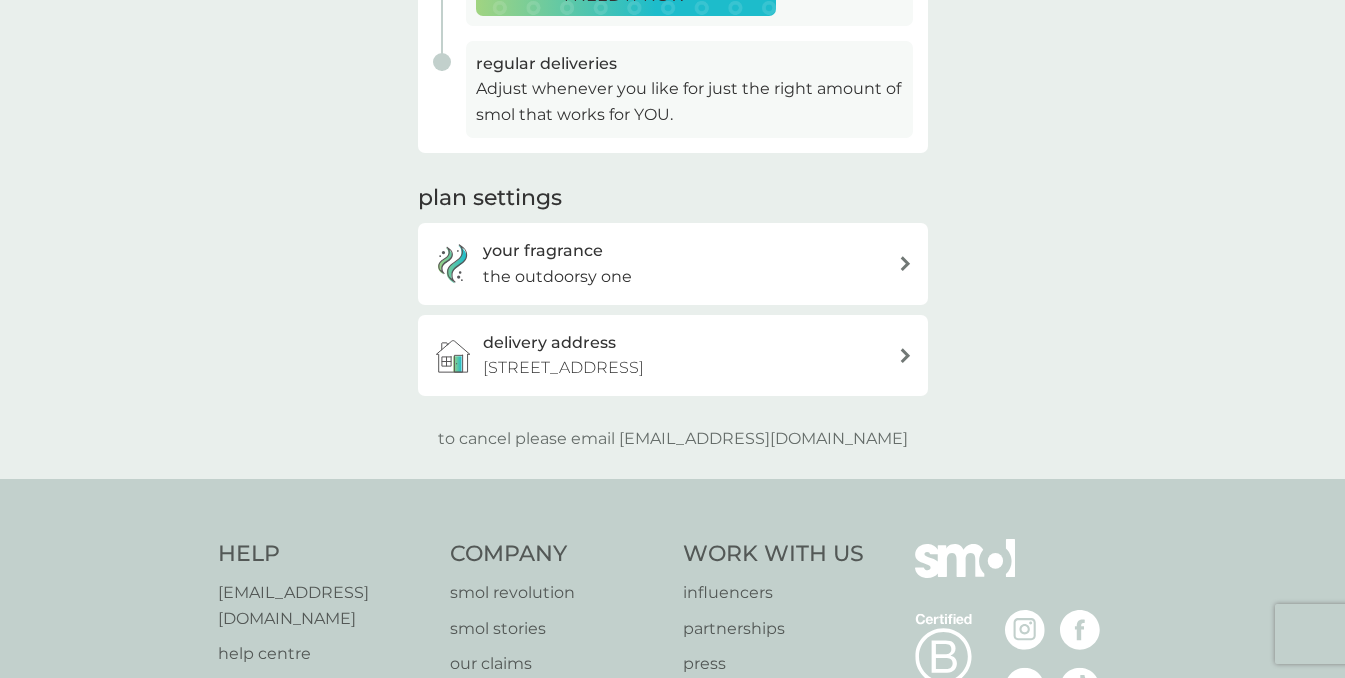 click on "your fragrance the outdoorsy one" at bounding box center [673, 263] 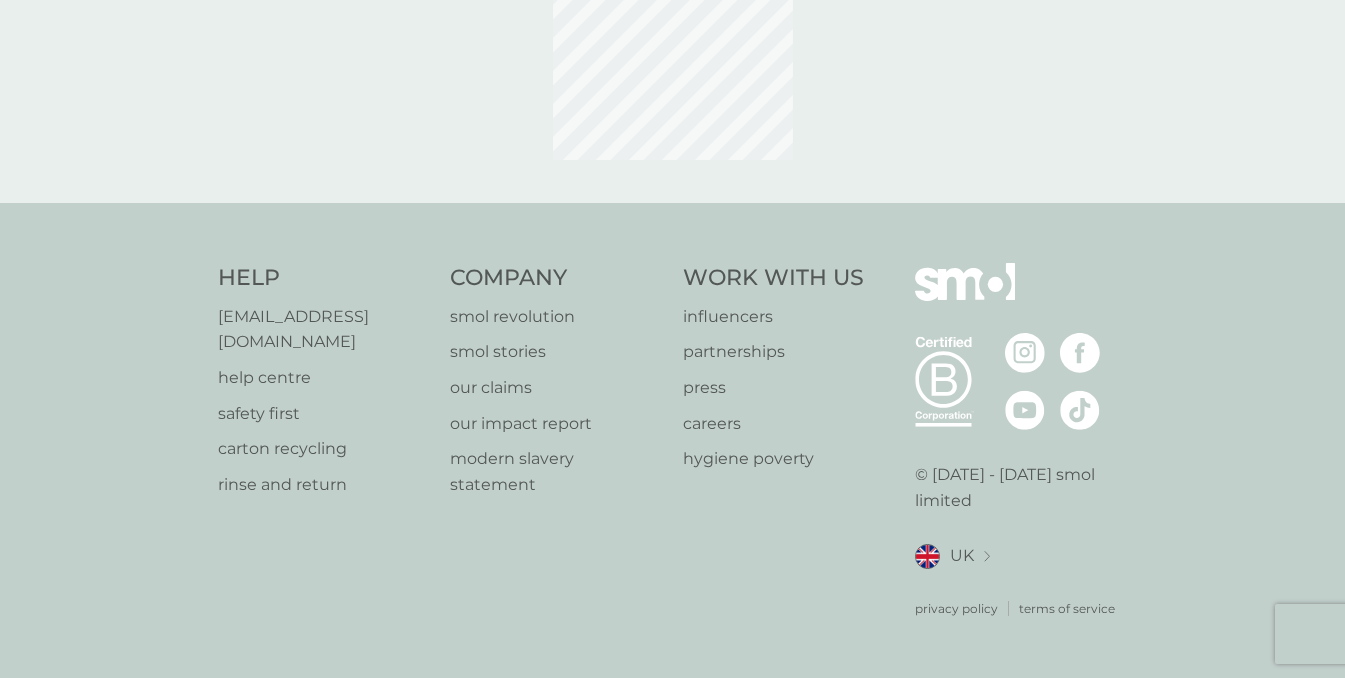 scroll, scrollTop: 0, scrollLeft: 0, axis: both 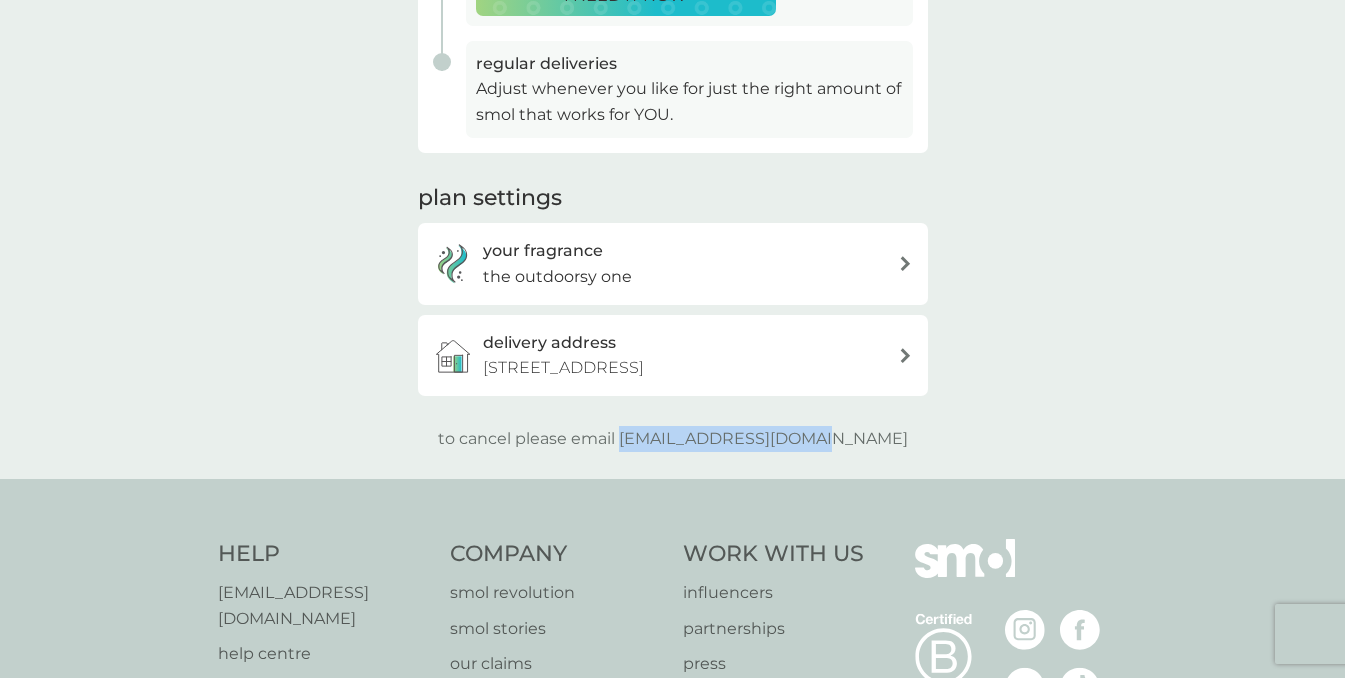 drag, startPoint x: 664, startPoint y: 433, endPoint x: 913, endPoint y: 445, distance: 249.28899 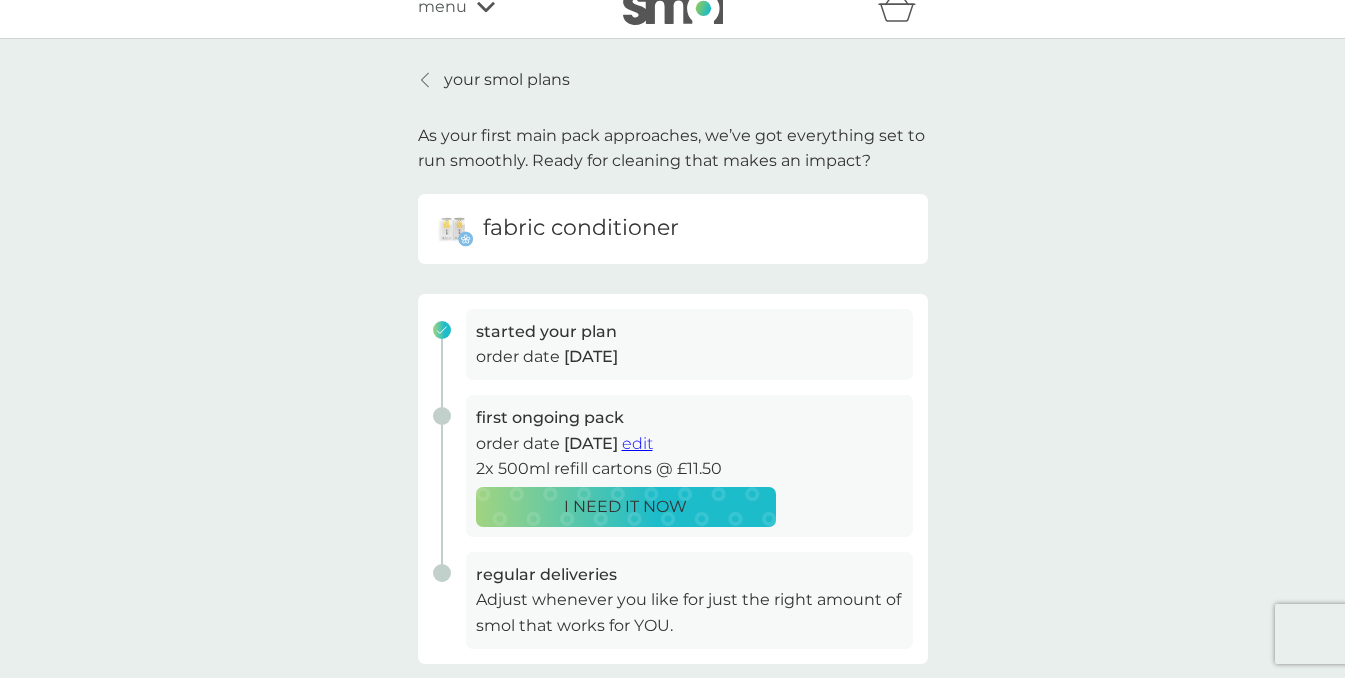 scroll, scrollTop: 9, scrollLeft: 0, axis: vertical 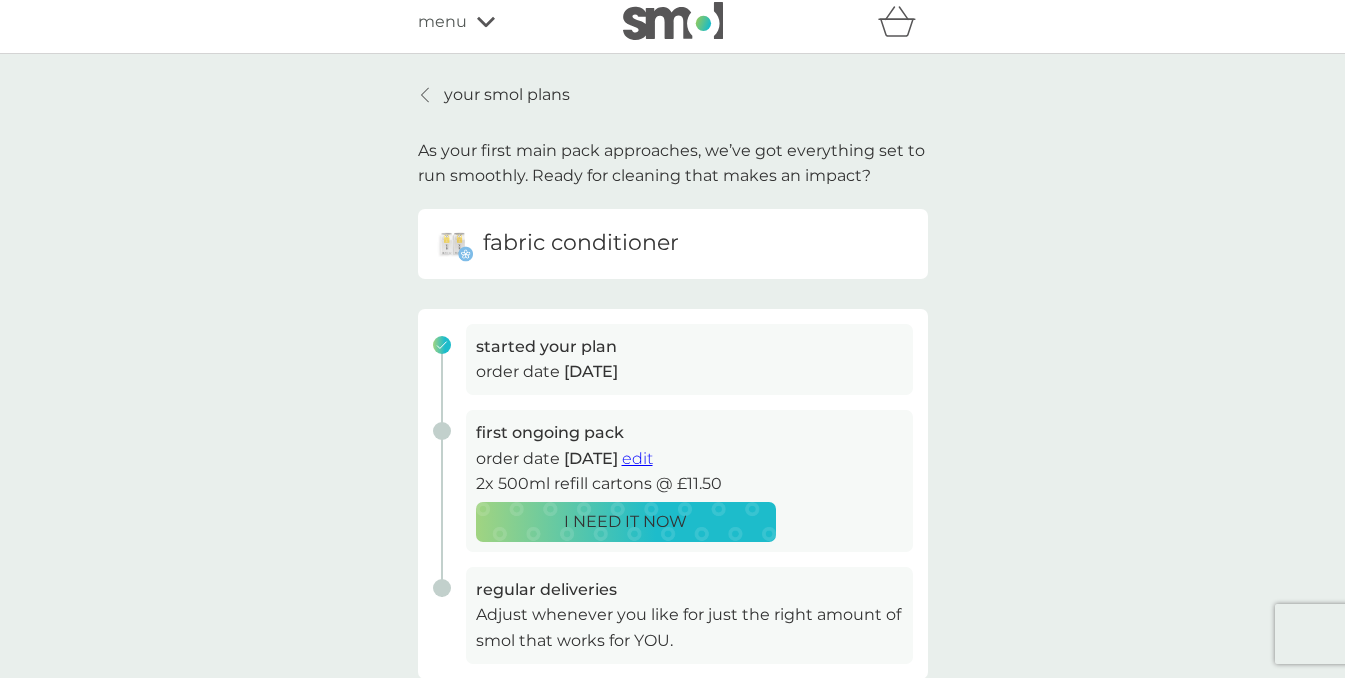click on "your smol plans" at bounding box center [507, 95] 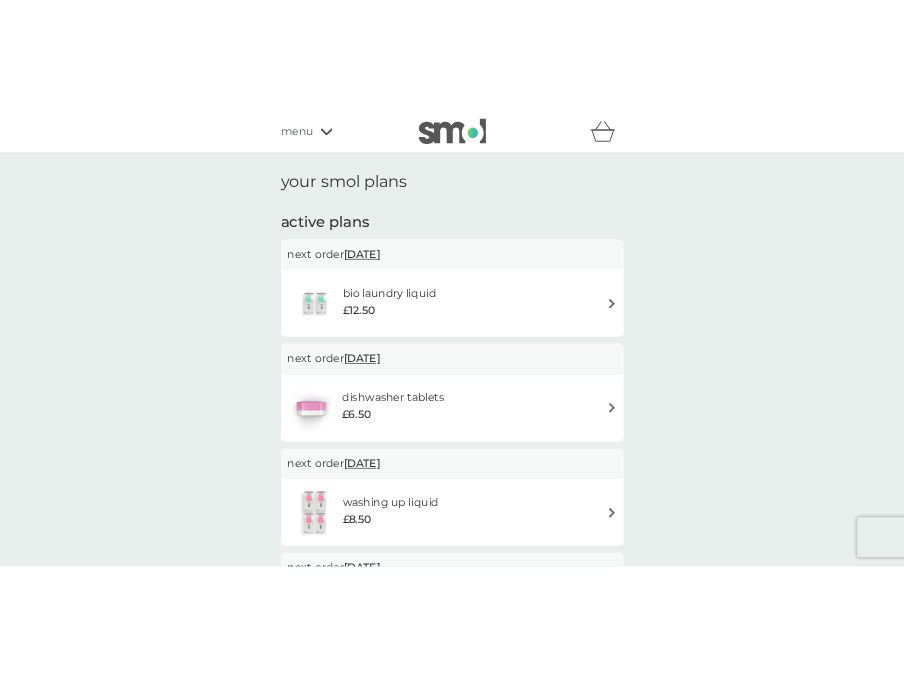 scroll, scrollTop: 0, scrollLeft: 0, axis: both 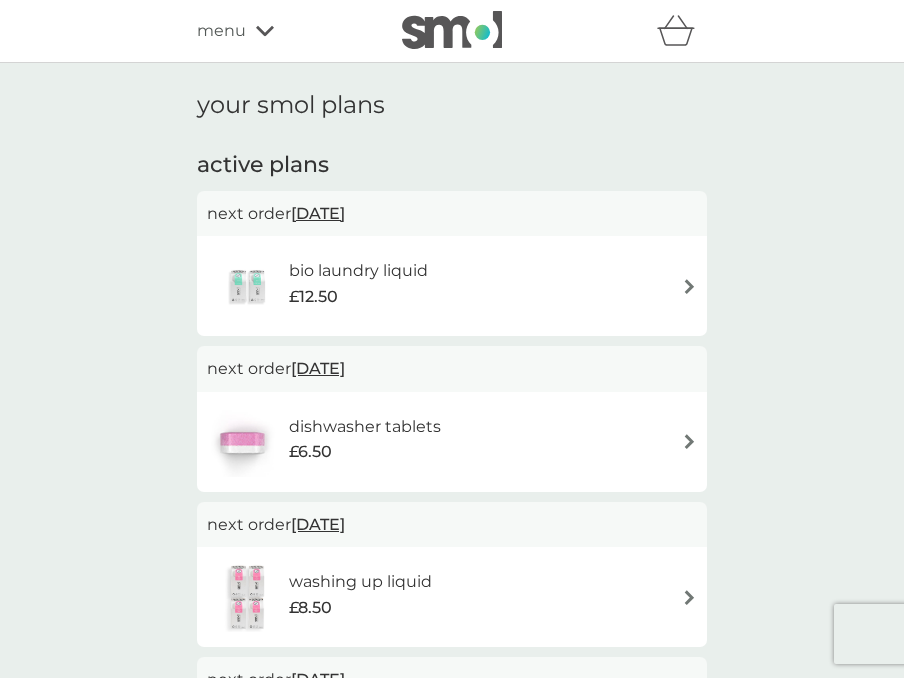 click on "next order  20 Jul 2025" at bounding box center (452, 369) 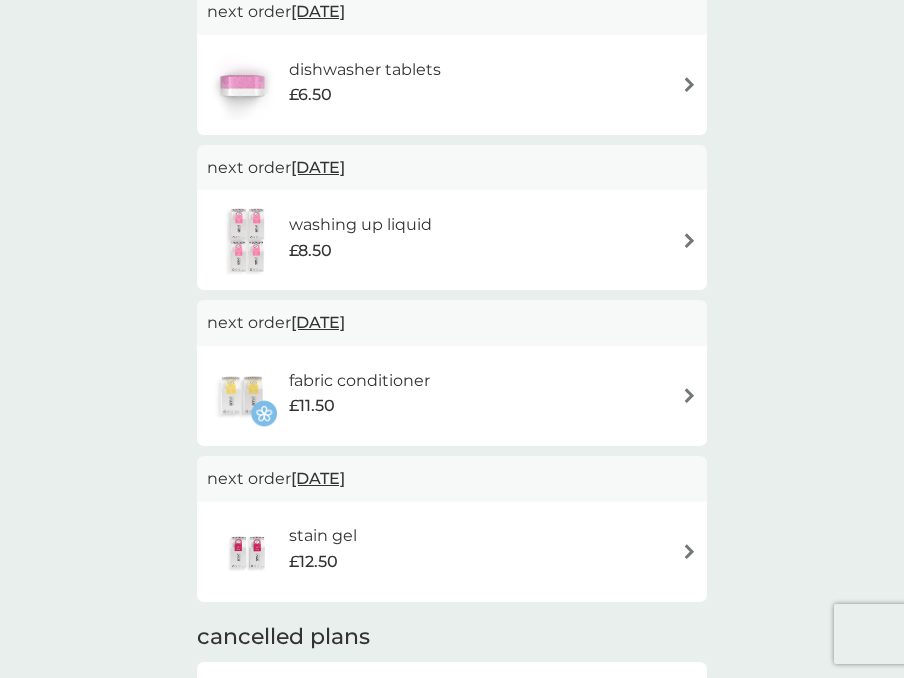 scroll, scrollTop: 362, scrollLeft: 0, axis: vertical 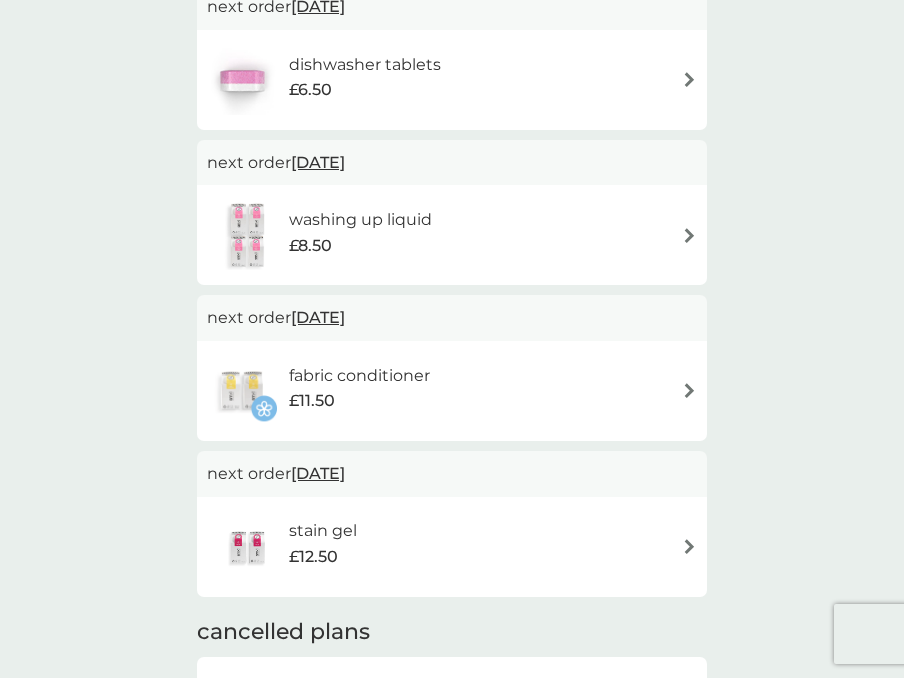 click on "next order  6 Sep 2025" at bounding box center (452, 474) 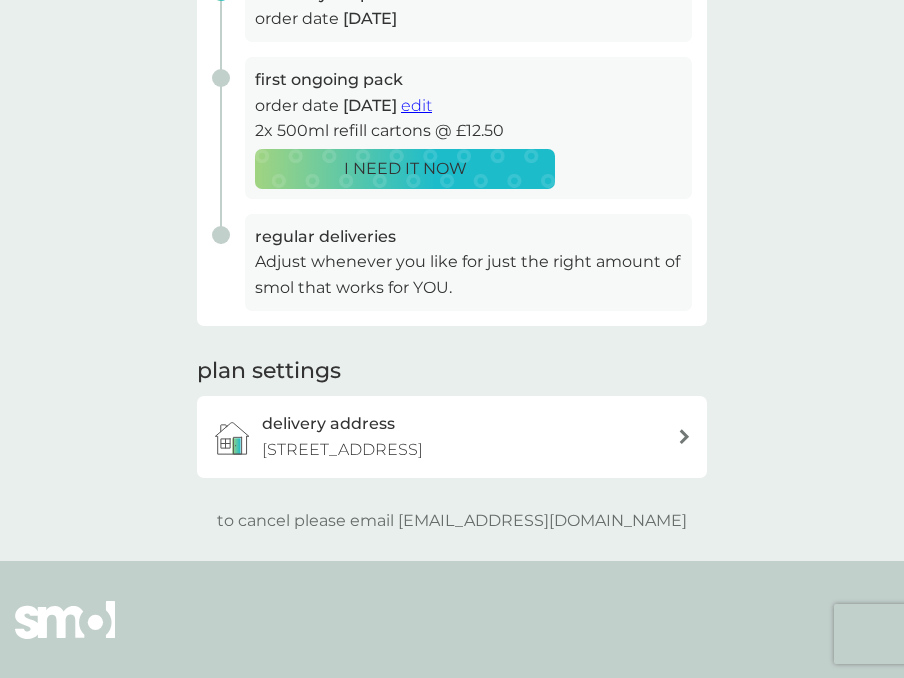 scroll, scrollTop: 0, scrollLeft: 0, axis: both 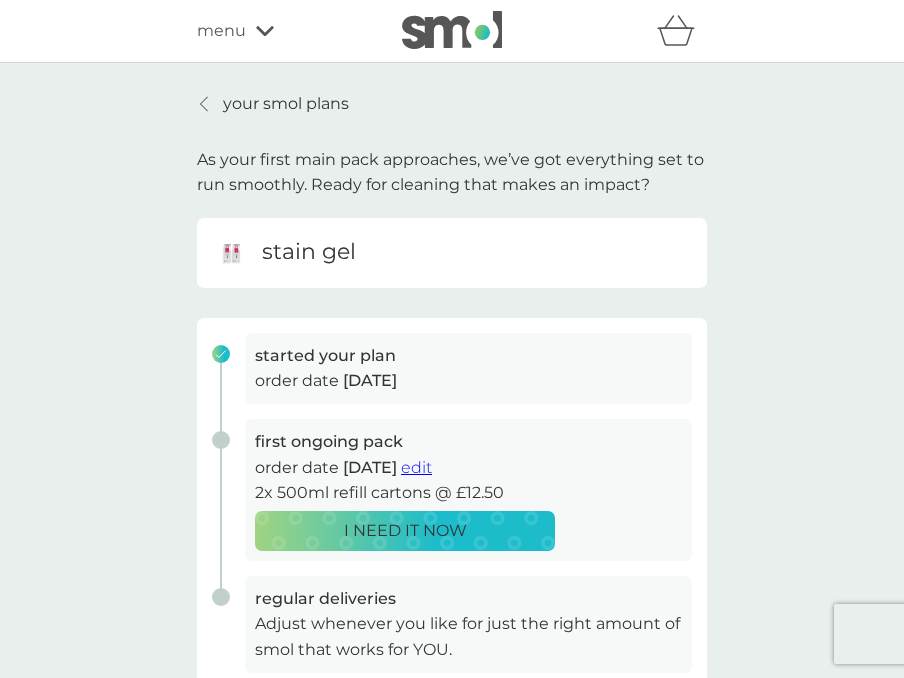 click on "started your plan order date   6 Jul 2025 first ongoing pack order date   6 Sep 2025   edit 2x 500ml refill cartons @ £12.50 I NEED IT NOW regular deliveries Adjust whenever you like for just the right amount of smol that works for YOU." at bounding box center (452, 503) 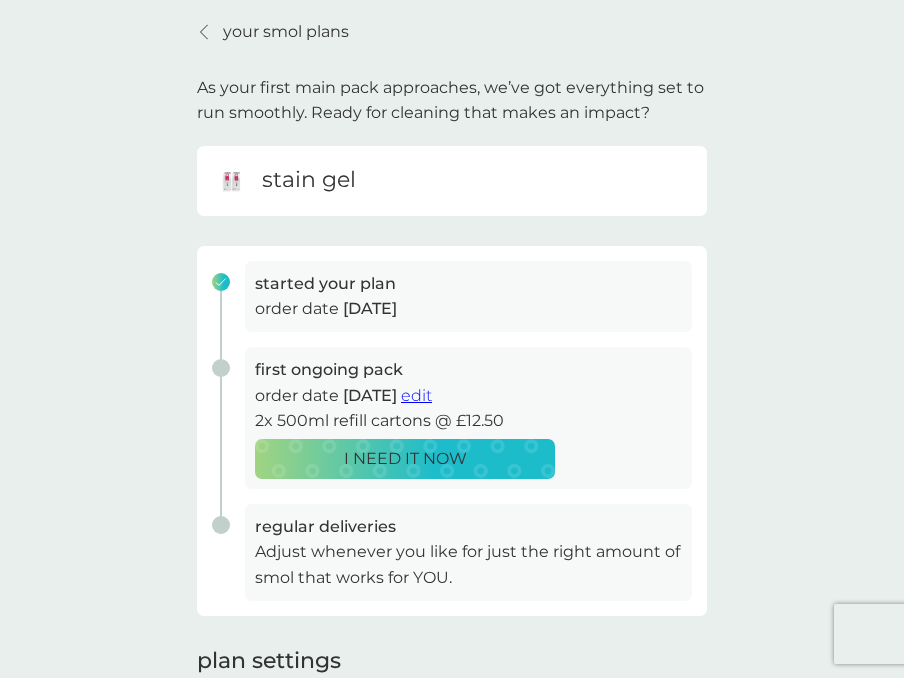 scroll, scrollTop: 440, scrollLeft: 0, axis: vertical 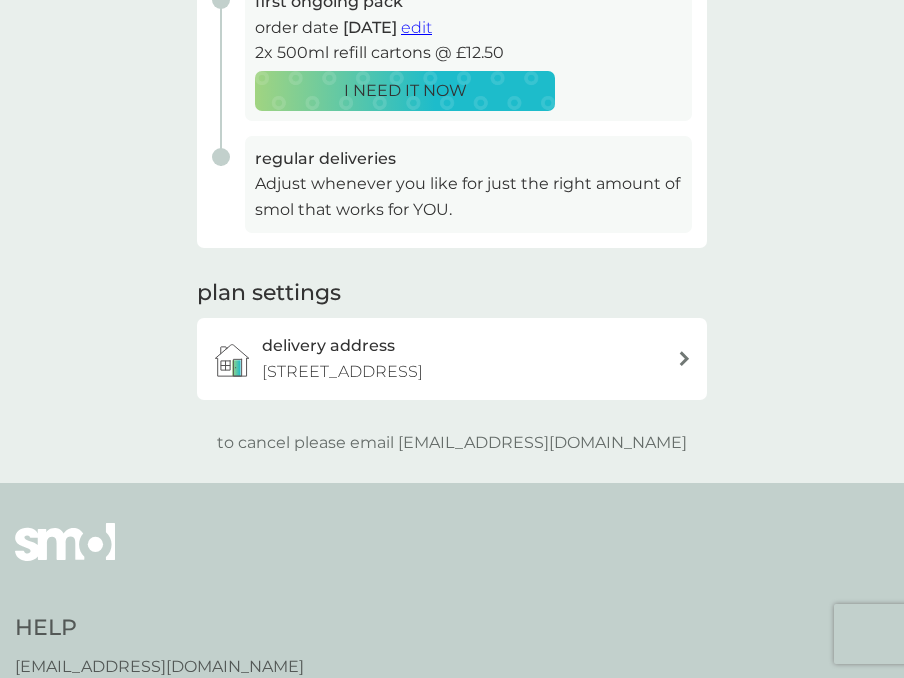 click on "Adjust whenever you like for just the right amount of smol that works for YOU." at bounding box center [468, 196] 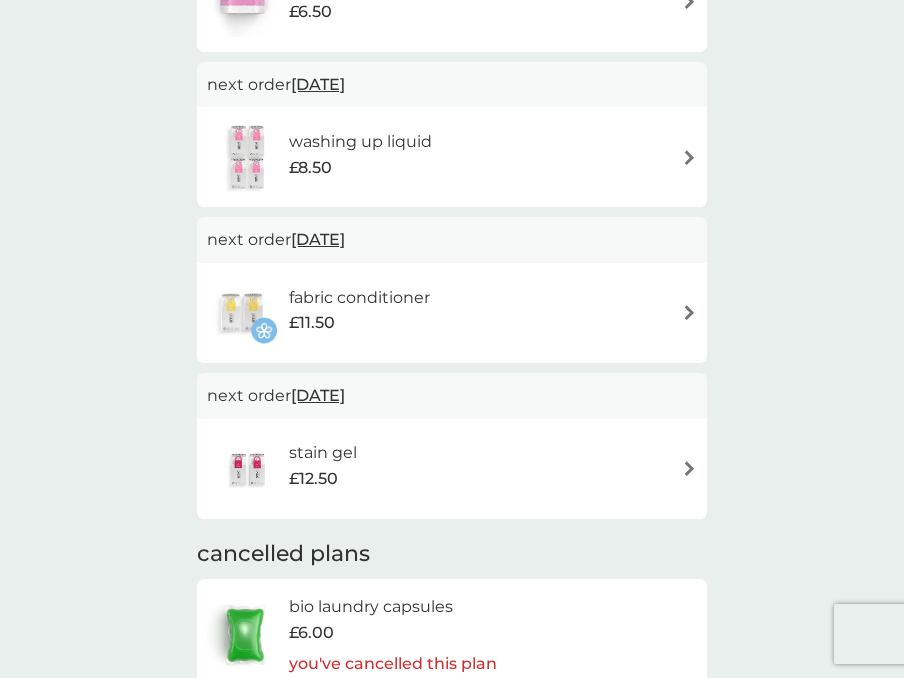 scroll, scrollTop: 362, scrollLeft: 0, axis: vertical 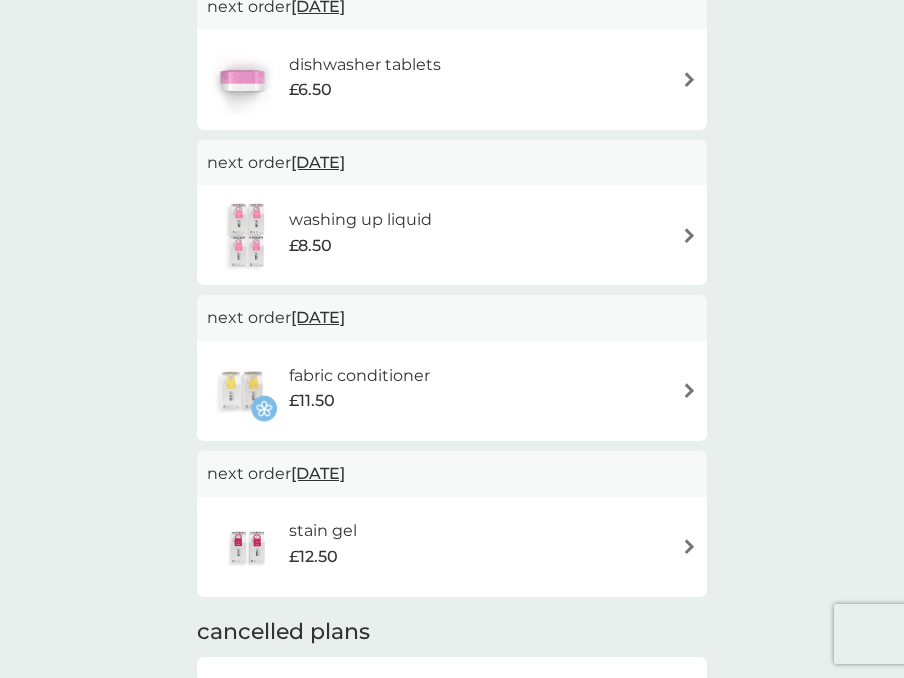 click on "fabric conditioner £11.50" at bounding box center (452, 391) 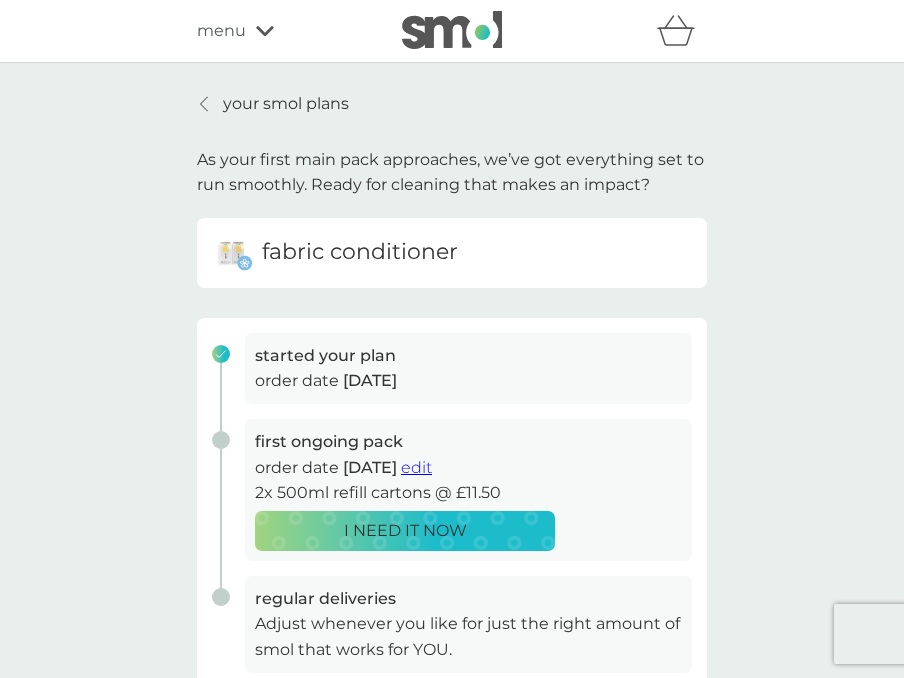 scroll, scrollTop: 443, scrollLeft: 0, axis: vertical 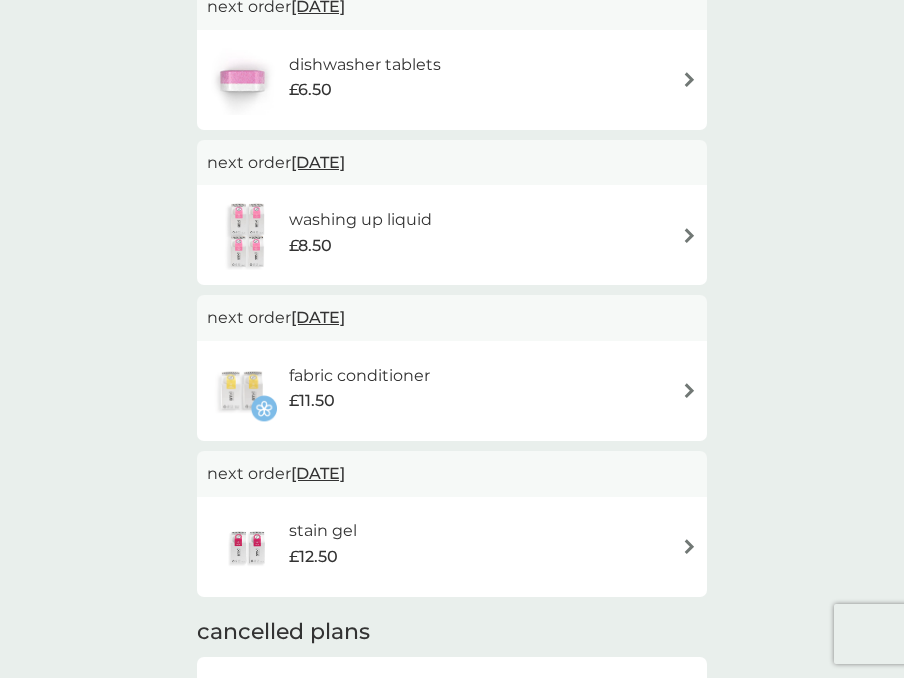 click at bounding box center [689, 235] 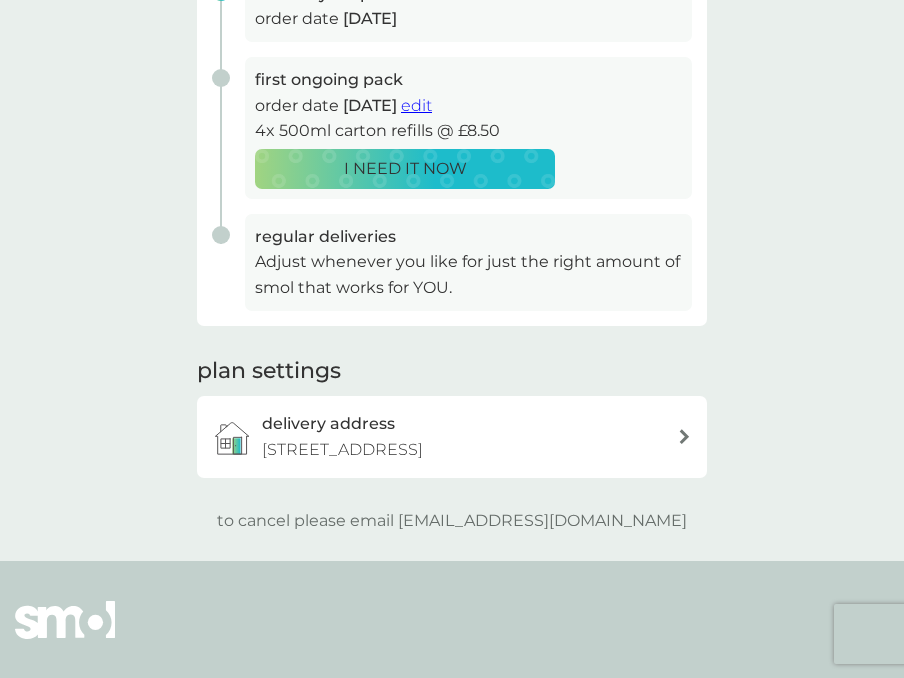 scroll, scrollTop: 320, scrollLeft: 0, axis: vertical 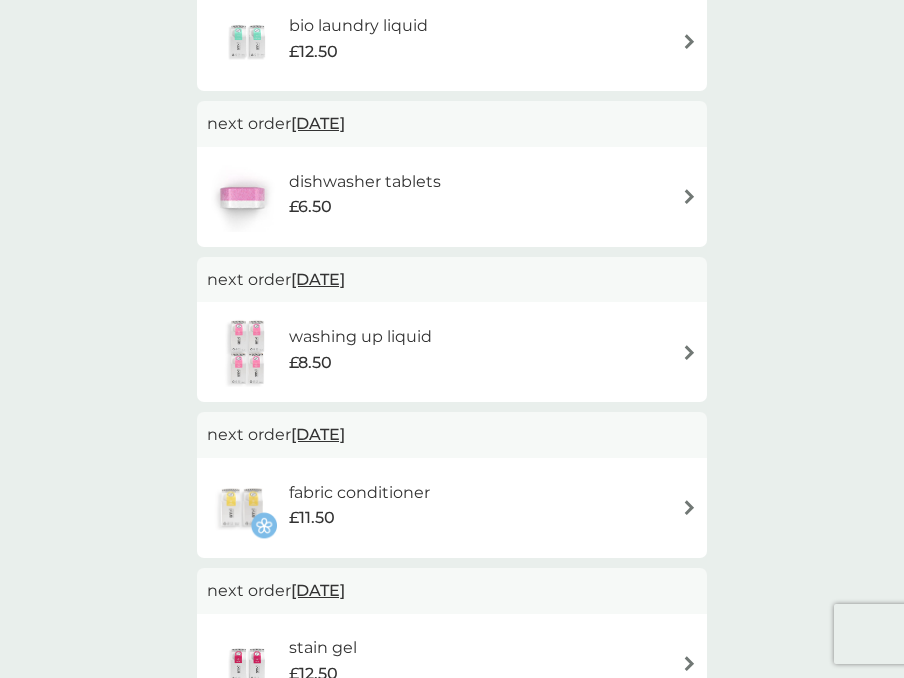 click on "dishwasher tablets £6.50" at bounding box center (452, 197) 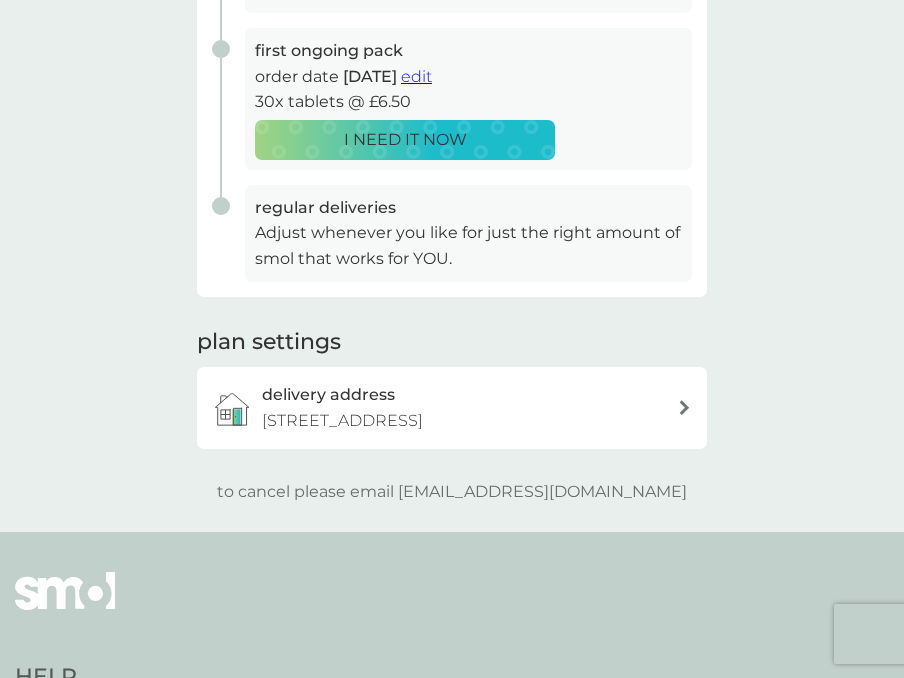 scroll, scrollTop: 386, scrollLeft: 0, axis: vertical 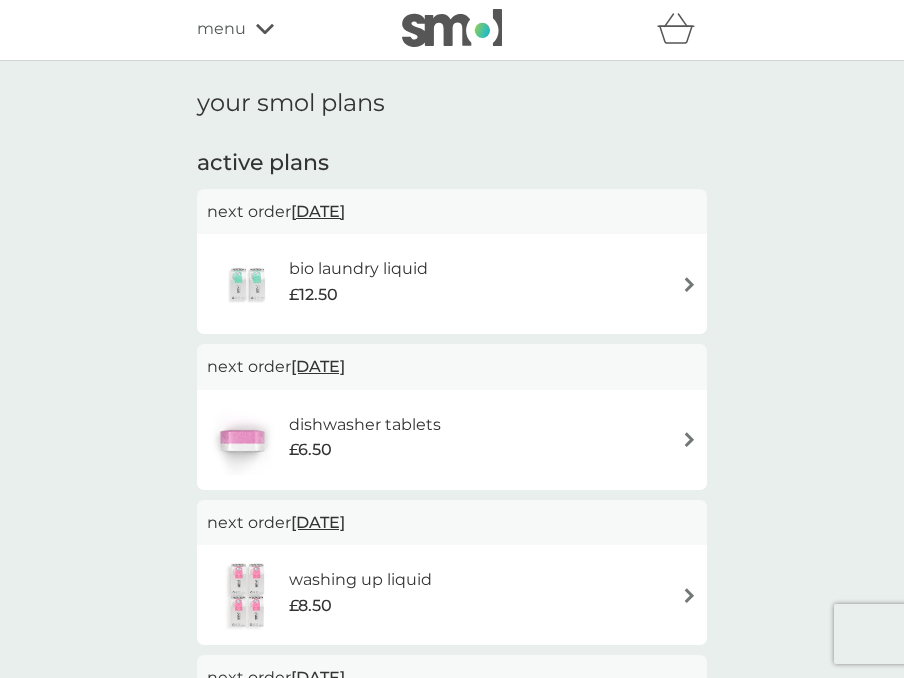 click on "bio laundry liquid £12.50" at bounding box center (452, 284) 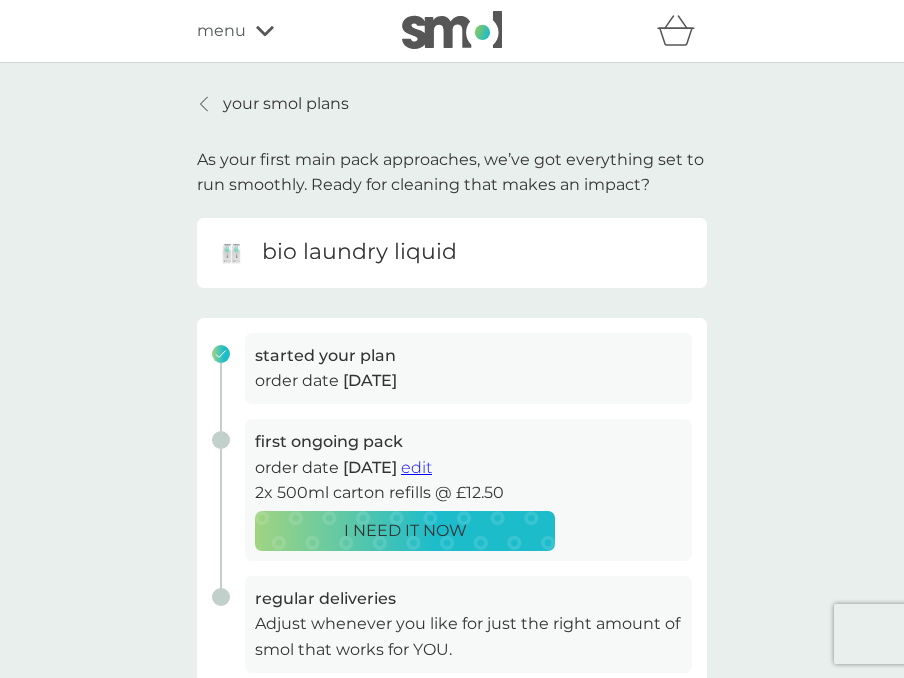 scroll, scrollTop: 0, scrollLeft: 0, axis: both 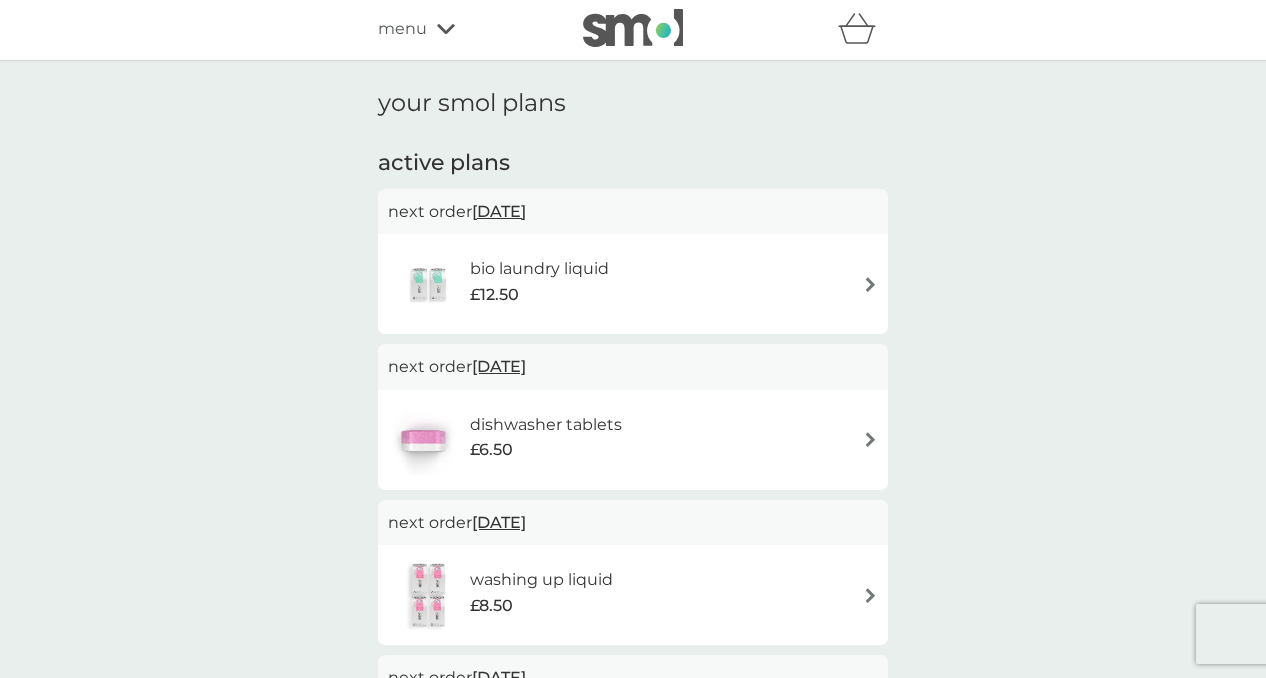 click on "menu" at bounding box center [402, 29] 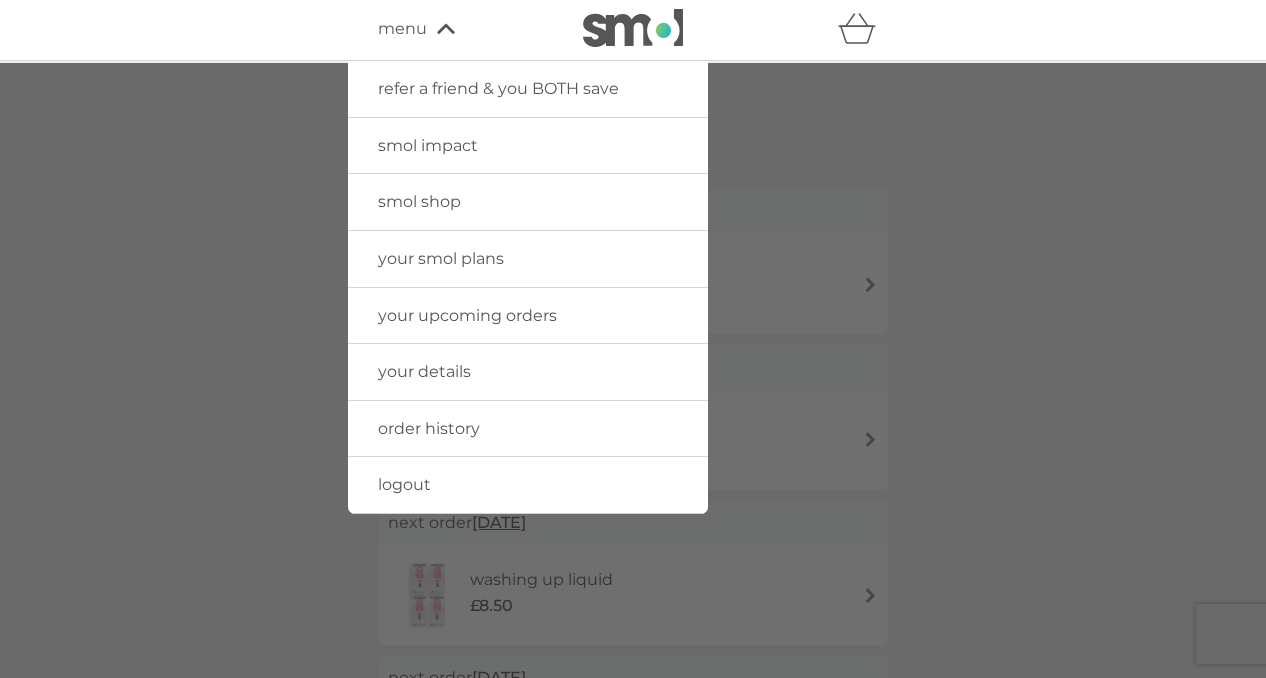 click on "smol shop" at bounding box center (528, 202) 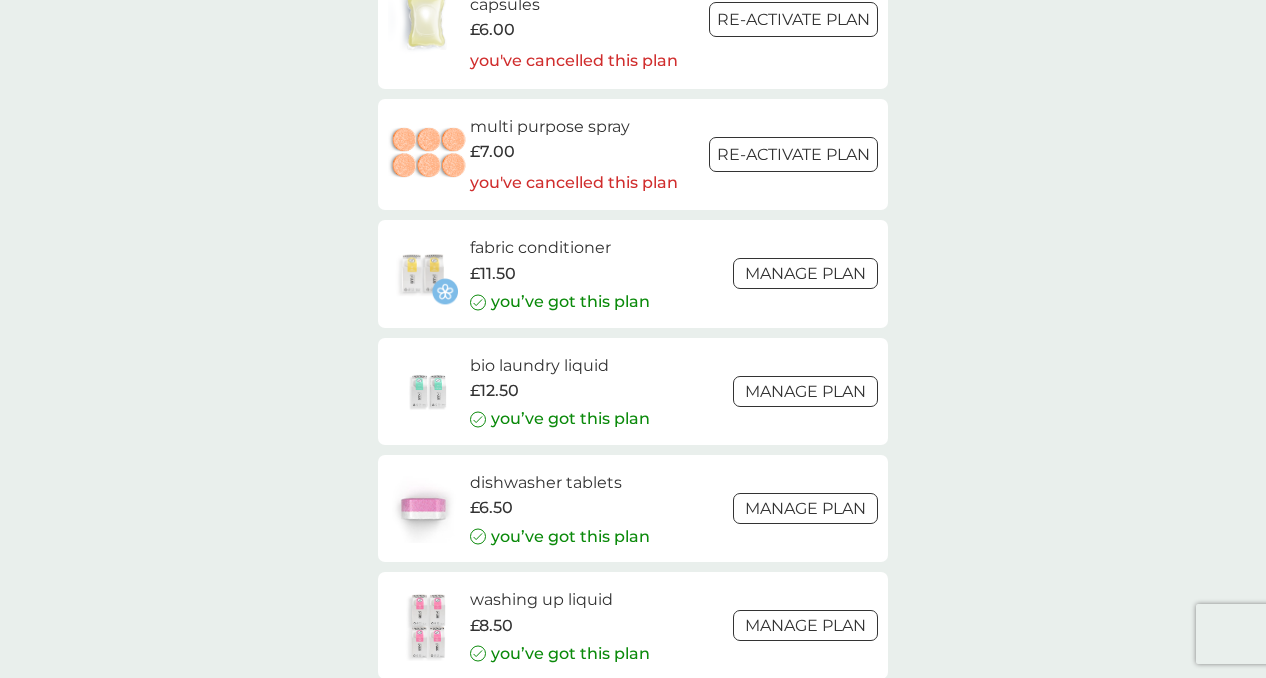 scroll, scrollTop: 3446, scrollLeft: 0, axis: vertical 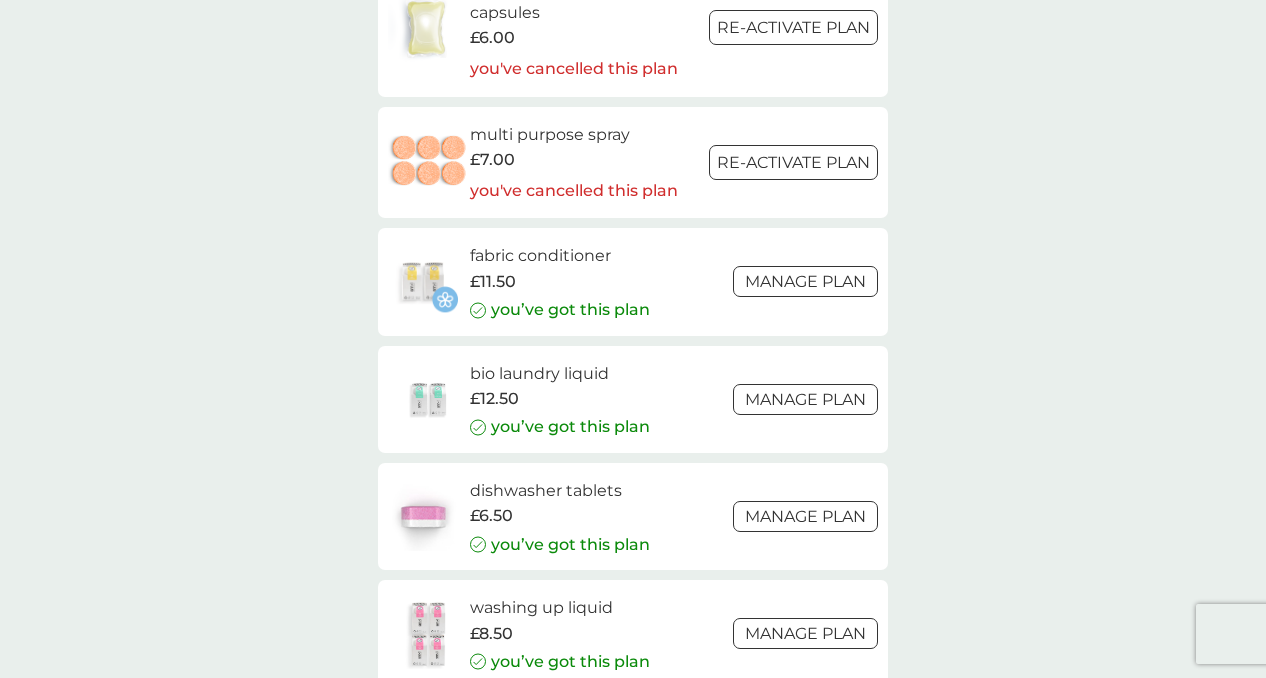 click on "Manage plan" at bounding box center (805, 281) 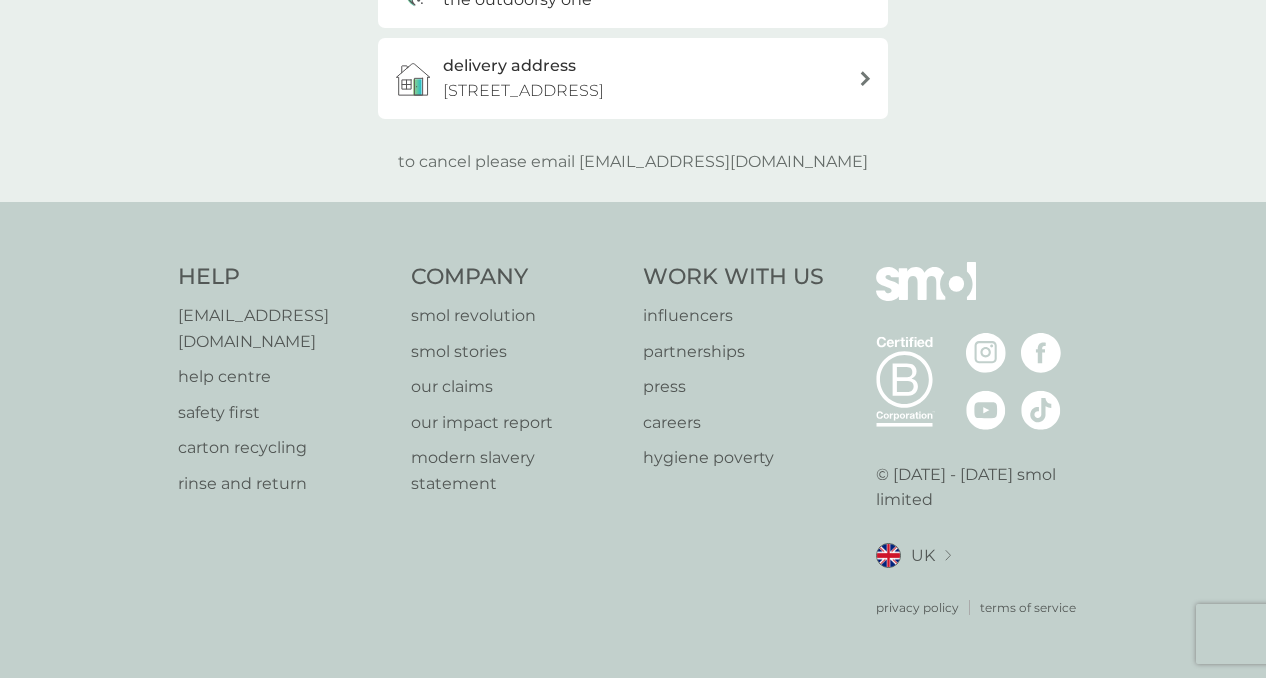 click on "refer a friend & you BOTH save smol impact smol shop your smol plans your upcoming orders your details order history logout menu your smol plans As your first main pack approaches, we’ve got everything set to run smoothly. Ready for cleaning that makes an impact? fabric conditioner started your plan order date   6 Jul 2025 first ongoing pack order date   6 Sep 2025   edit 2x 500ml refill cartons @ £11.50 I NEED IT NOW regular deliveries Adjust whenever you like for just the right amount of smol that works for YOU. plan settings your fragrance the outdoorsy one delivery address 6 Branch Street,  Huddersfield, HD1 4JL to cancel please email   help@smolproducts.com Help help@smolproducts.com help centre safety first carton recycling rinse and return Company smol revolution smol stories our claims our impact report modern slavery statement Work With Us influencers partnerships press careers hygiene poverty B Corp. © 2018 - 2025 smol limited UK Select a new location: Deutschland France privacy policy" at bounding box center (633, -67) 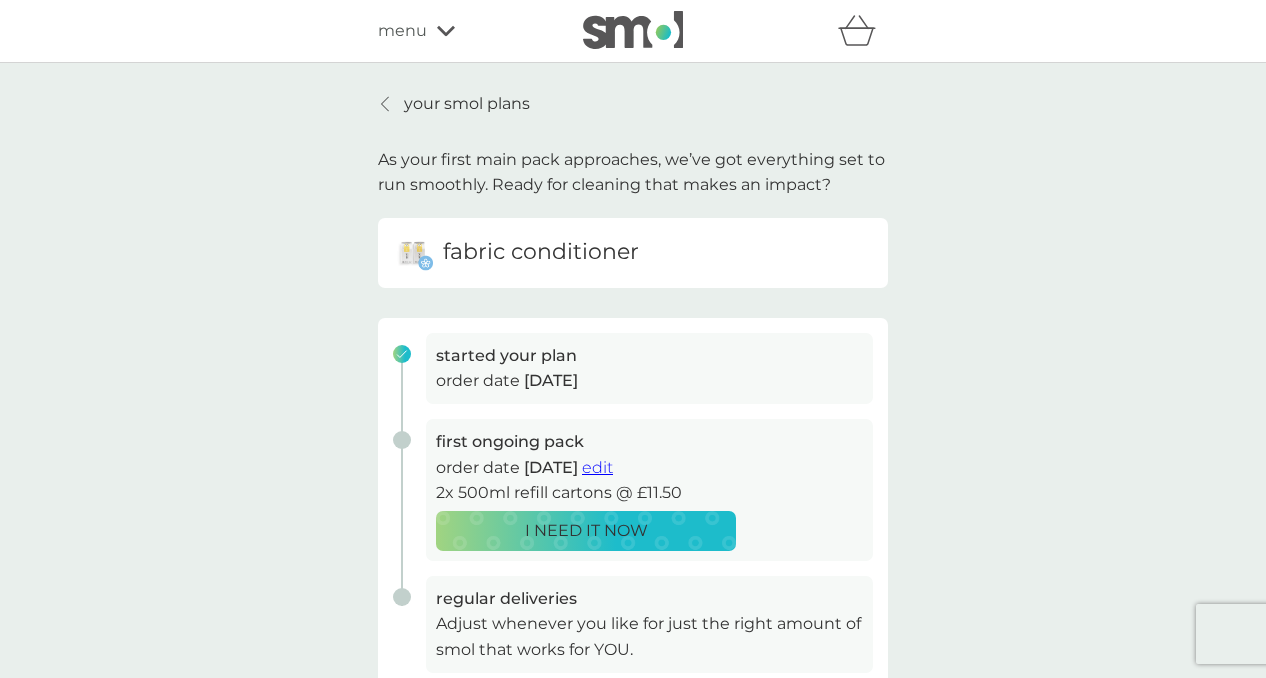scroll, scrollTop: 366, scrollLeft: 0, axis: vertical 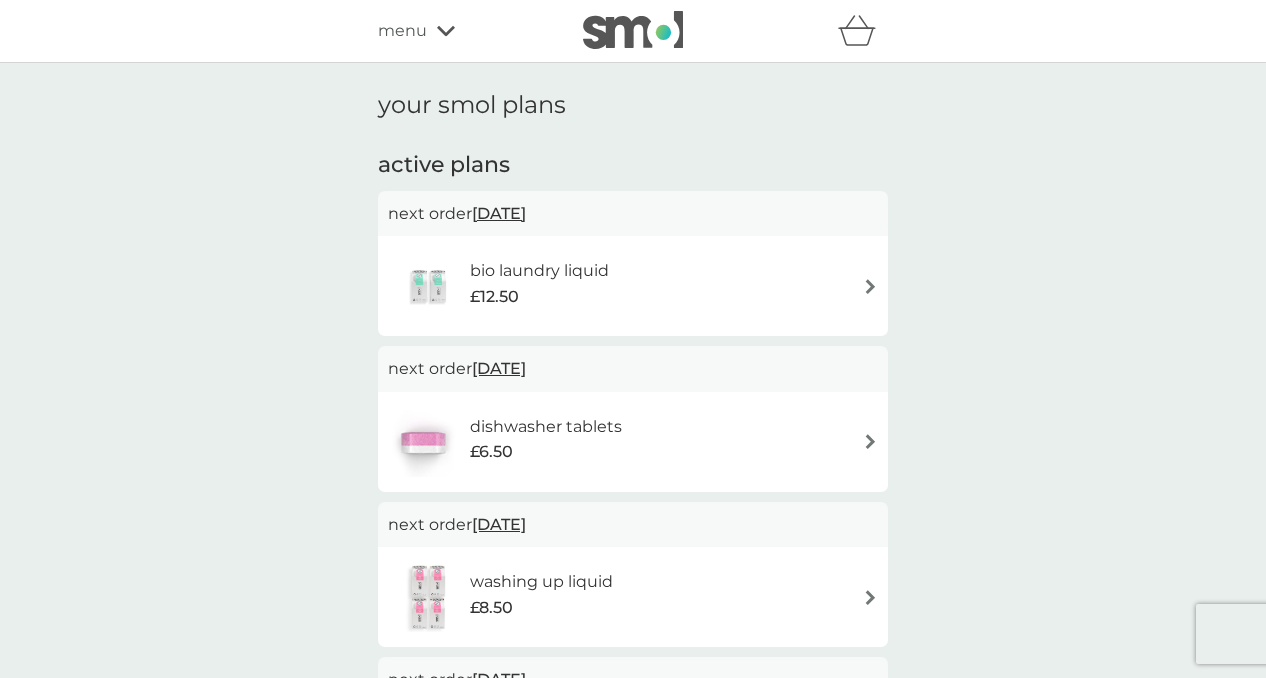 click on "menu" at bounding box center (463, 31) 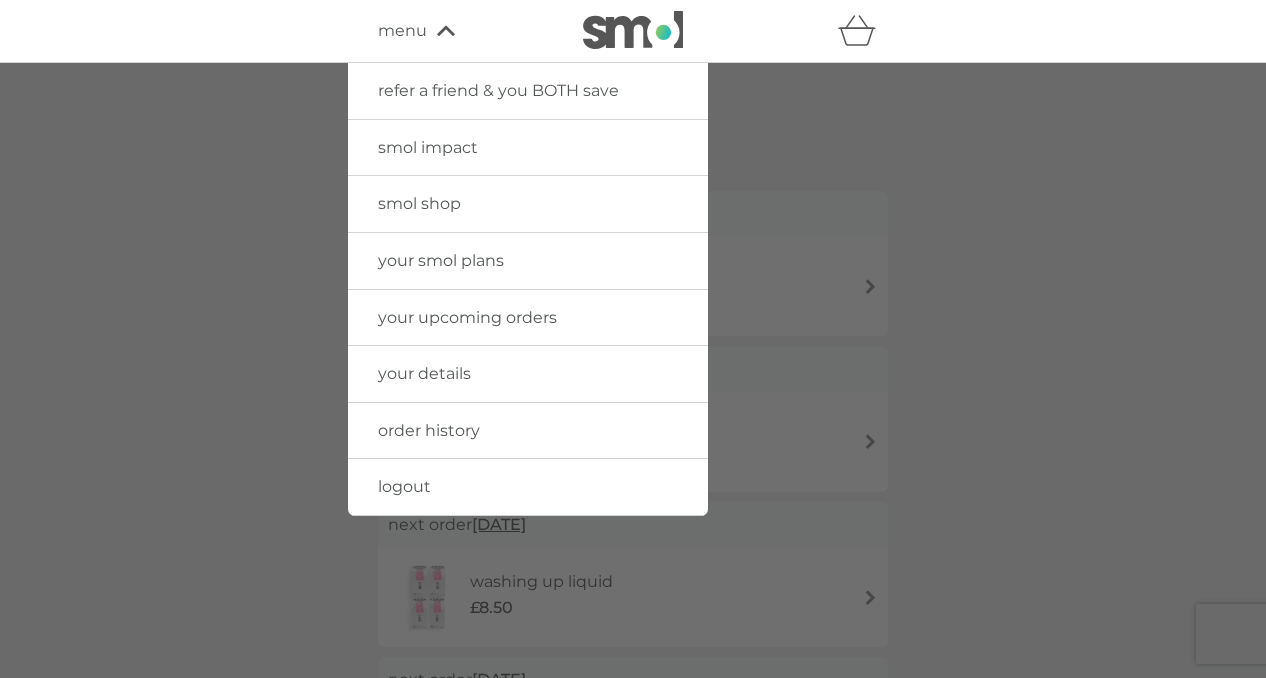 click on "smol shop" at bounding box center (419, 203) 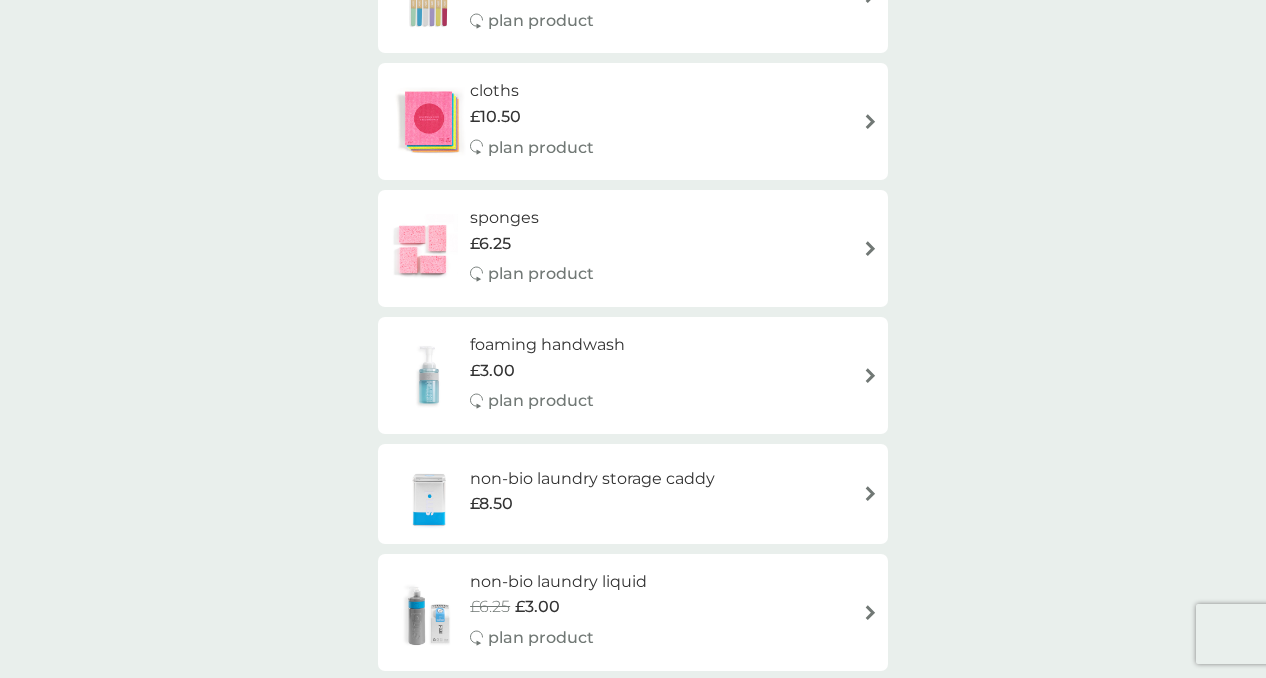 scroll, scrollTop: 1381, scrollLeft: 0, axis: vertical 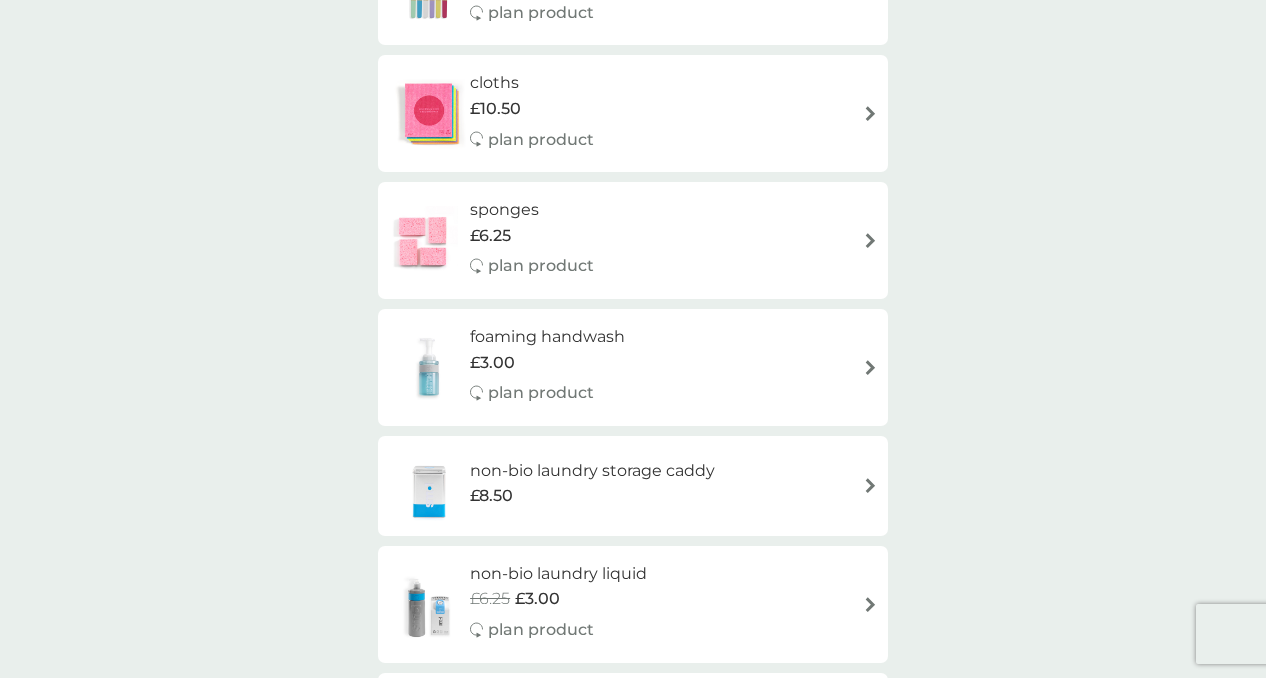drag, startPoint x: 666, startPoint y: 346, endPoint x: 865, endPoint y: 348, distance: 199.01006 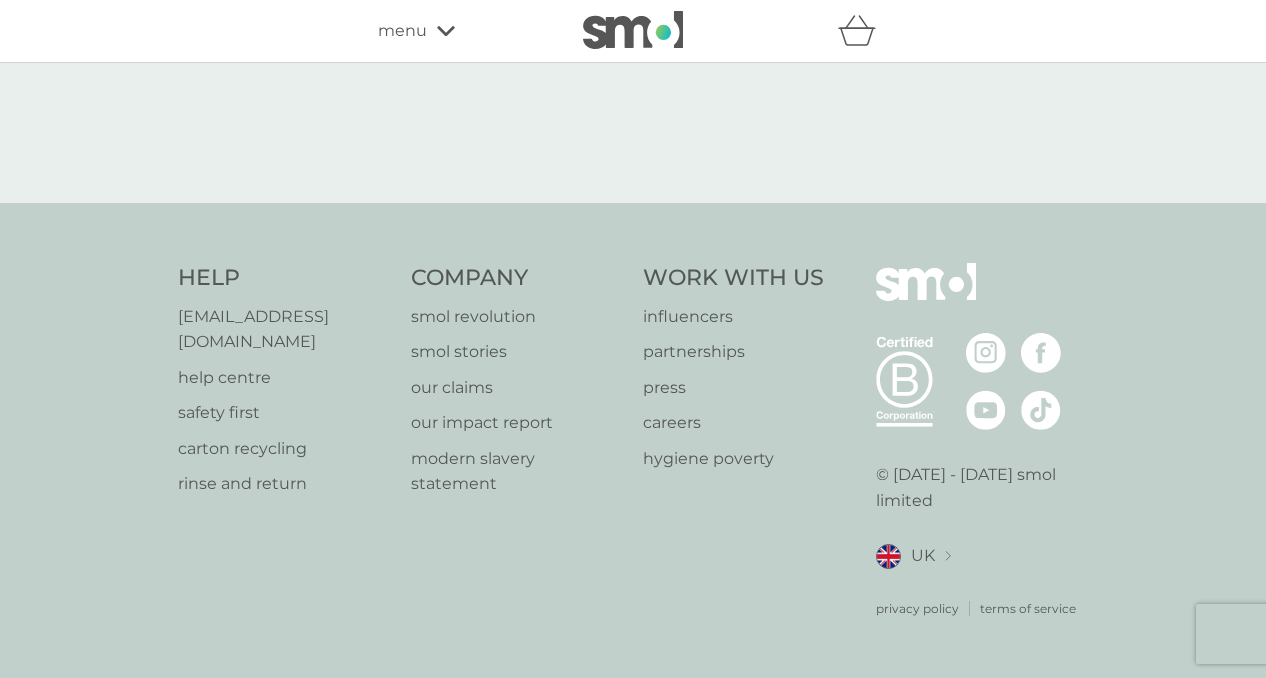 select on "119" 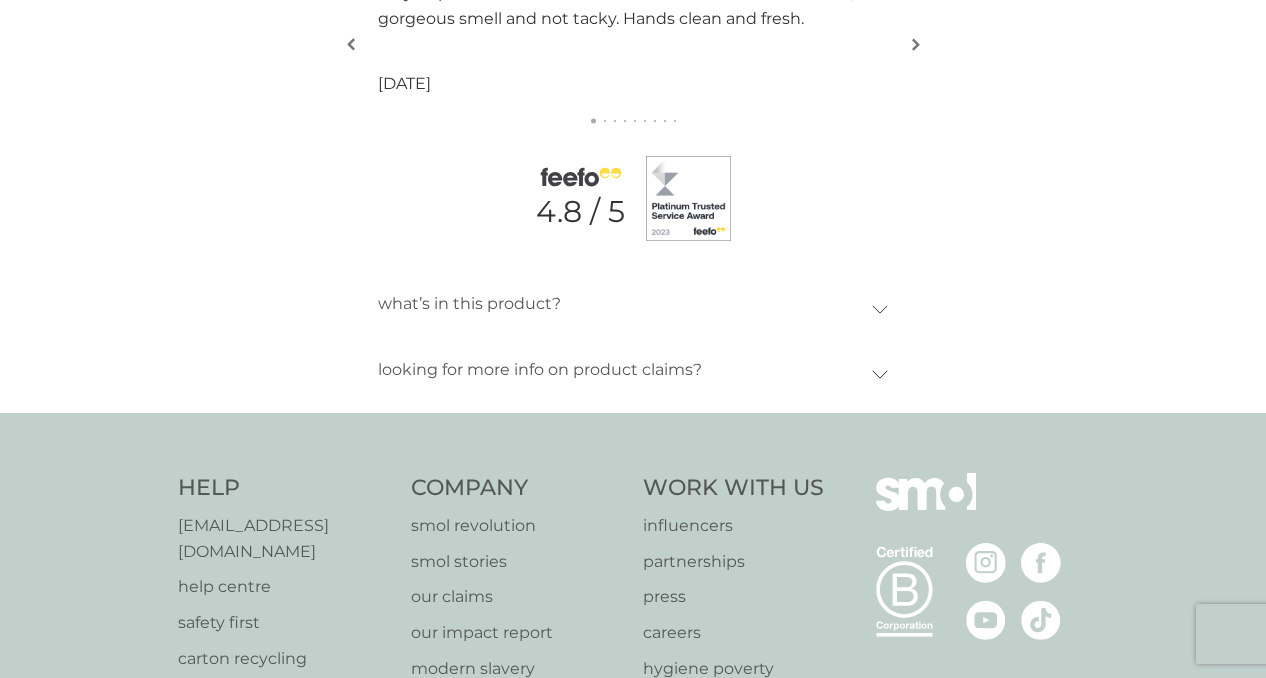 scroll, scrollTop: 2394, scrollLeft: 0, axis: vertical 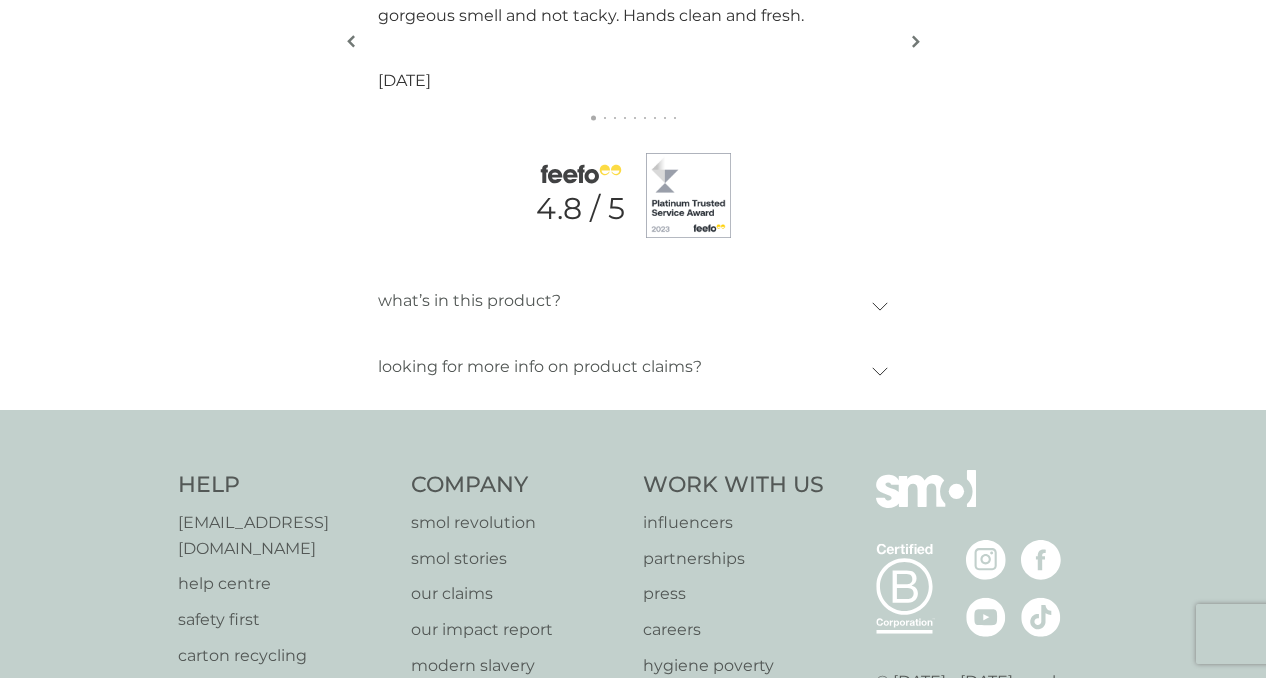 click on "looking for more info on product claims?" at bounding box center [540, 367] 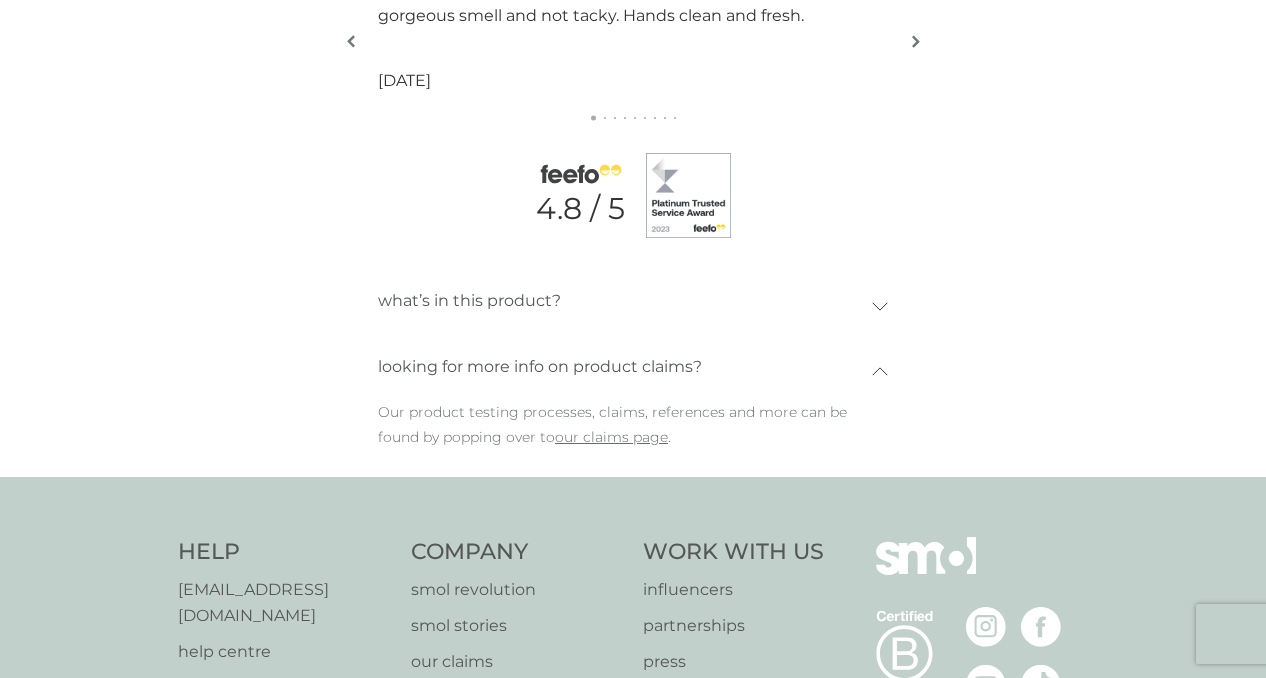 click on "looking for more info on product claims?" at bounding box center [540, 367] 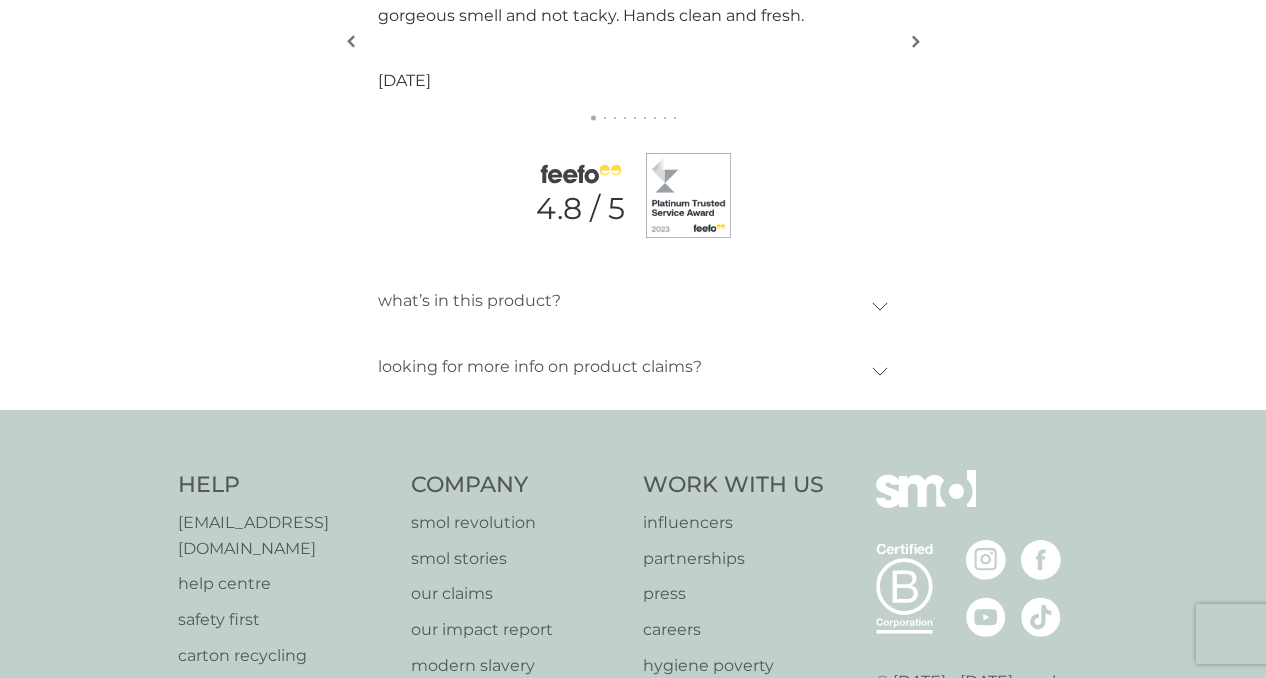 click on "looking for more info on product claims?" at bounding box center [633, 372] 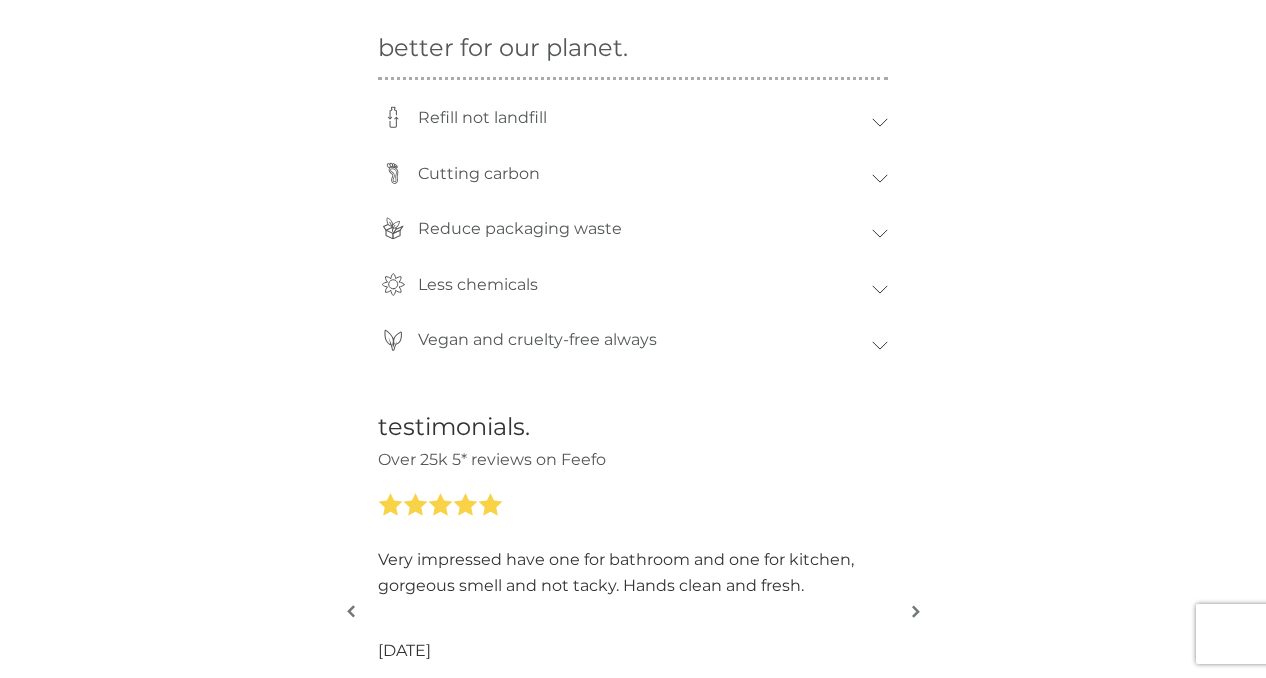 scroll, scrollTop: 1787, scrollLeft: 0, axis: vertical 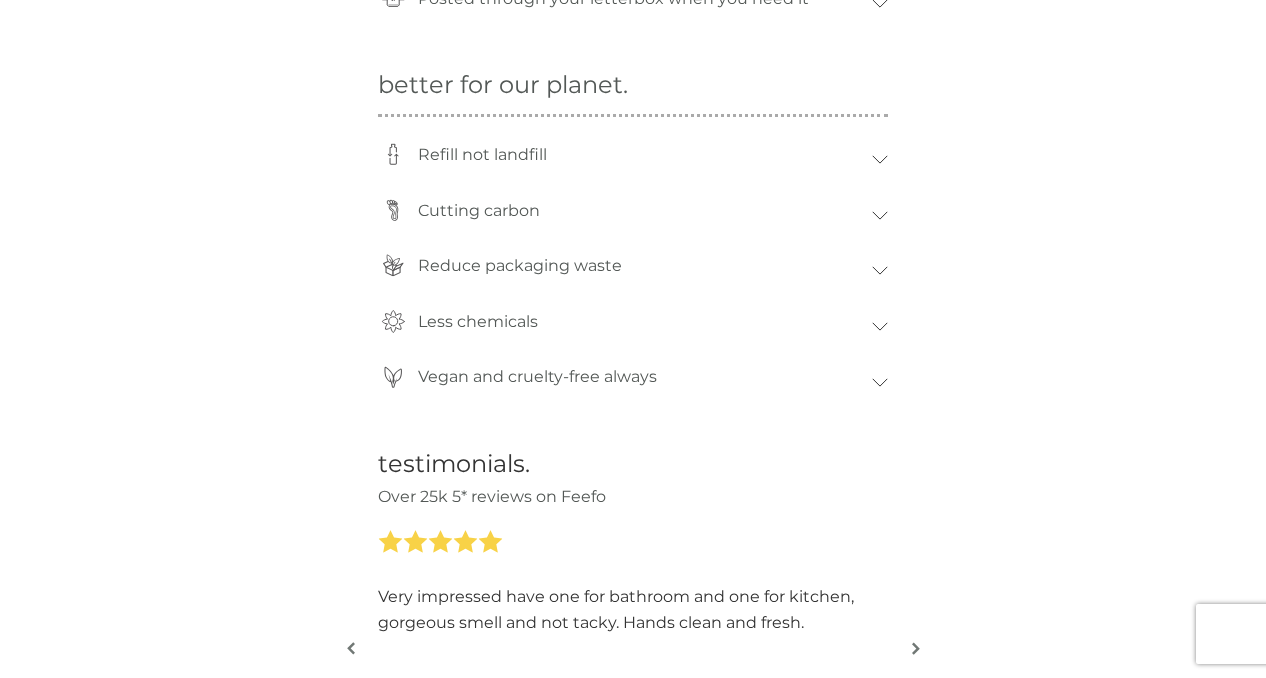 click 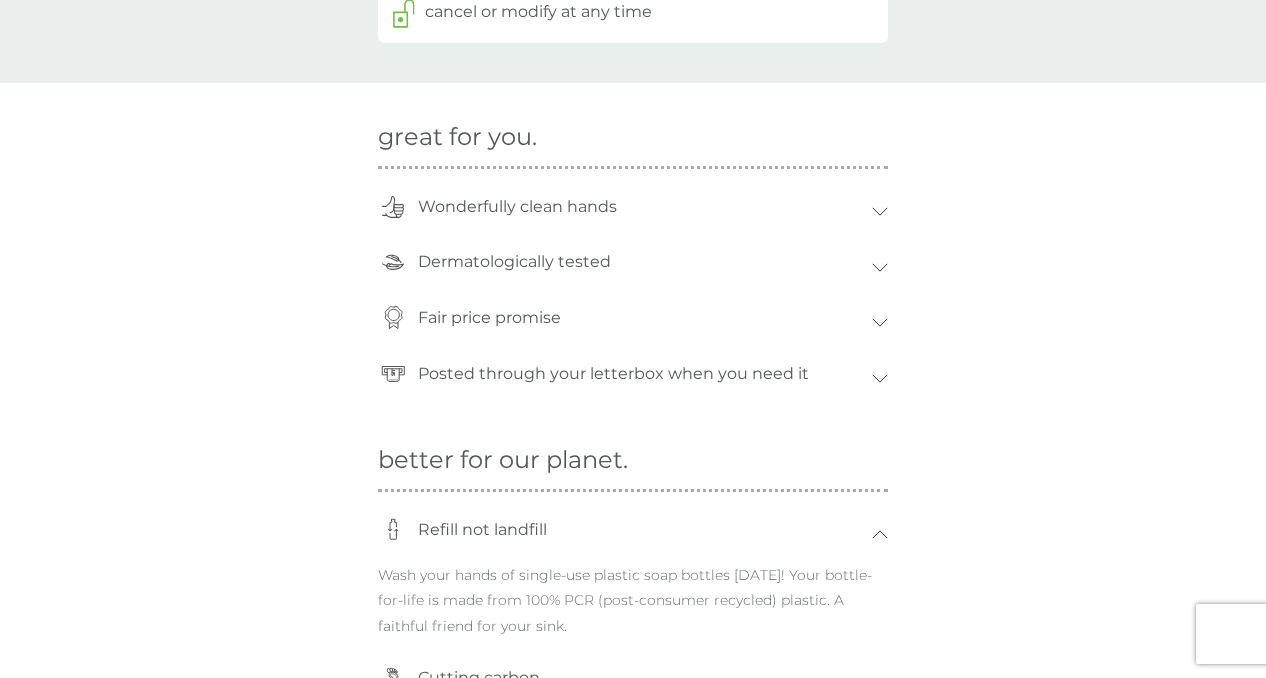 scroll, scrollTop: 1409, scrollLeft: 0, axis: vertical 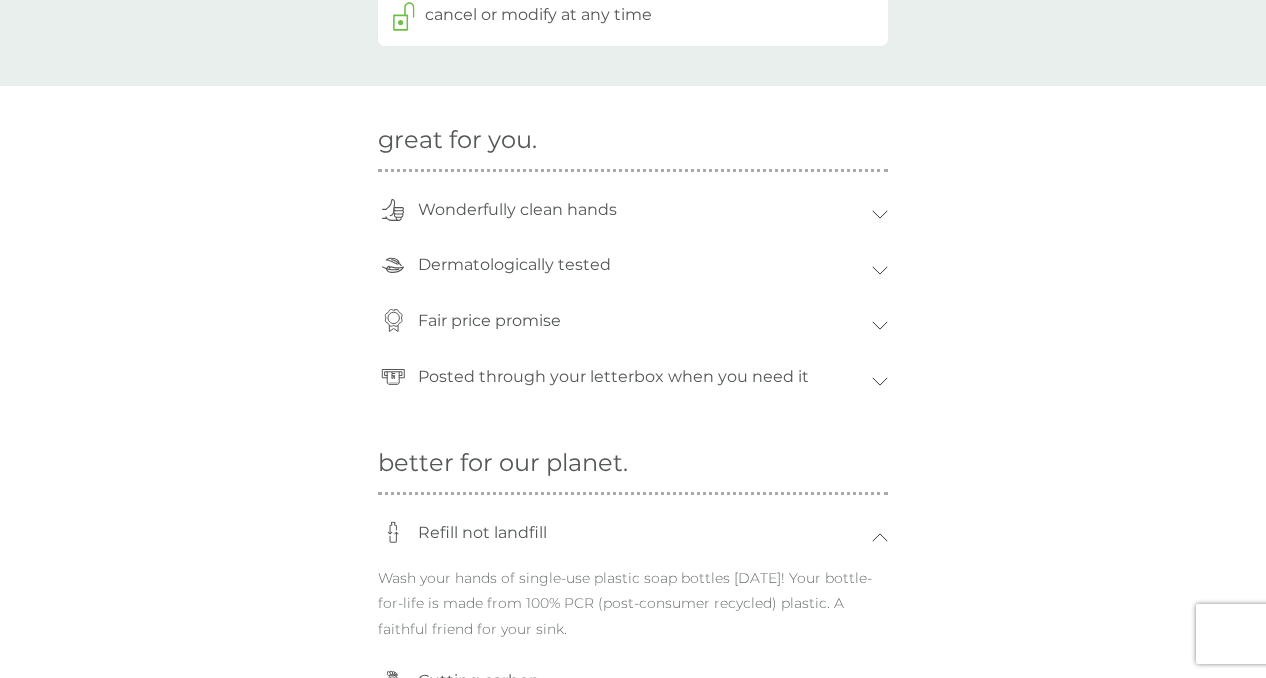 drag, startPoint x: 883, startPoint y: 179, endPoint x: 886, endPoint y: 199, distance: 20.22375 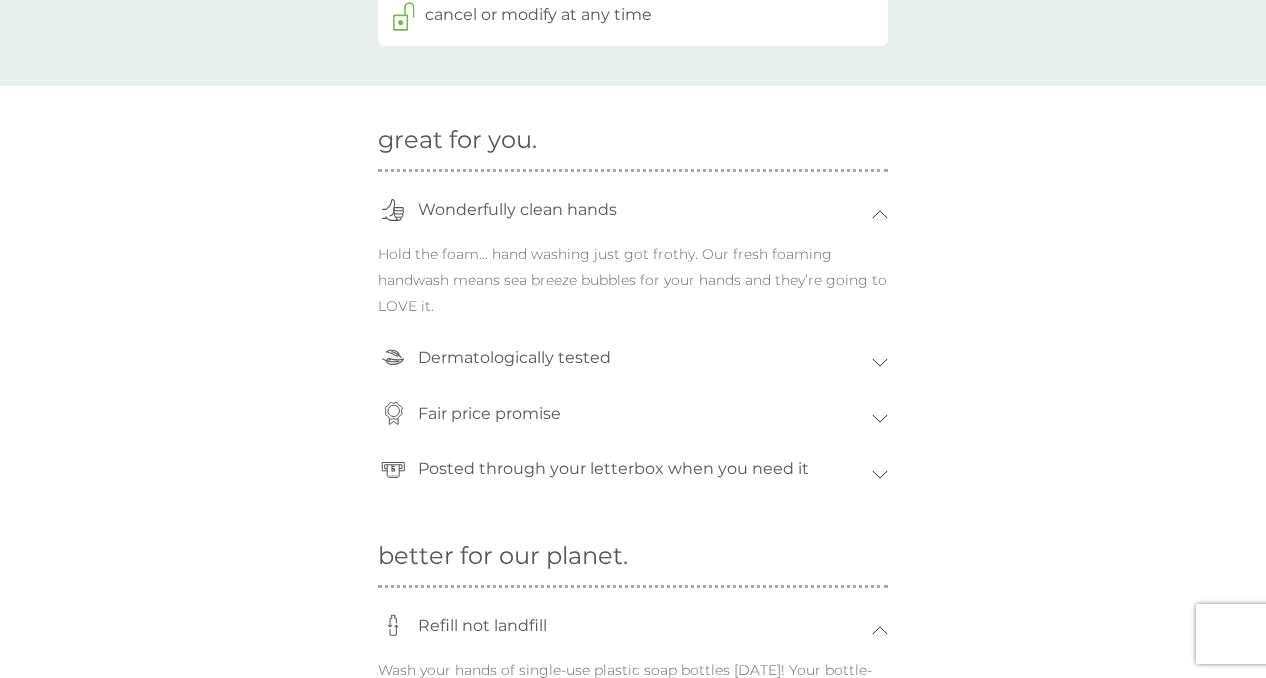 click on "great for you. Wonderfully clean hands Hold the foam… hand washing just got frothy. Our fresh foaming handwash means sea breeze bubbles for your hands and they’re going to LOVE it. Dermatologically tested With no parabens or triclosan, just a lovely lather and spotless mitts. Fair price promise Up to 50% cheaper per wash than the leading liquid soap brand* AND lasts nearly twice as long**! Caring about the environment shouldn't cost you more. We deliver direct and cut out the middleman with a money-back guarantee.
Our 6 pack of refills costs just £10.50 with free delivery and our starter packs / extra sink kits with your bottle-for-life and first tablet costs just £3.00 (+£2 delivery).
*Price correct November 2023 average between Sainsburys, Tesco, Asda, Waitrose Carex Handwash Original 250ml for £1.50.
**Comparison of weight per use/pump. Posted through your letterbox when you need it" at bounding box center [633, 294] 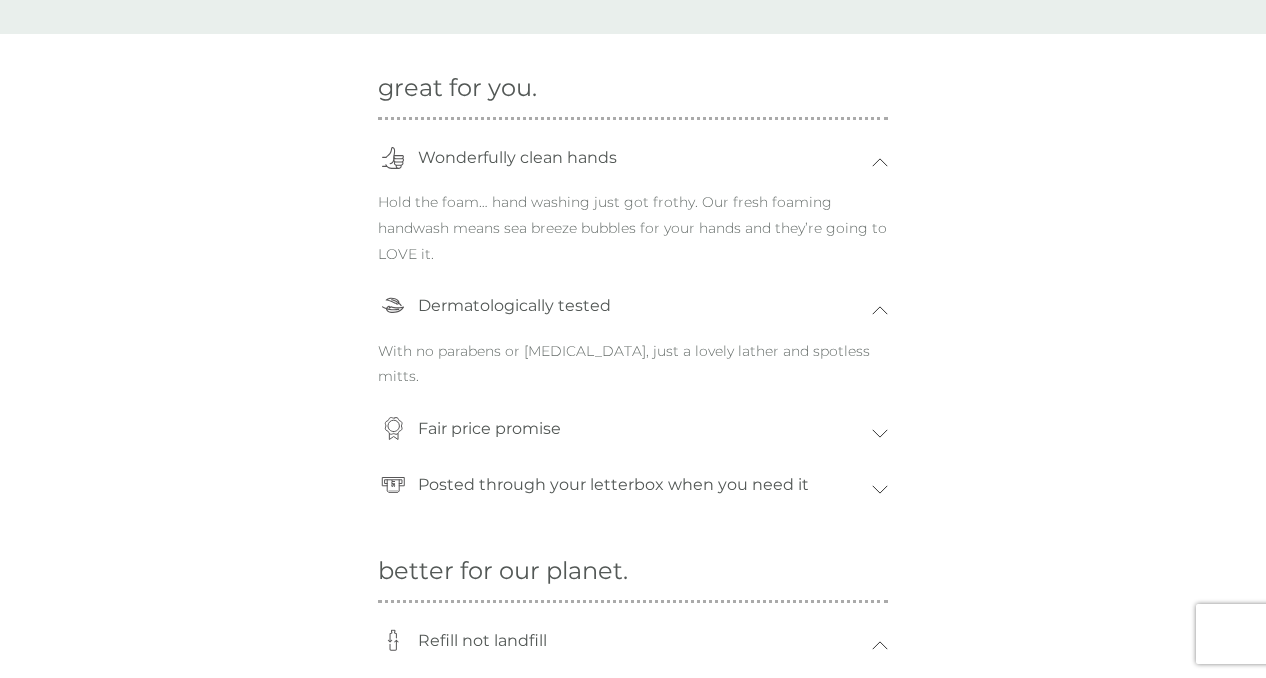 scroll, scrollTop: 1482, scrollLeft: 0, axis: vertical 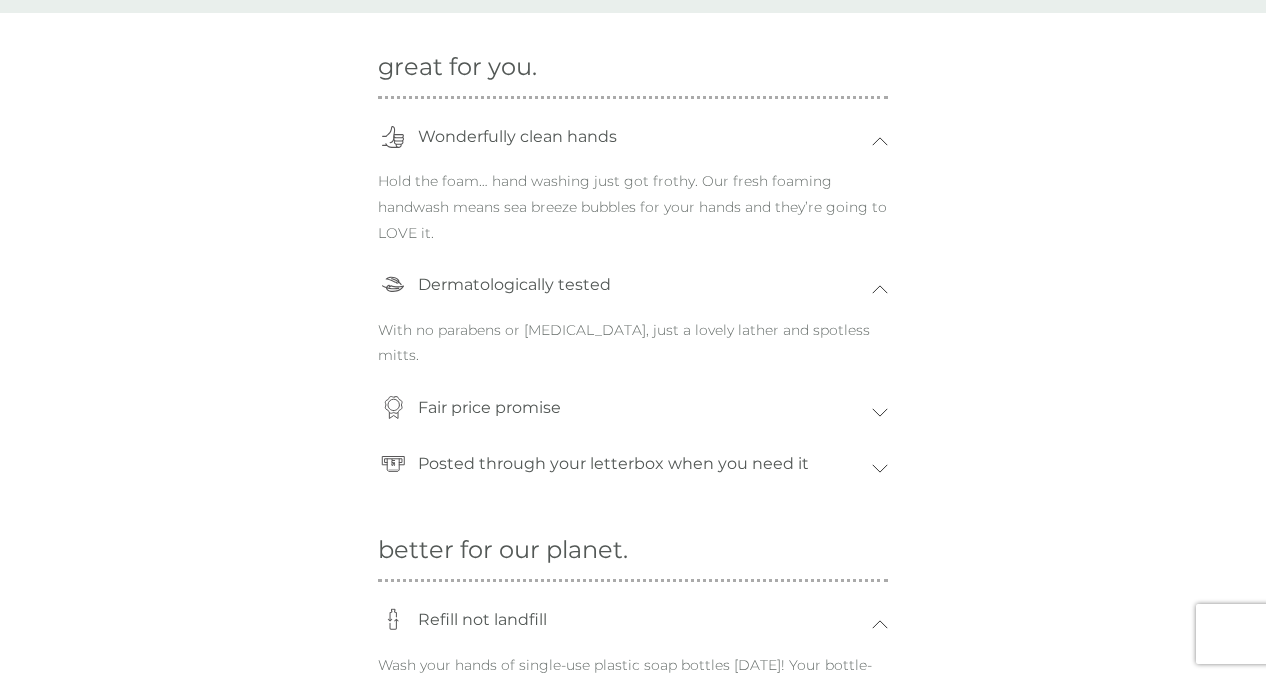click on "Fair price promise" at bounding box center [633, 413] 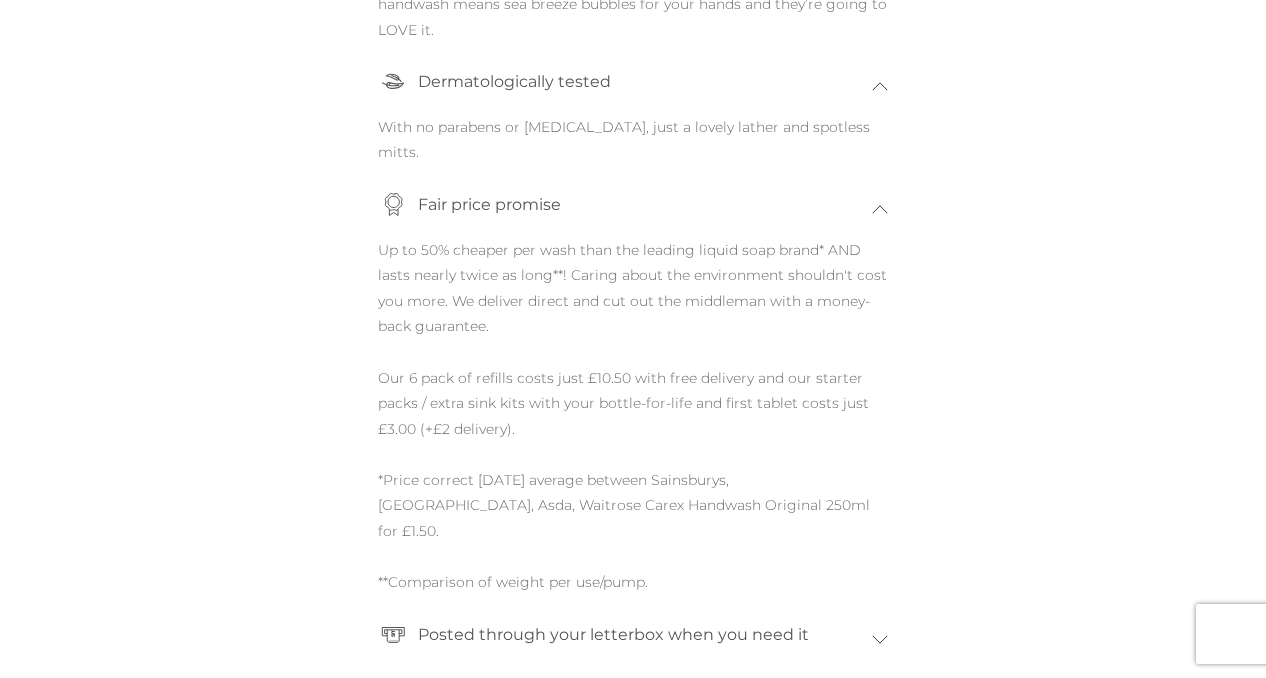 scroll, scrollTop: 1702, scrollLeft: 0, axis: vertical 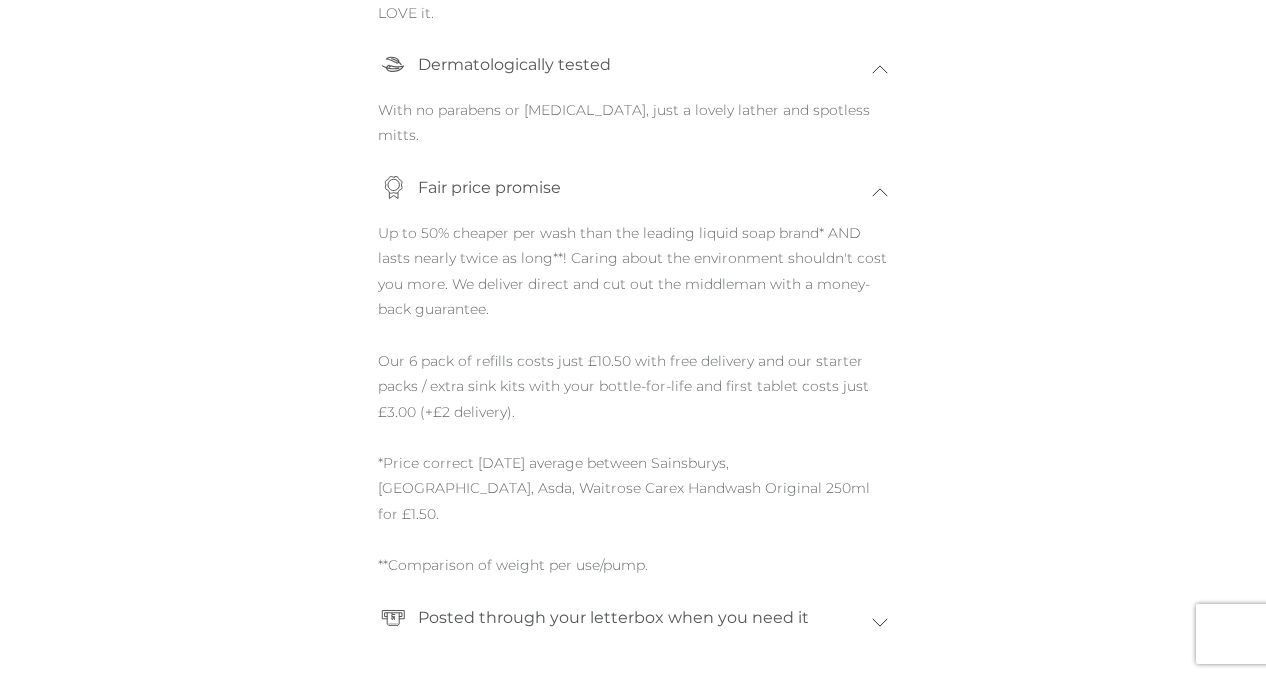 drag, startPoint x: 890, startPoint y: 570, endPoint x: 887, endPoint y: 549, distance: 21.213203 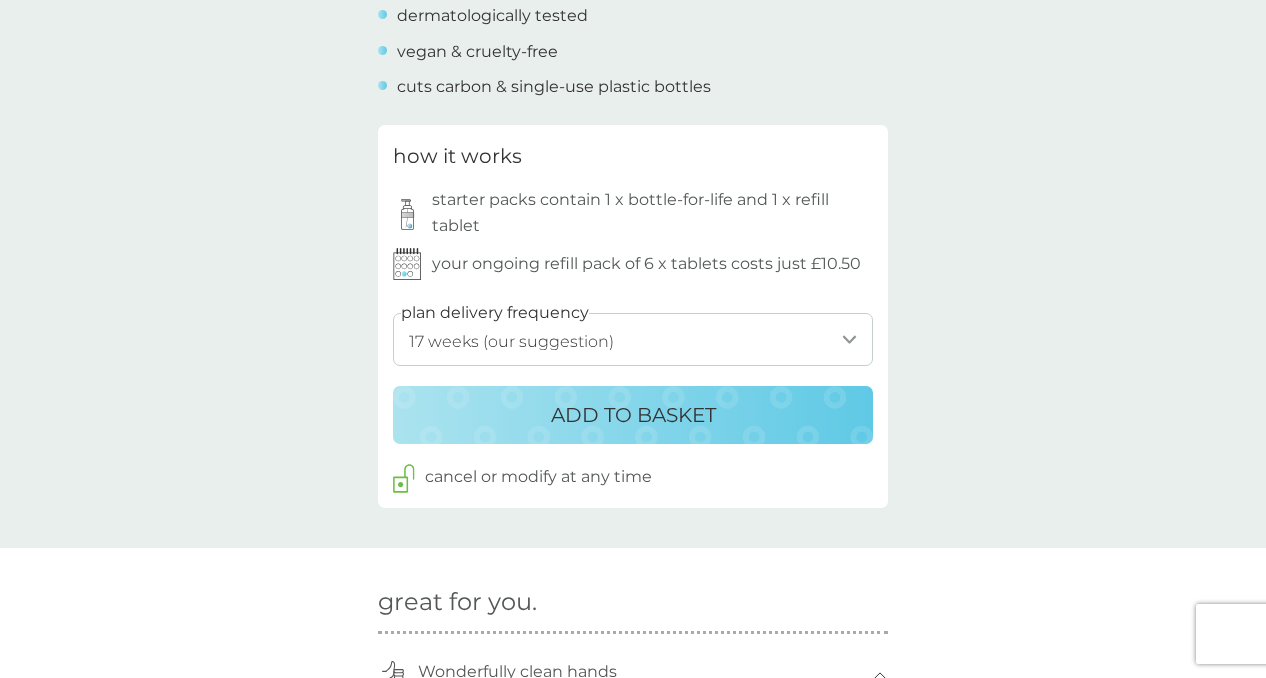 scroll, scrollTop: 952, scrollLeft: 0, axis: vertical 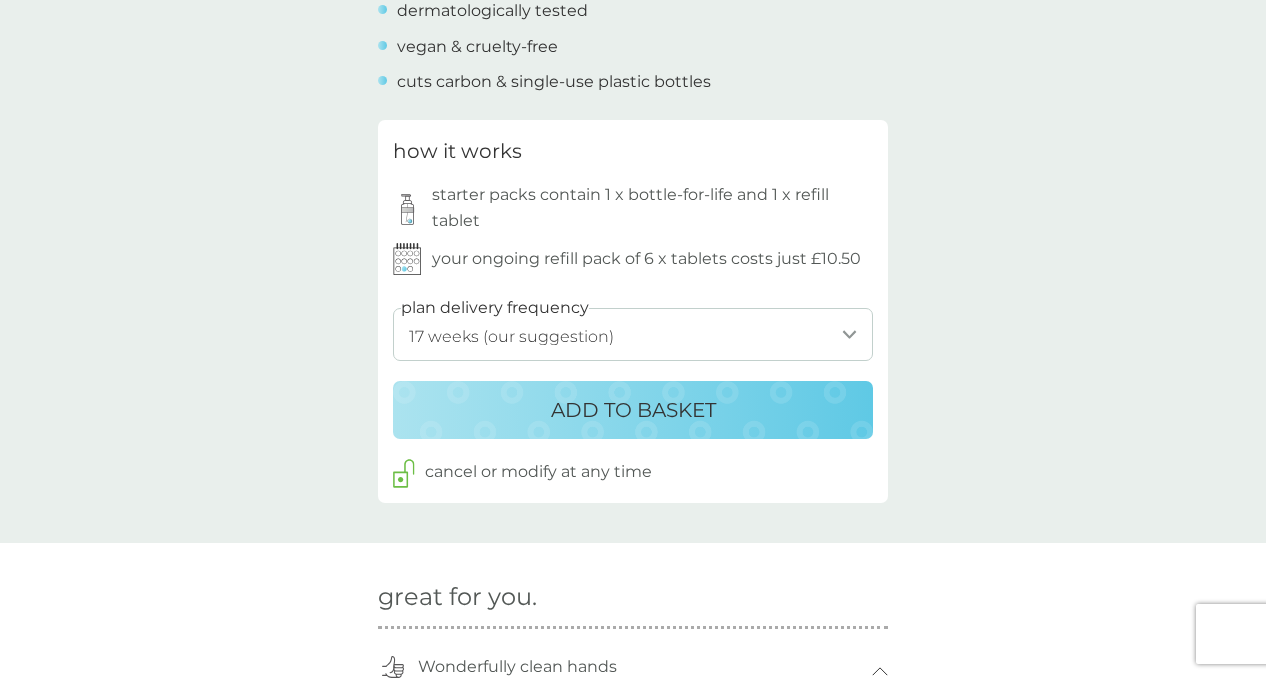 drag, startPoint x: 825, startPoint y: 324, endPoint x: 988, endPoint y: 227, distance: 189.67868 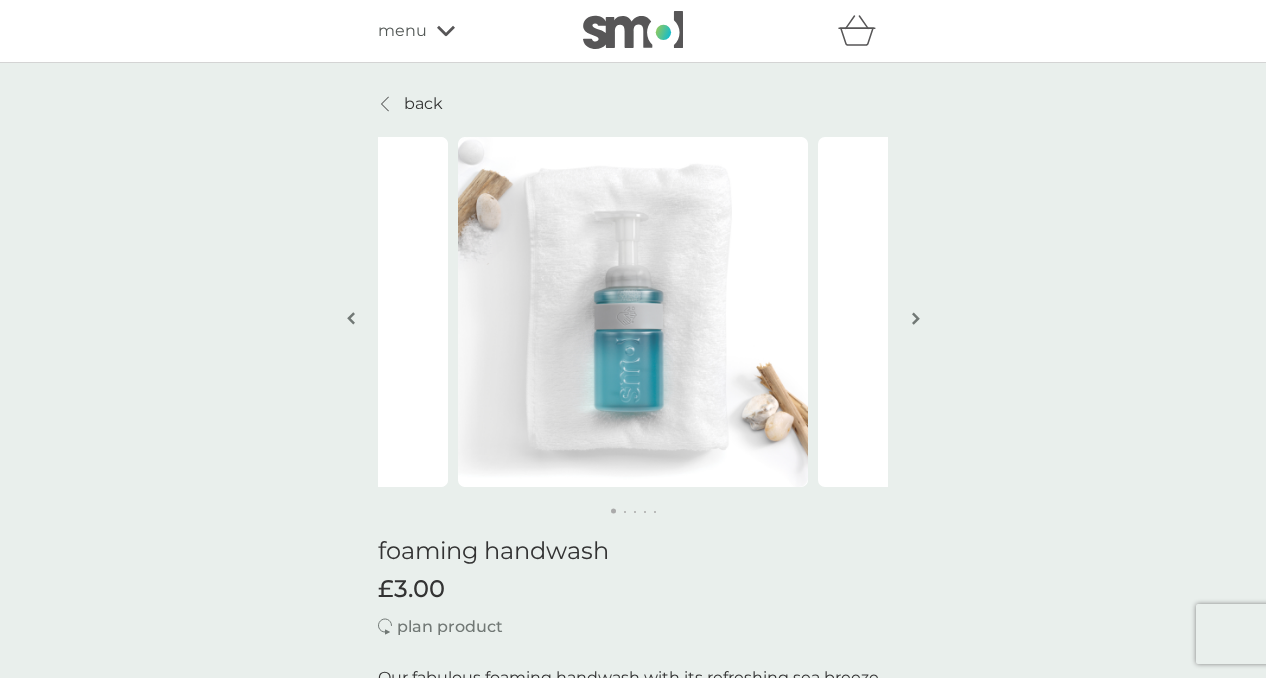 scroll, scrollTop: 0, scrollLeft: 0, axis: both 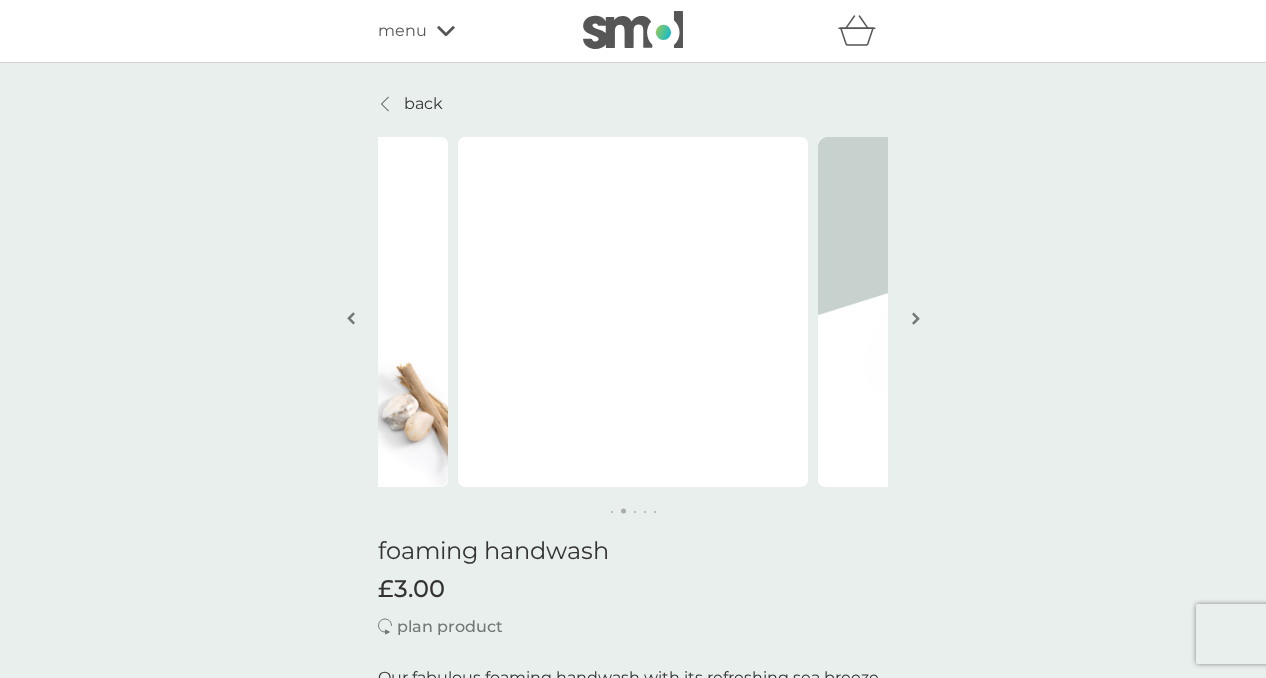 click on "menu" at bounding box center [463, 31] 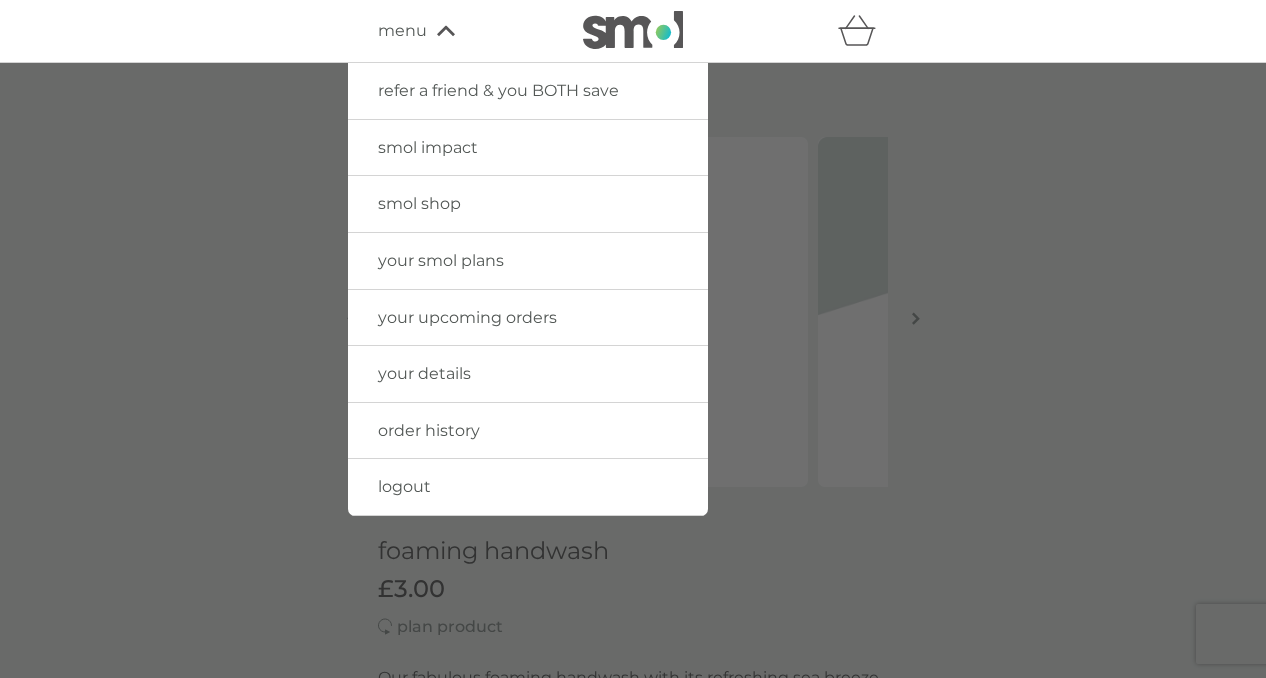 click on "smol shop" at bounding box center [419, 203] 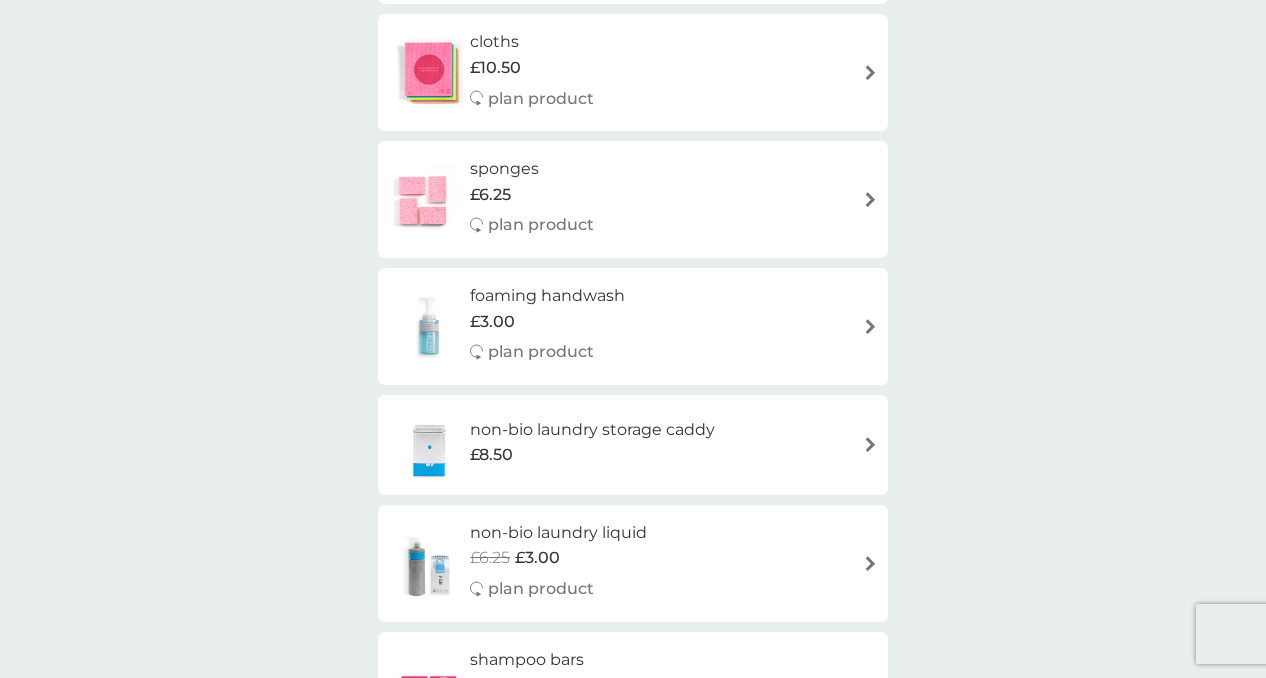 scroll, scrollTop: 1430, scrollLeft: 0, axis: vertical 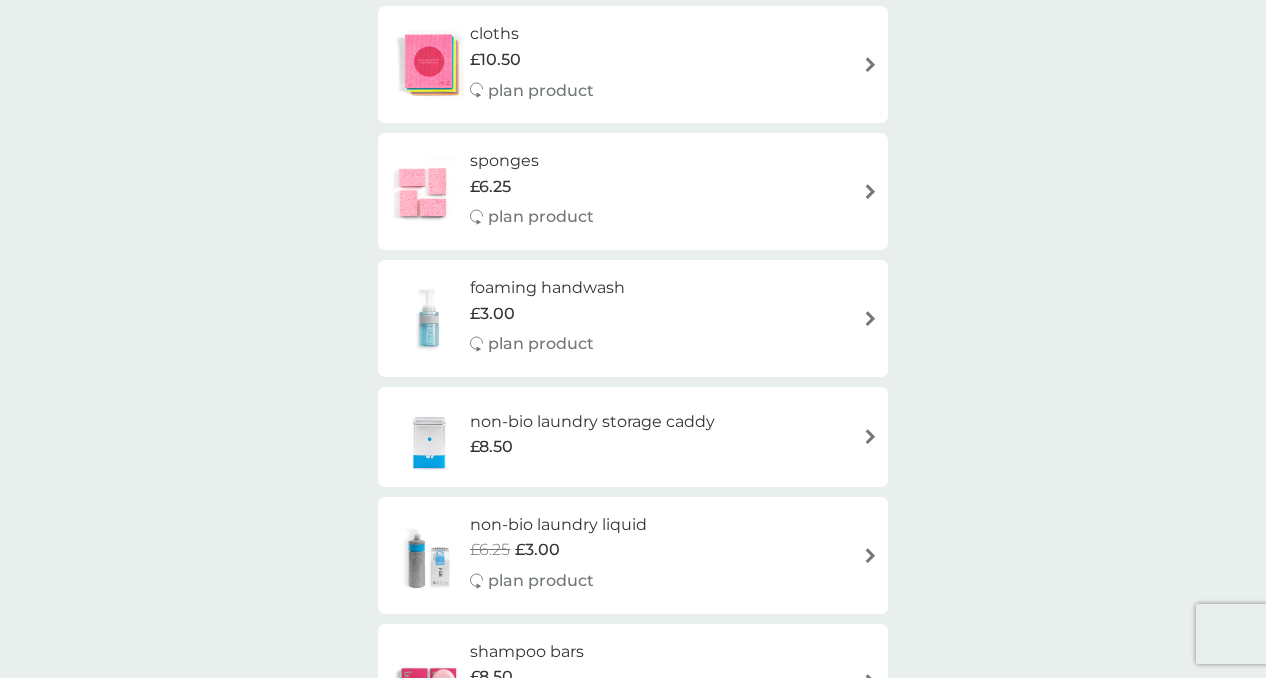 click on "plan product" at bounding box center [541, 344] 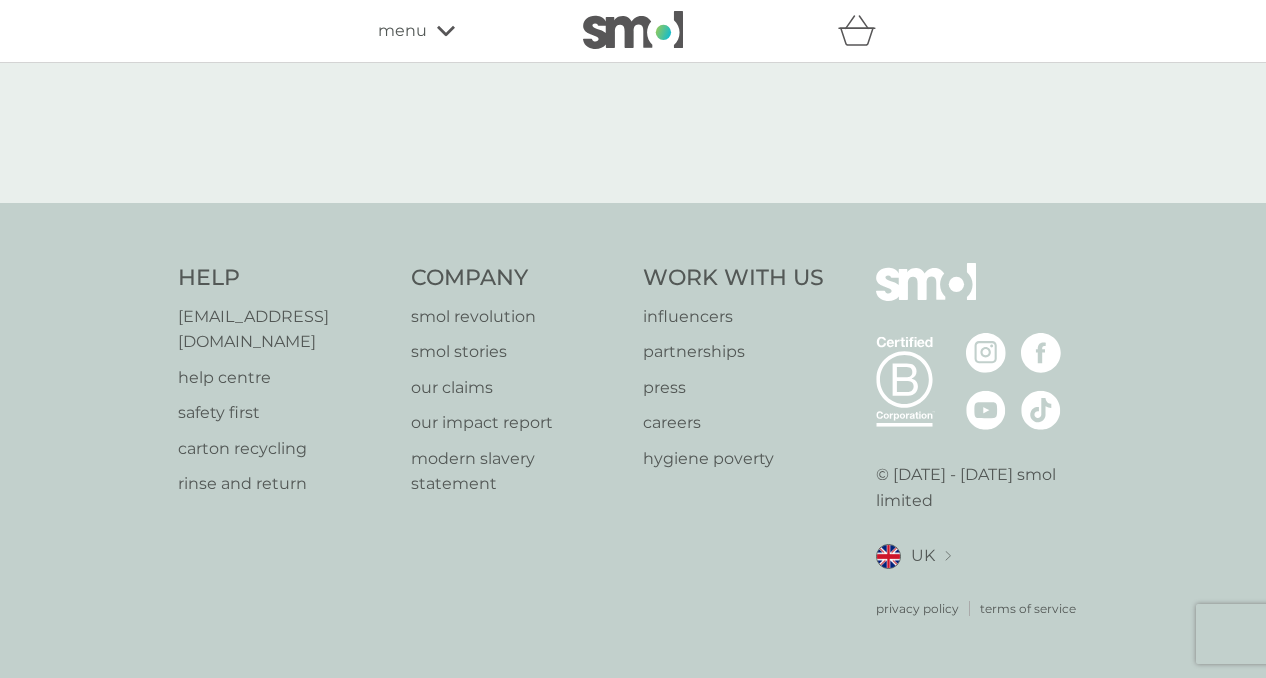 select on "119" 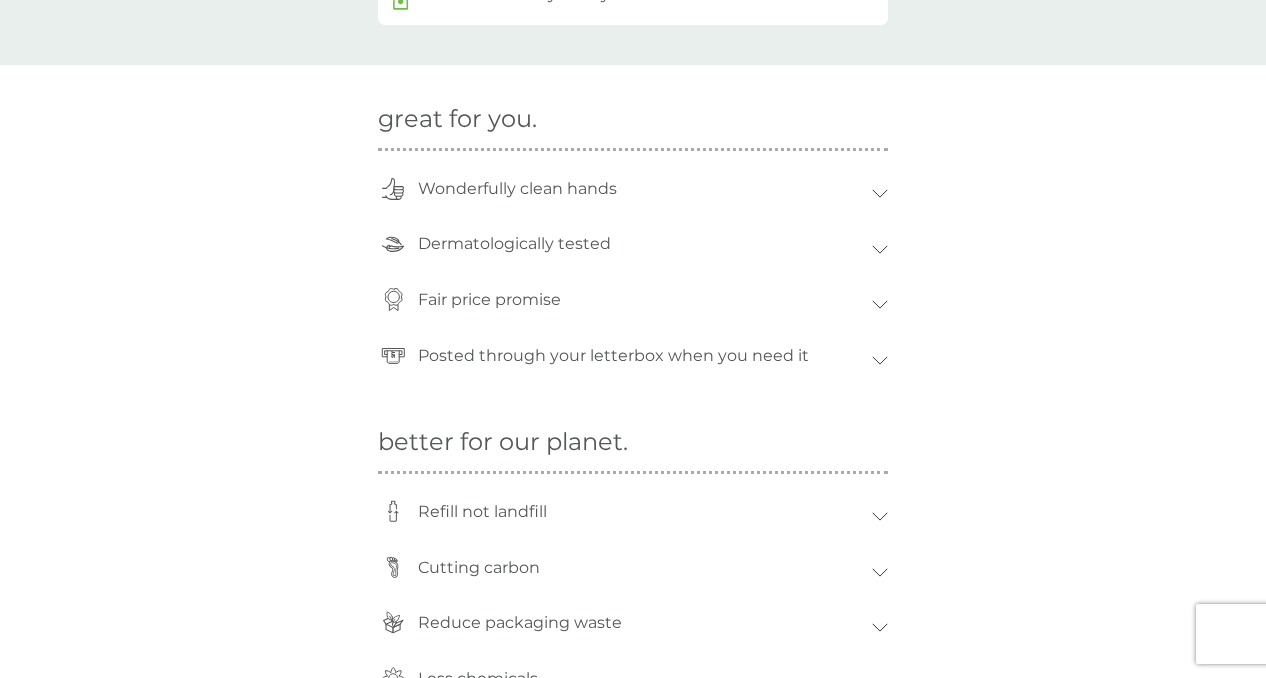 scroll, scrollTop: 0, scrollLeft: 0, axis: both 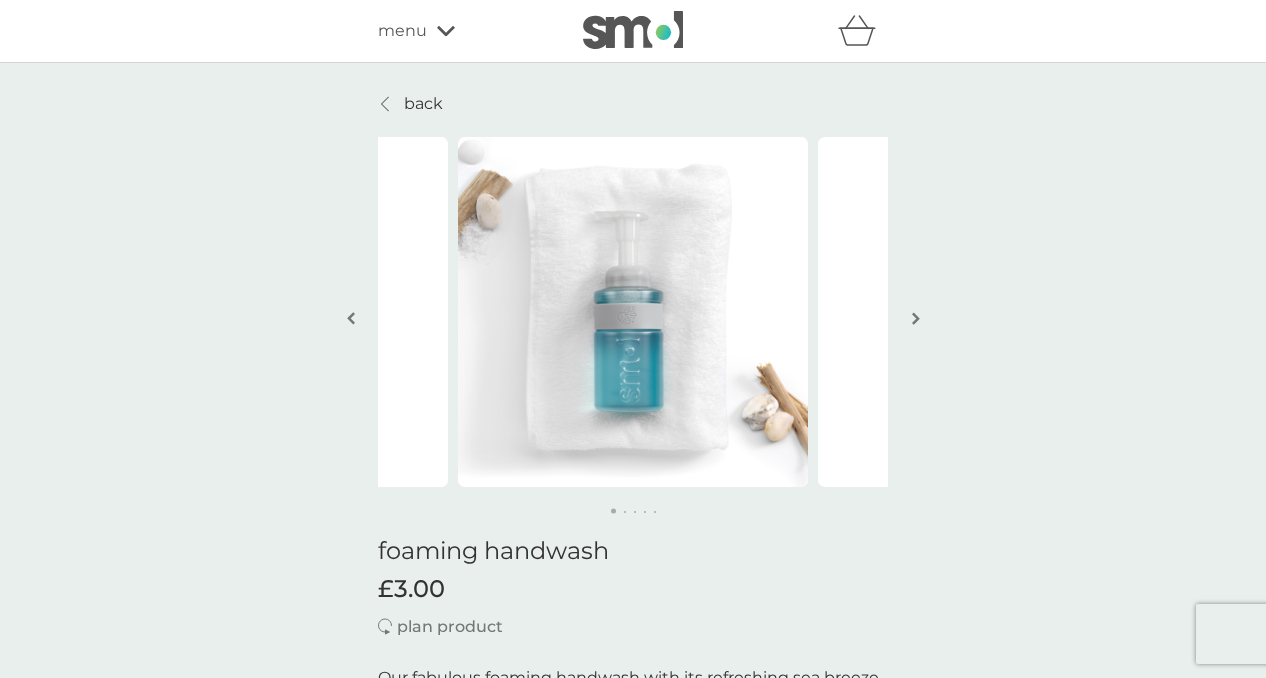 click 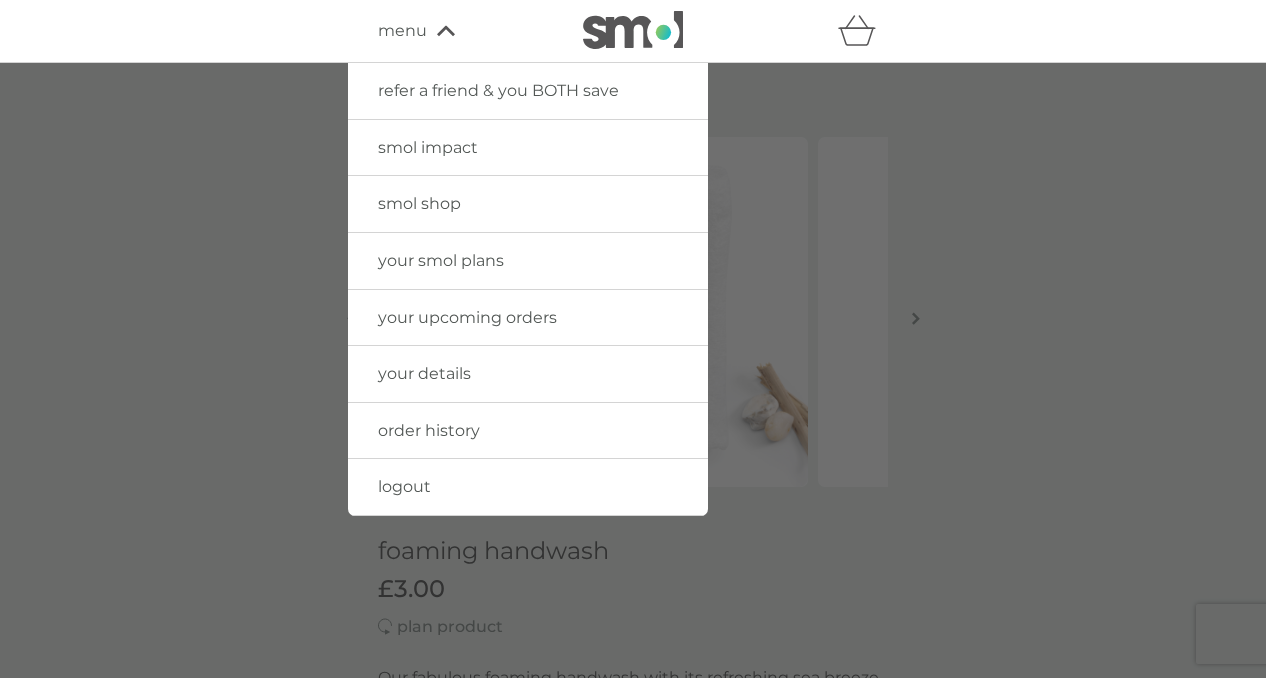 click on "logout" at bounding box center [404, 486] 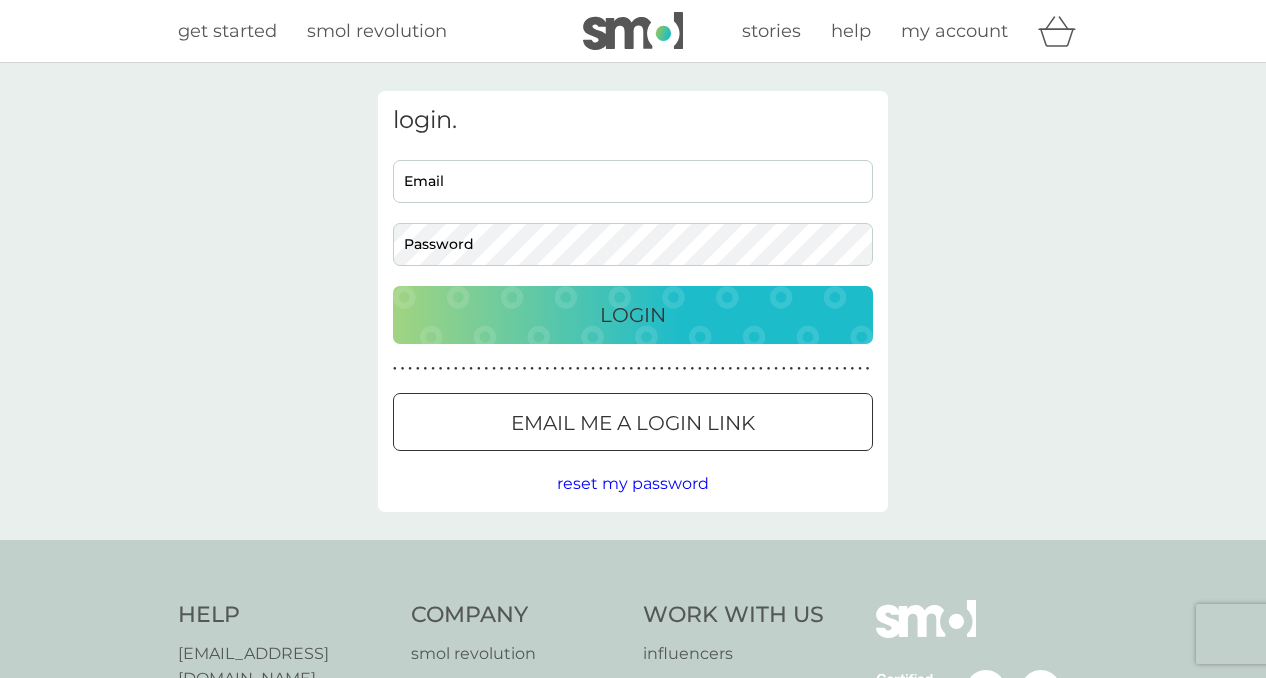 scroll, scrollTop: 0, scrollLeft: 0, axis: both 